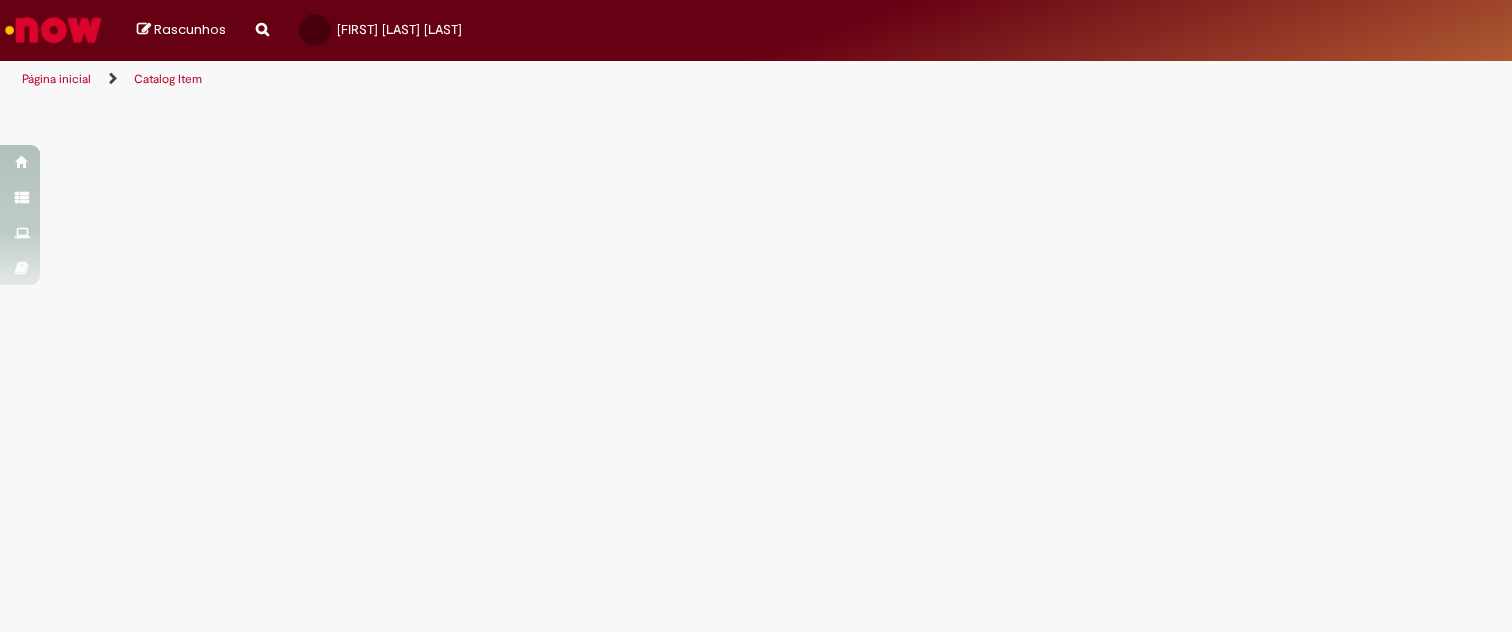 scroll, scrollTop: 0, scrollLeft: 0, axis: both 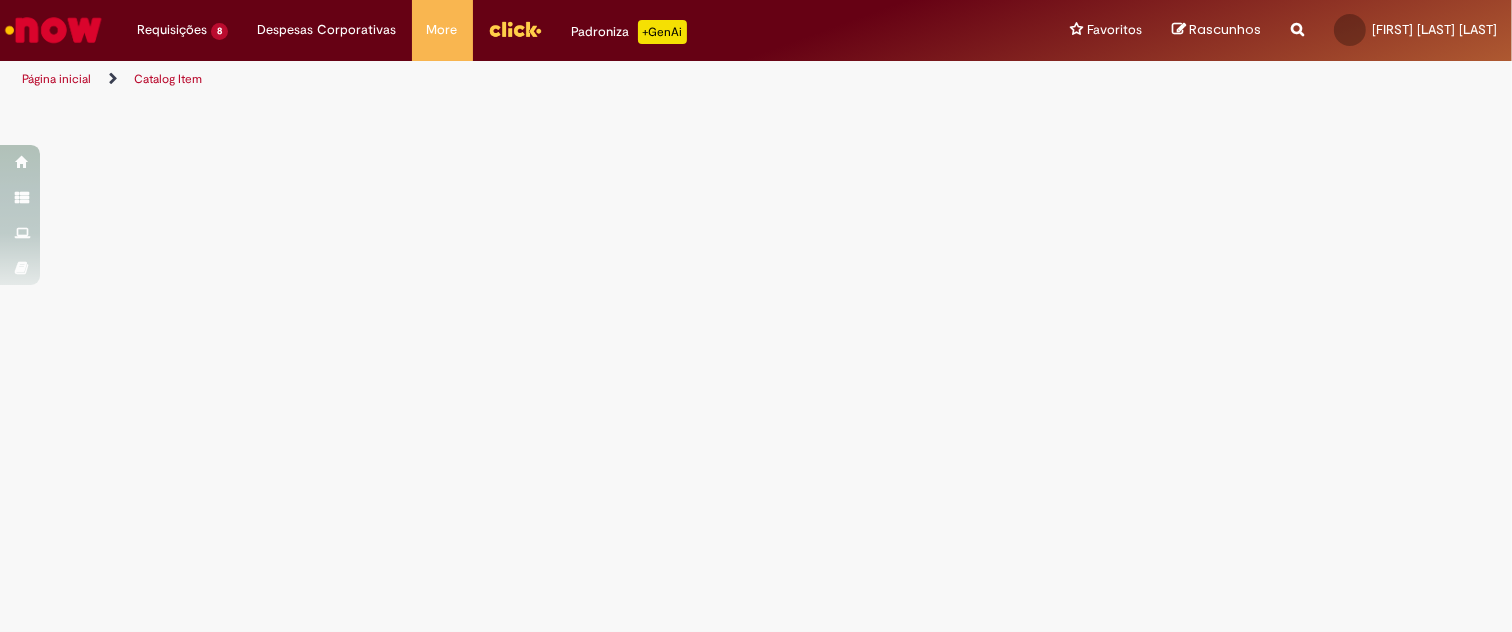 drag, startPoint x: 750, startPoint y: 282, endPoint x: 673, endPoint y: 140, distance: 161.53328 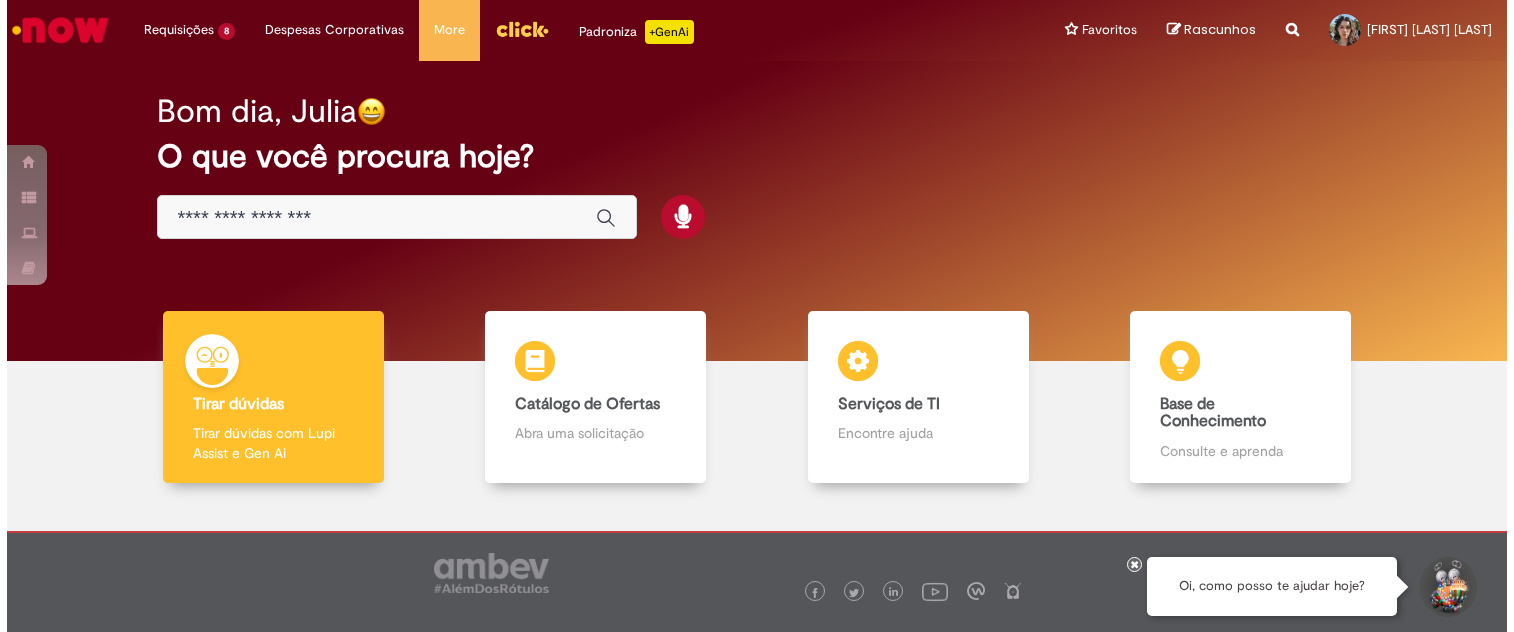 scroll, scrollTop: 0, scrollLeft: 0, axis: both 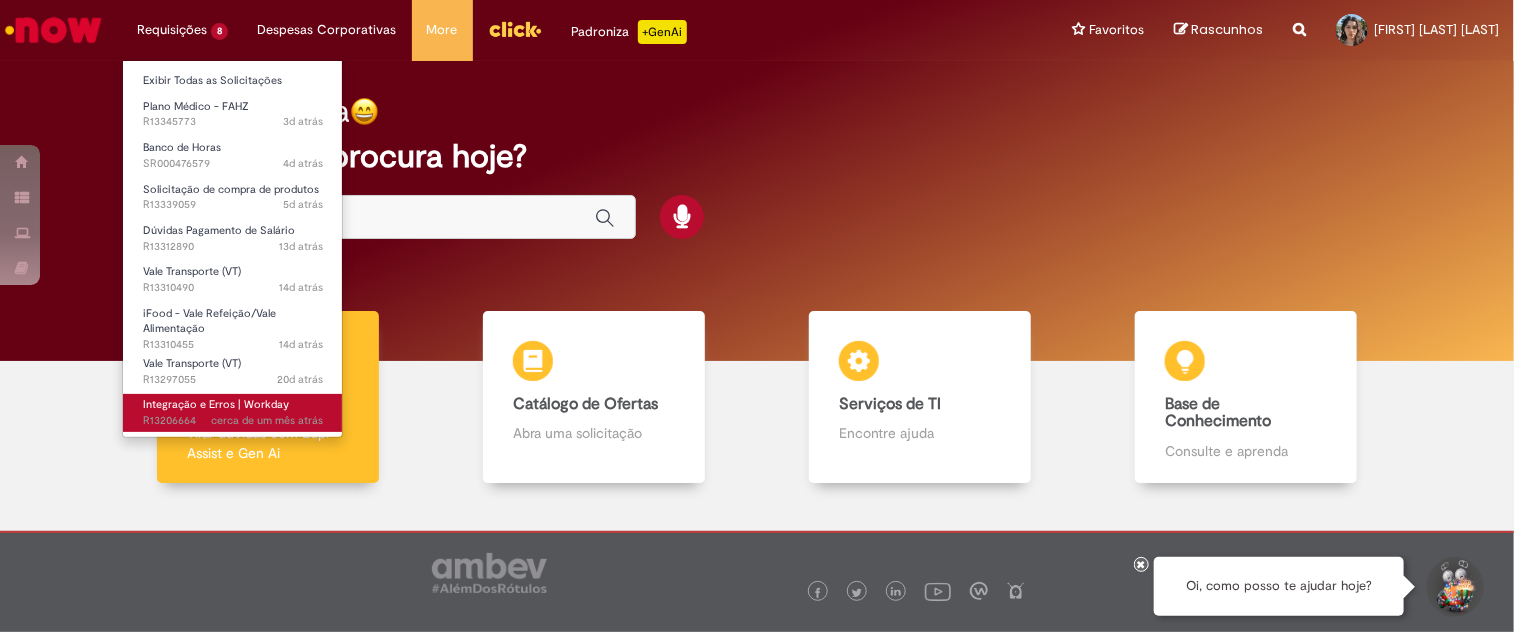 click on "cerca de um mês atrás cerca de um mês atrás  R13206664" at bounding box center [233, 421] 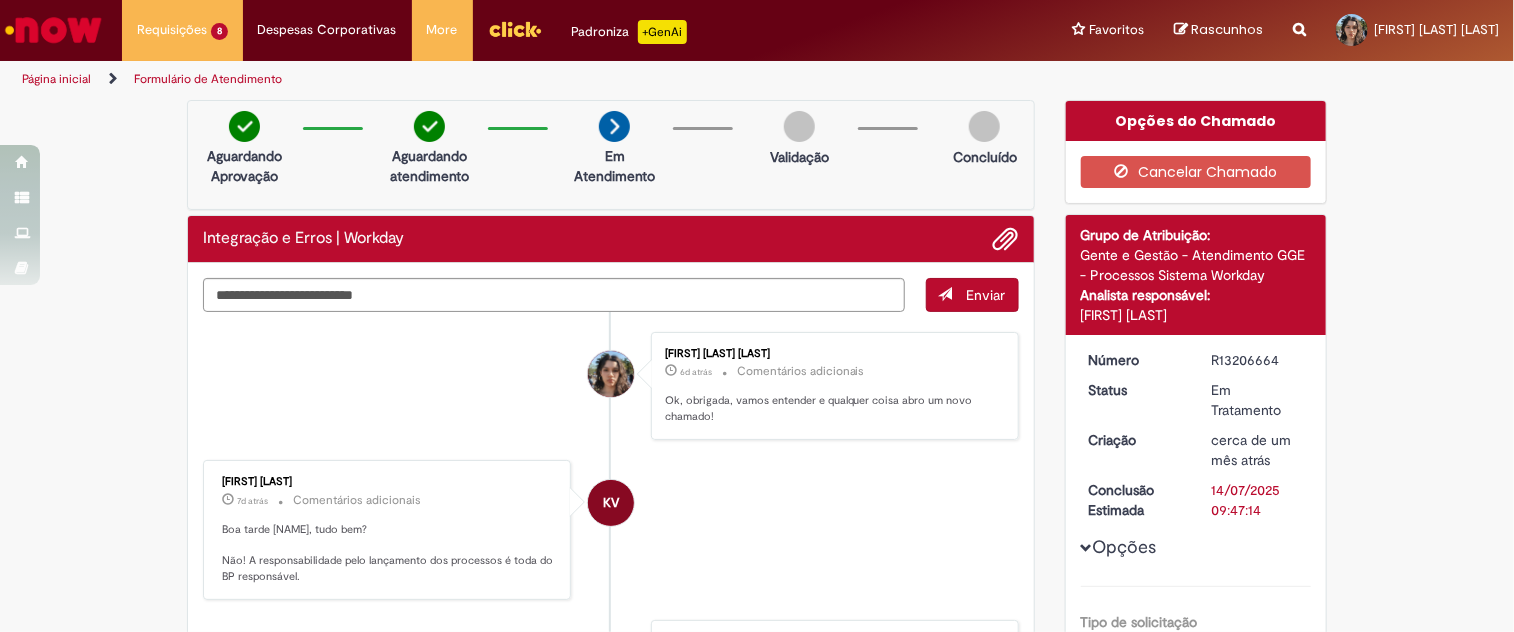 click at bounding box center [53, 30] 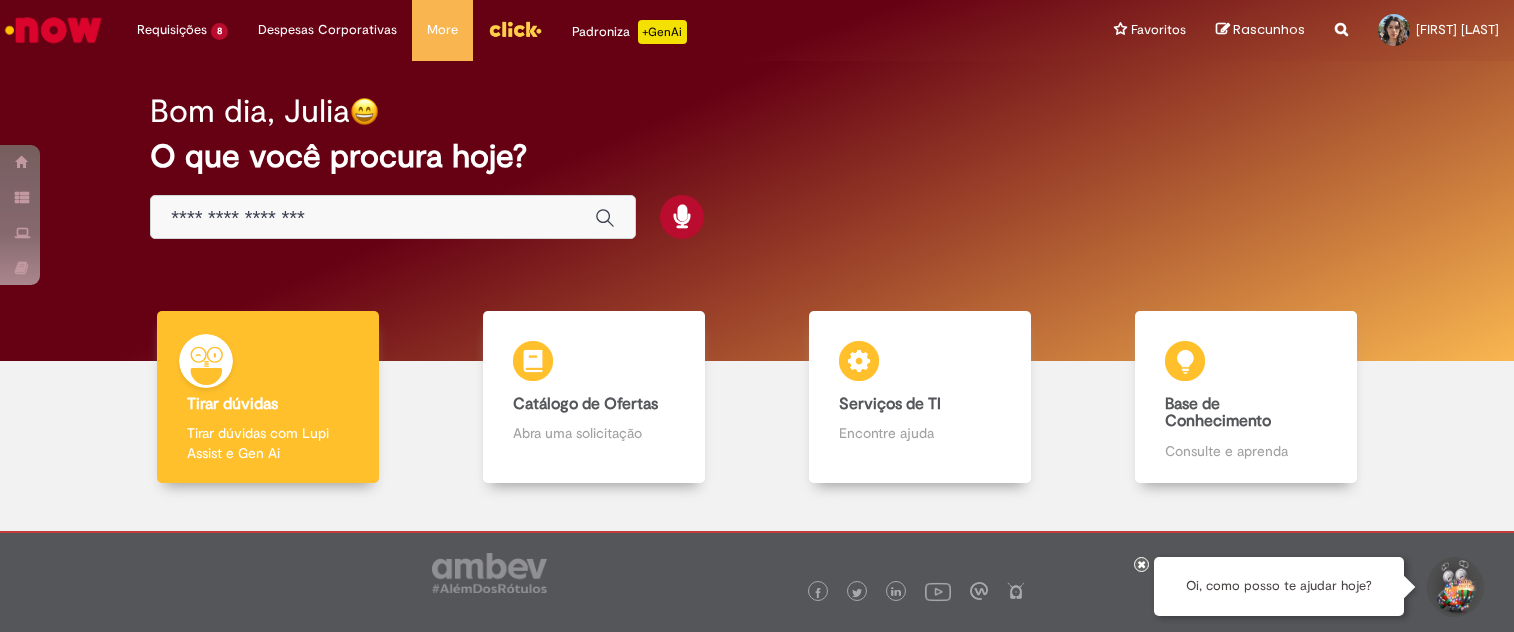 scroll, scrollTop: 0, scrollLeft: 0, axis: both 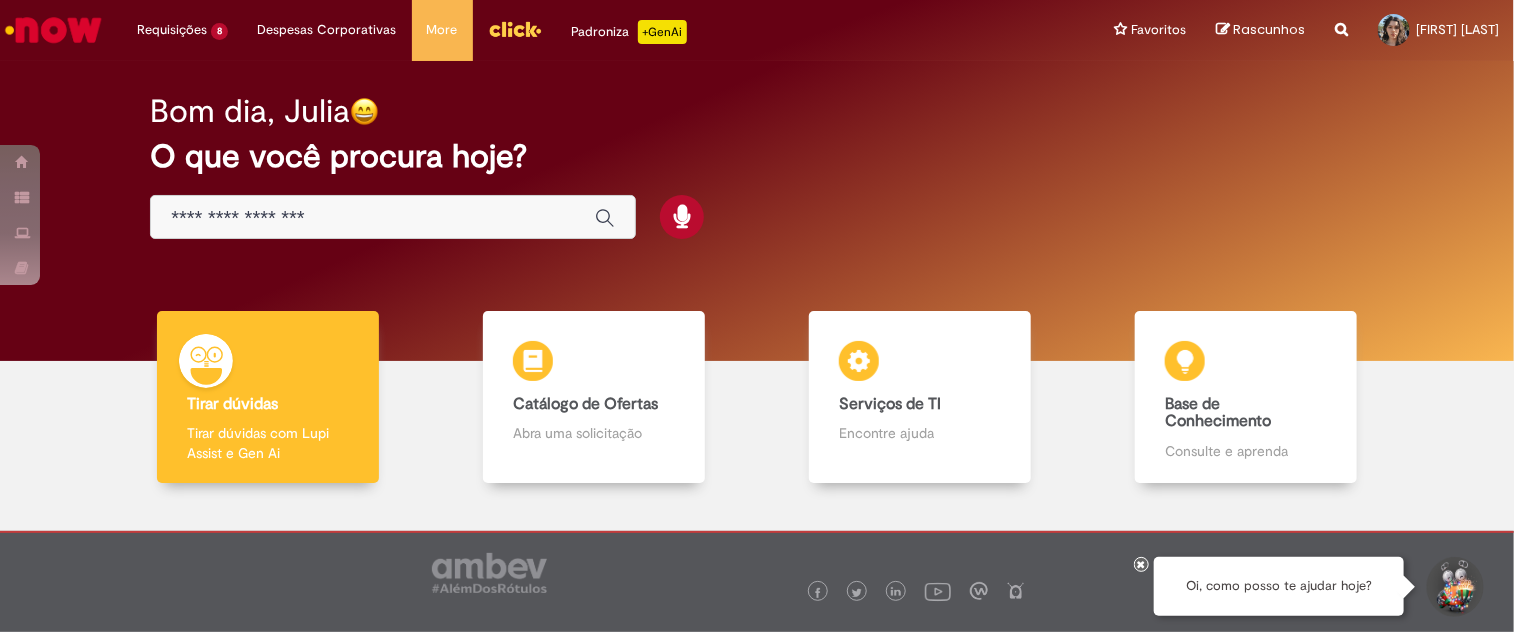 click at bounding box center (372, 218) 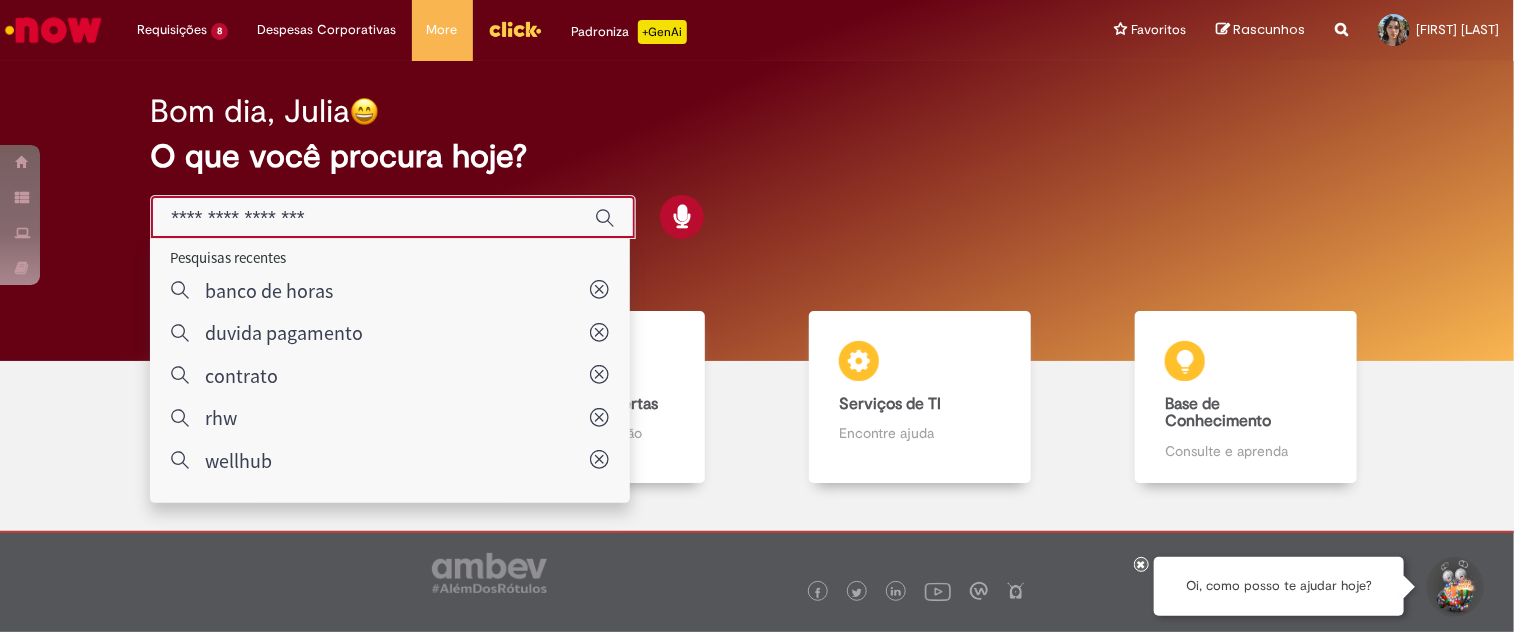 click at bounding box center (372, 218) 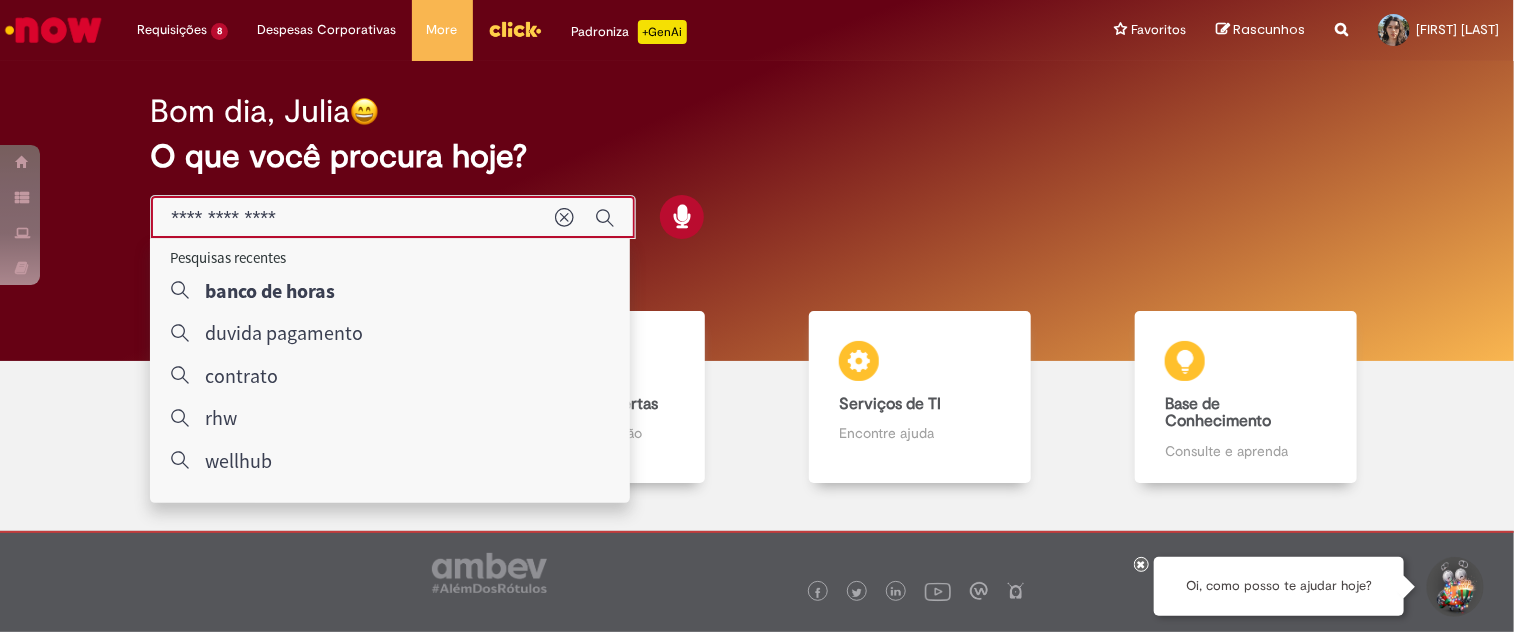 type on "**********" 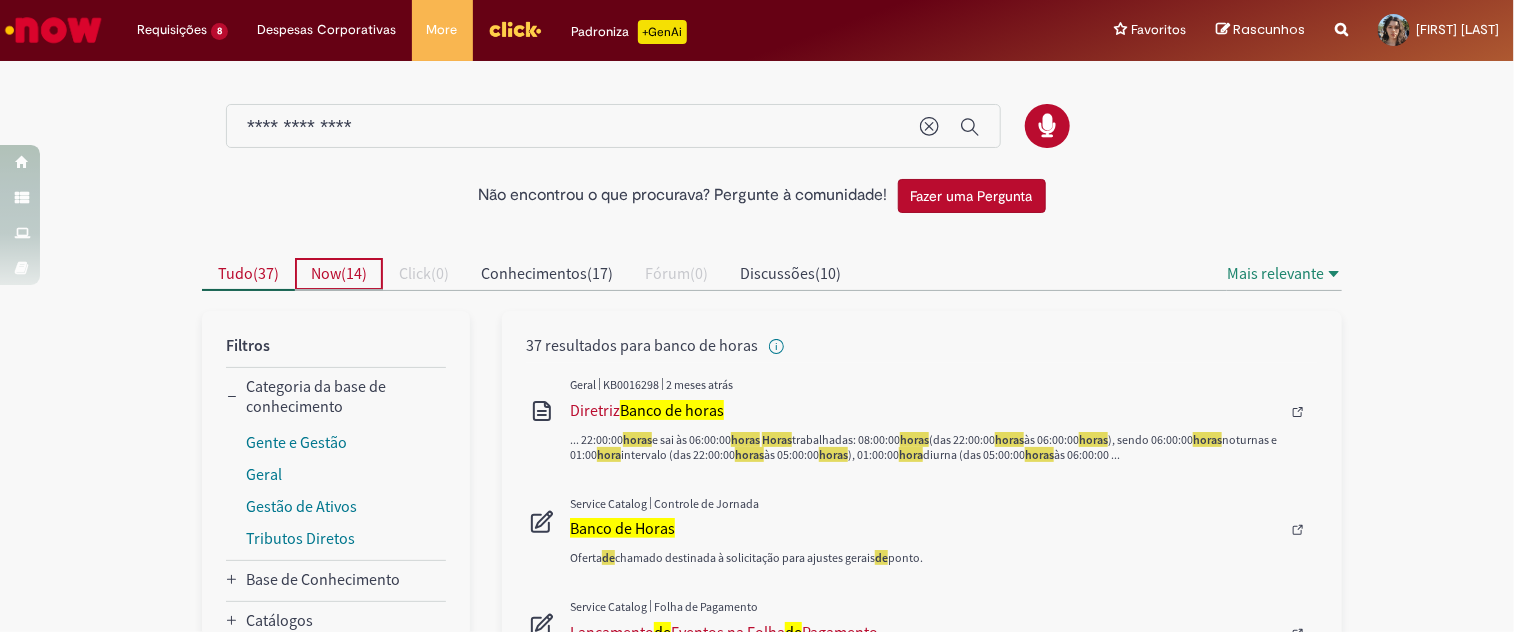 click on "Now  ( [NUMBER] )" at bounding box center (339, 273) 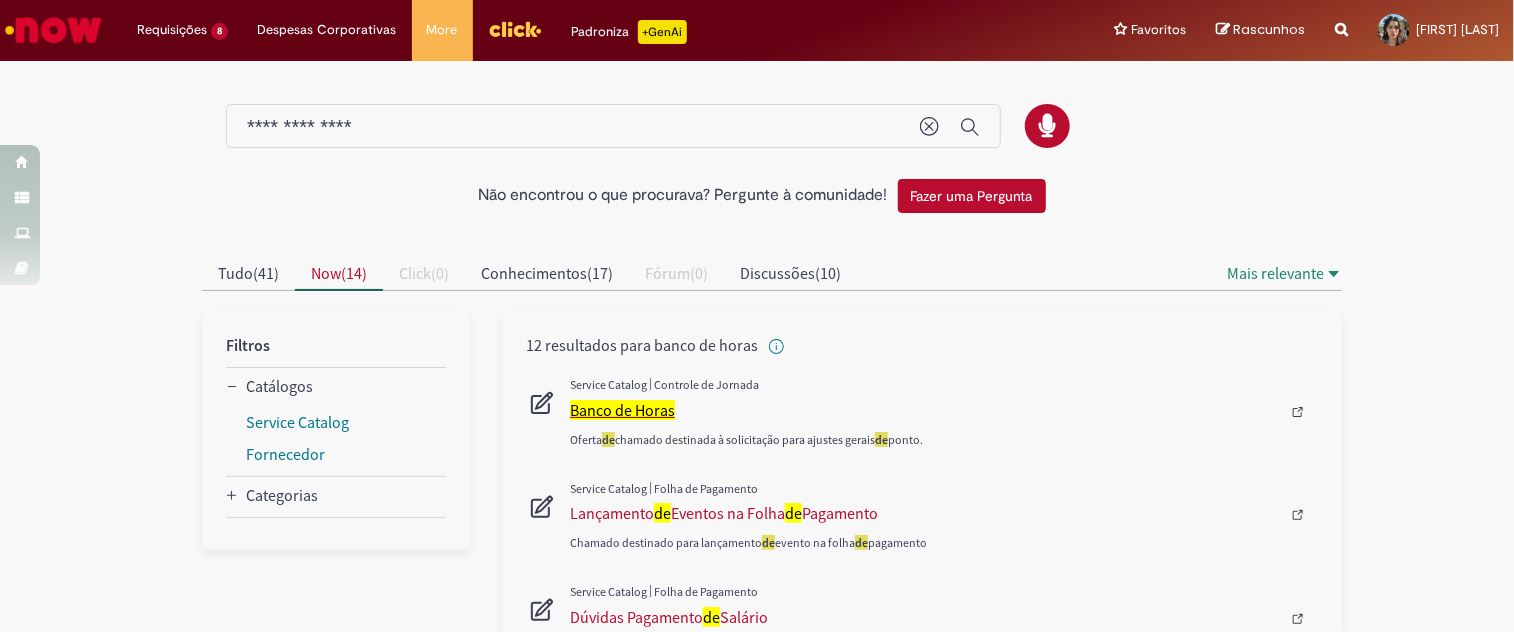 click on "Banco de Horas" at bounding box center (622, 410) 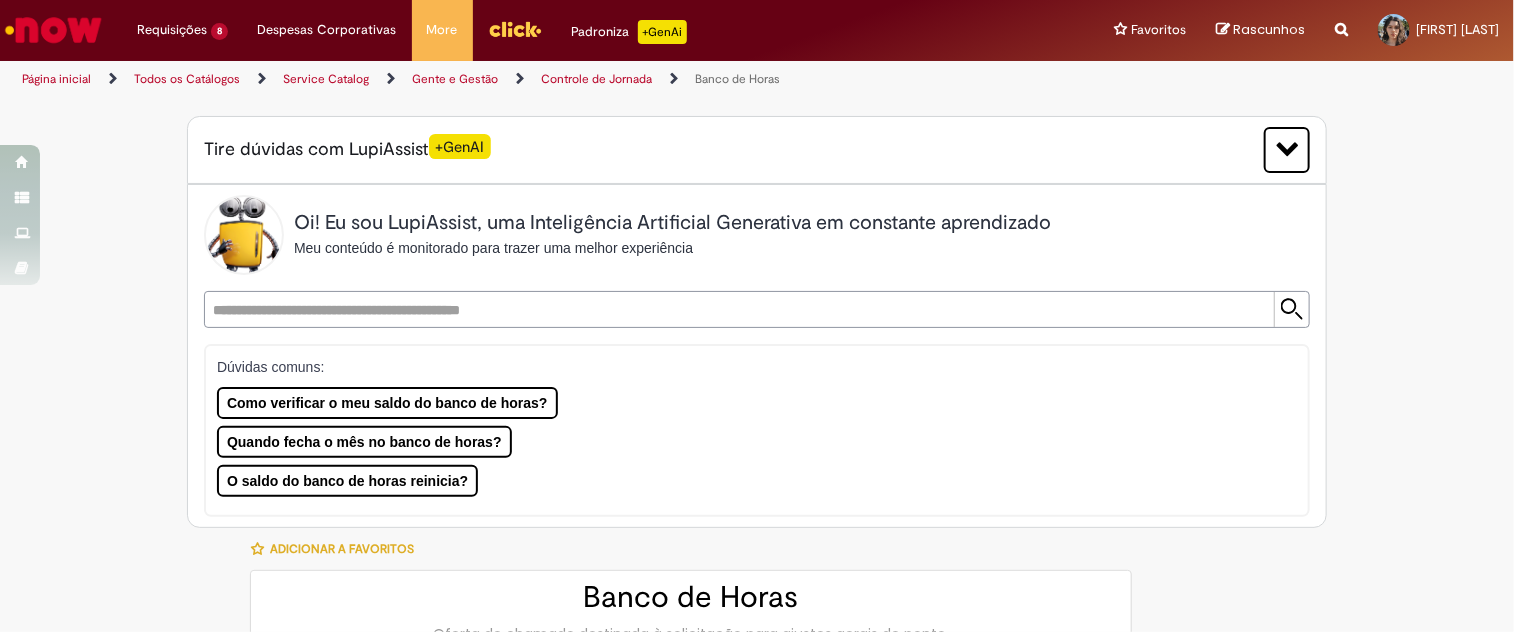 type on "********" 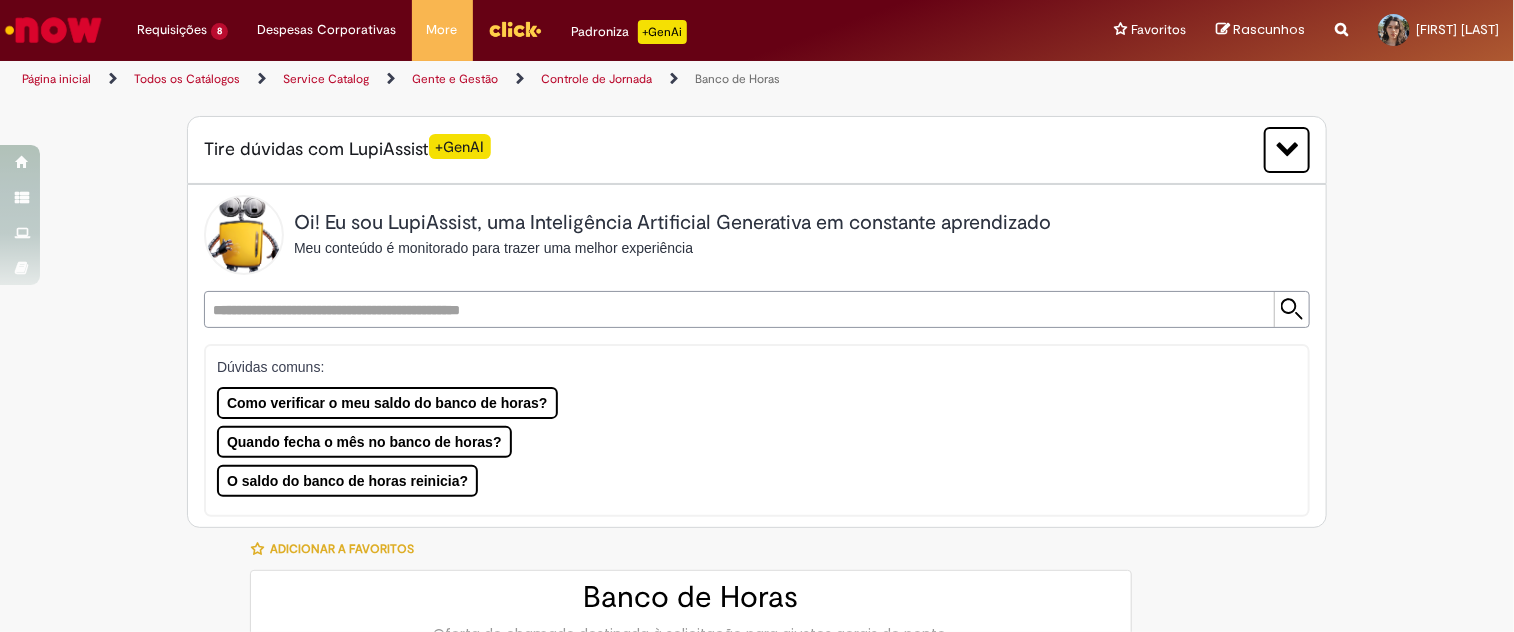 type on "**********" 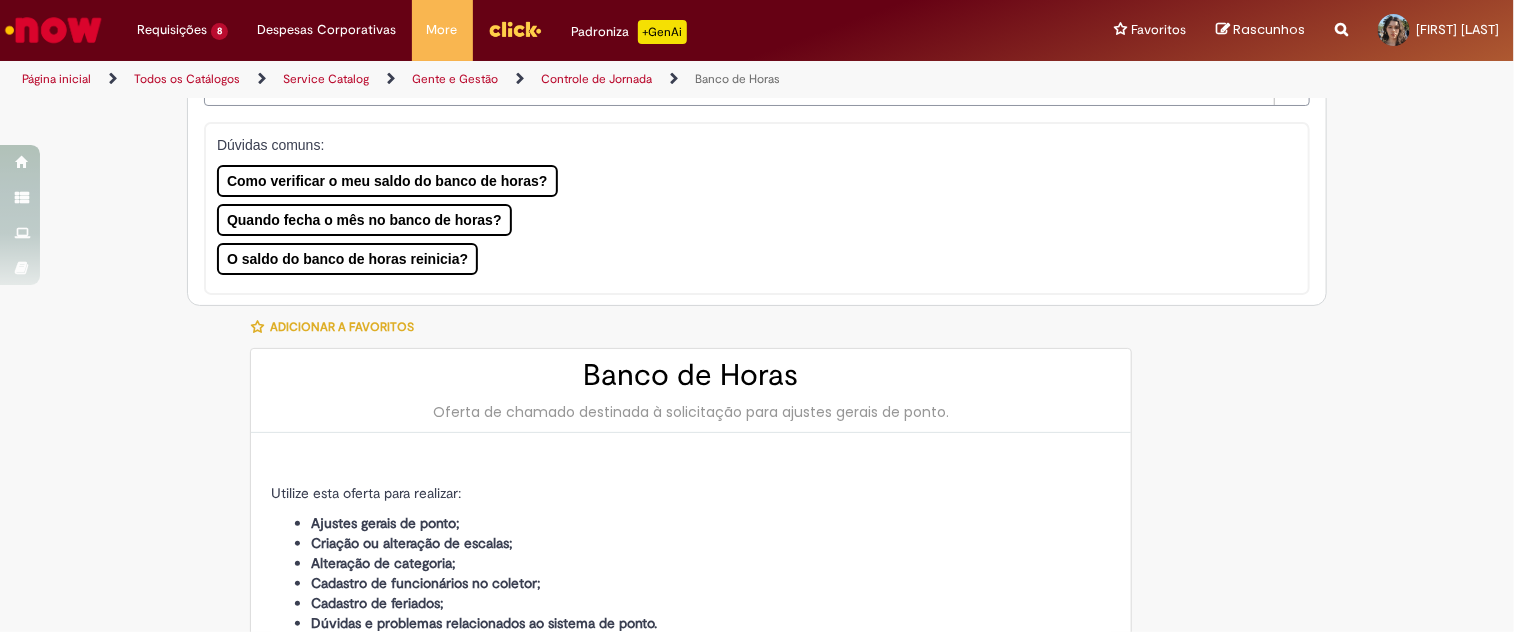 type on "**********" 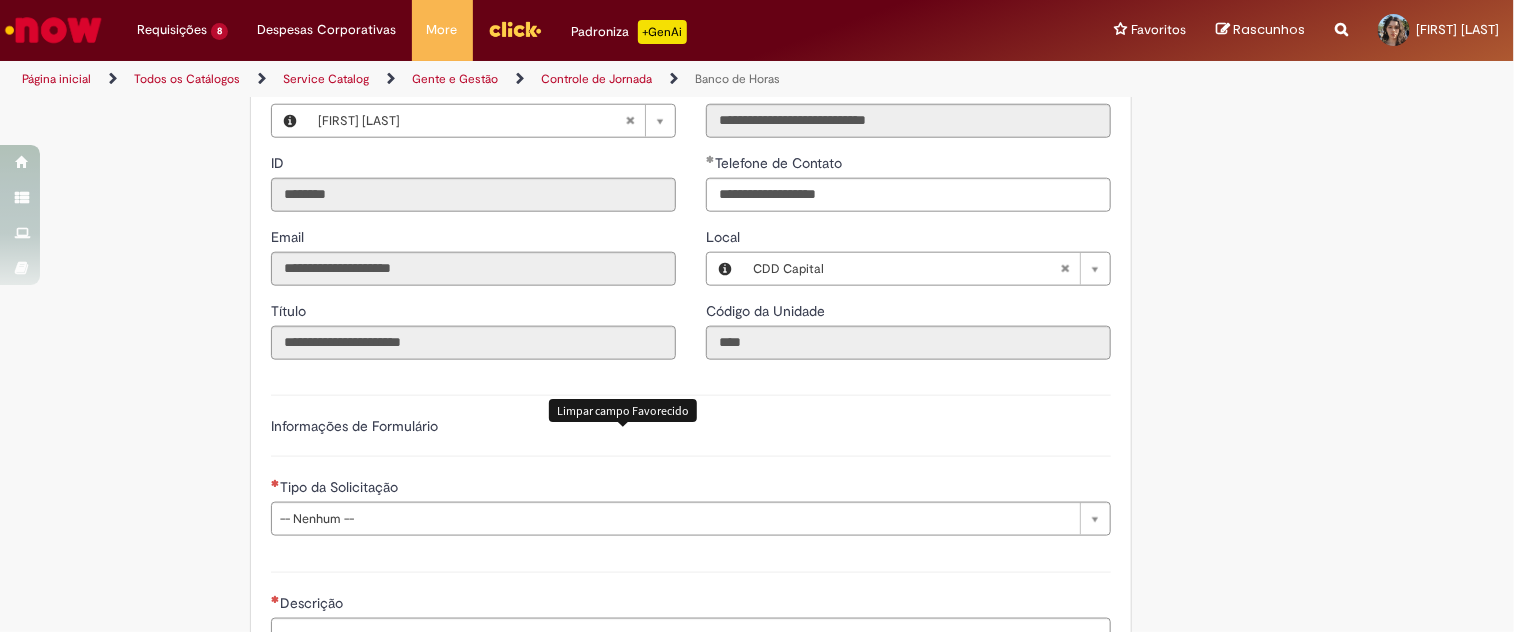 scroll, scrollTop: 1111, scrollLeft: 0, axis: vertical 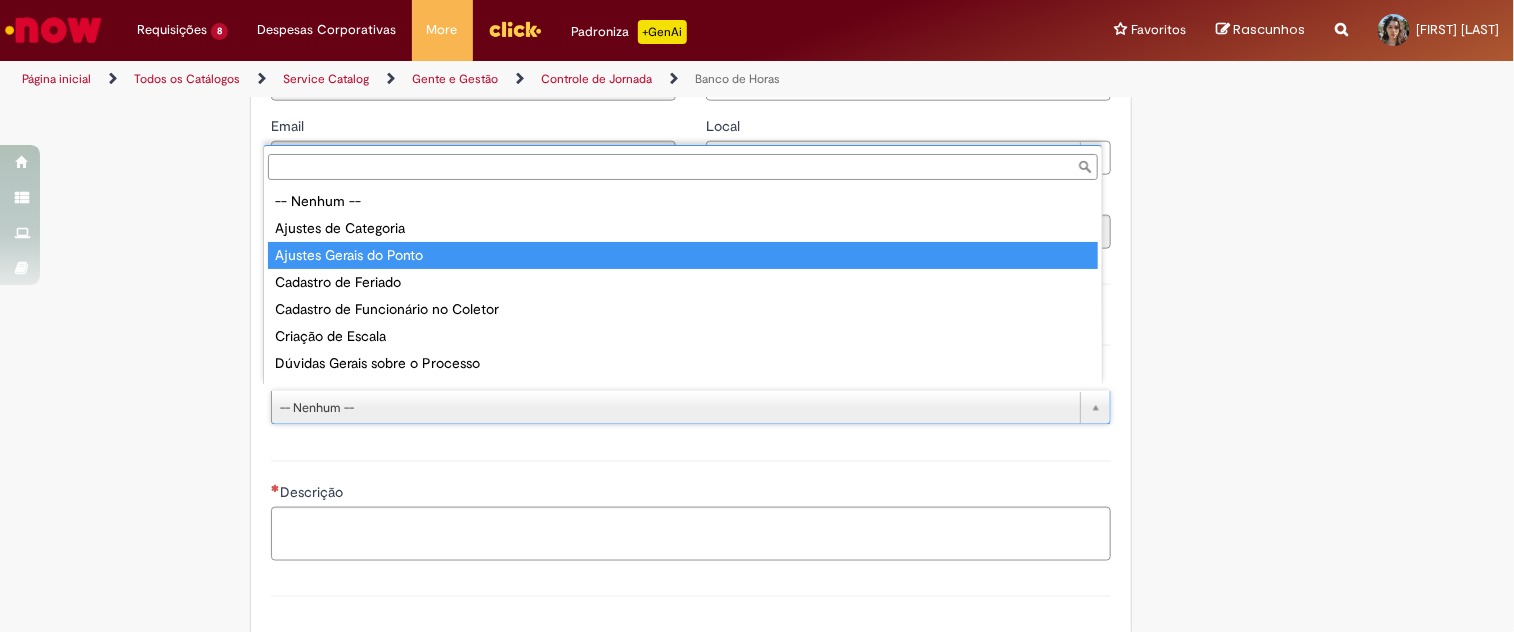 type on "**********" 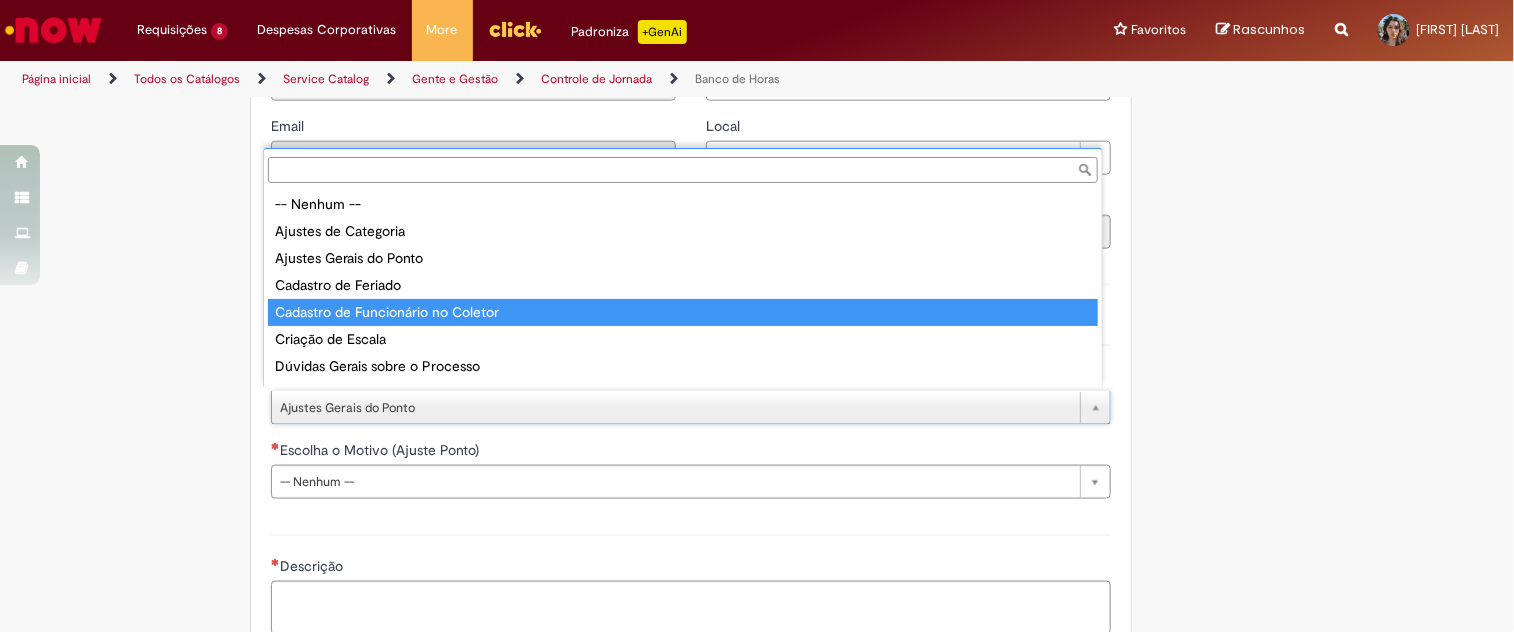 scroll, scrollTop: 23, scrollLeft: 0, axis: vertical 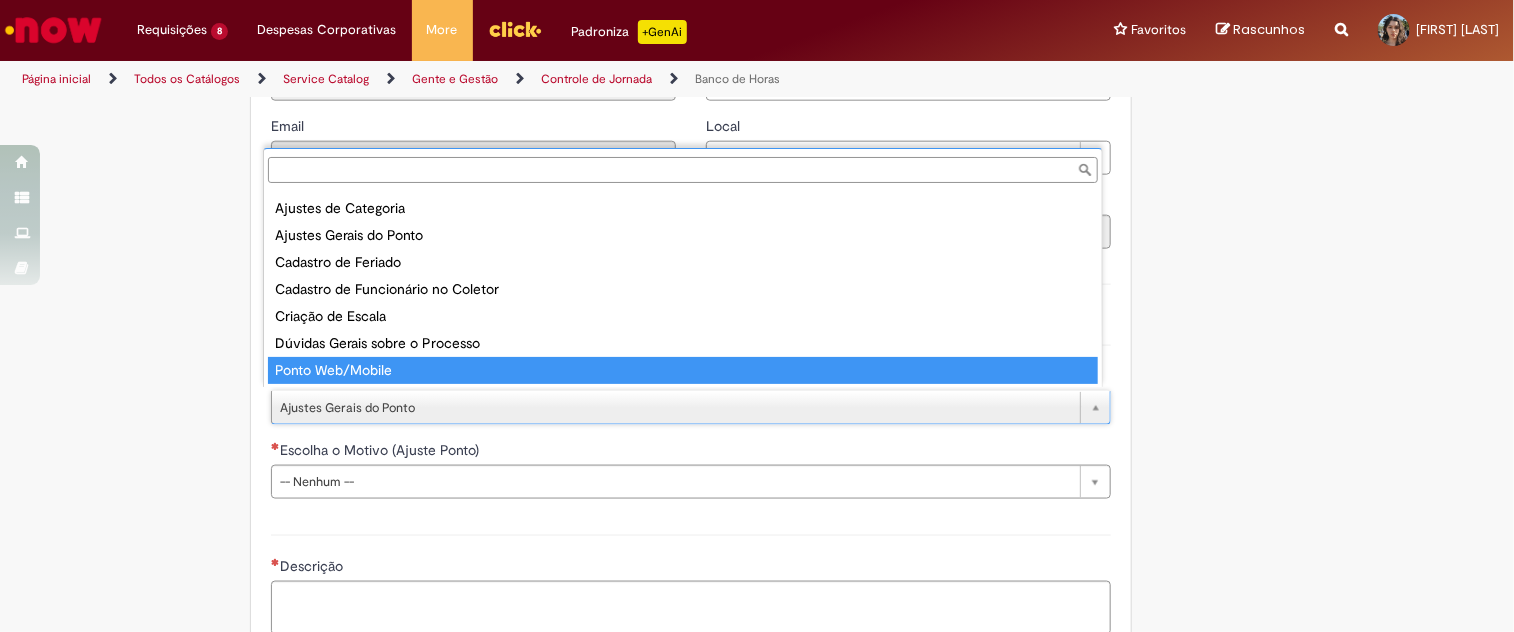 type on "**********" 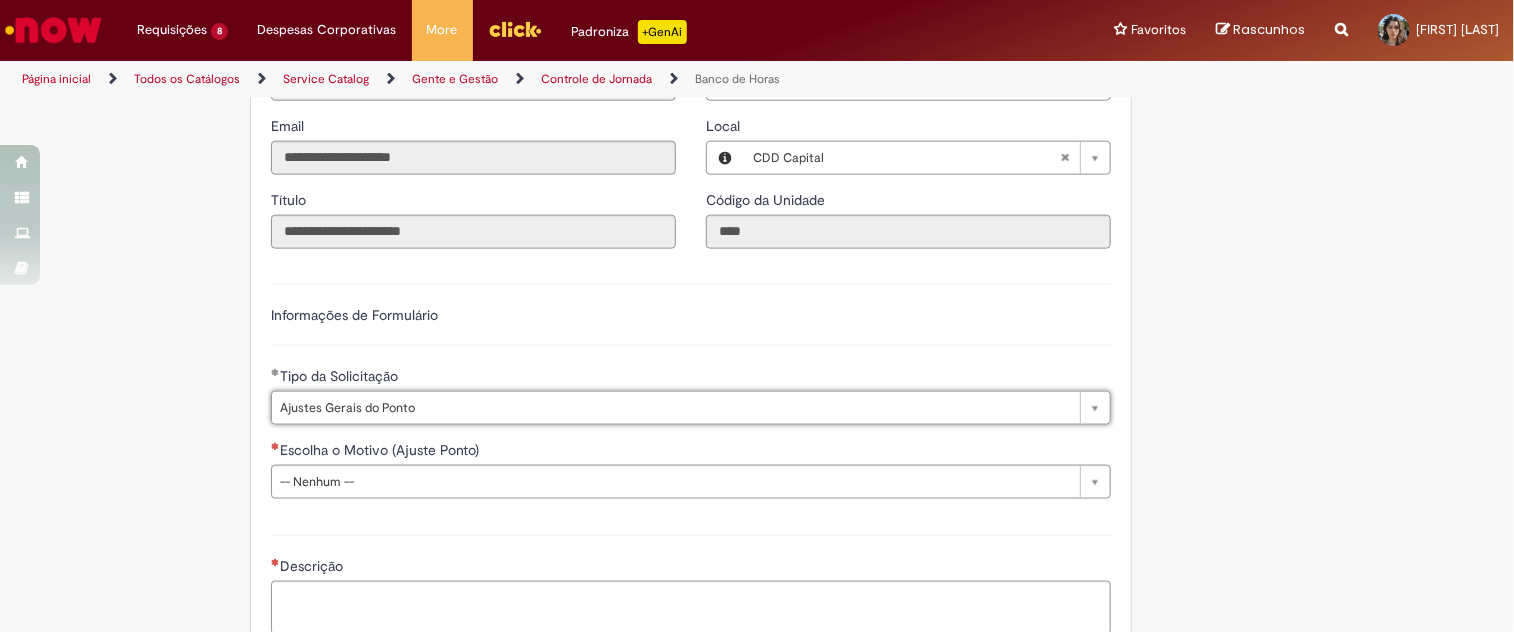 scroll, scrollTop: 0, scrollLeft: 0, axis: both 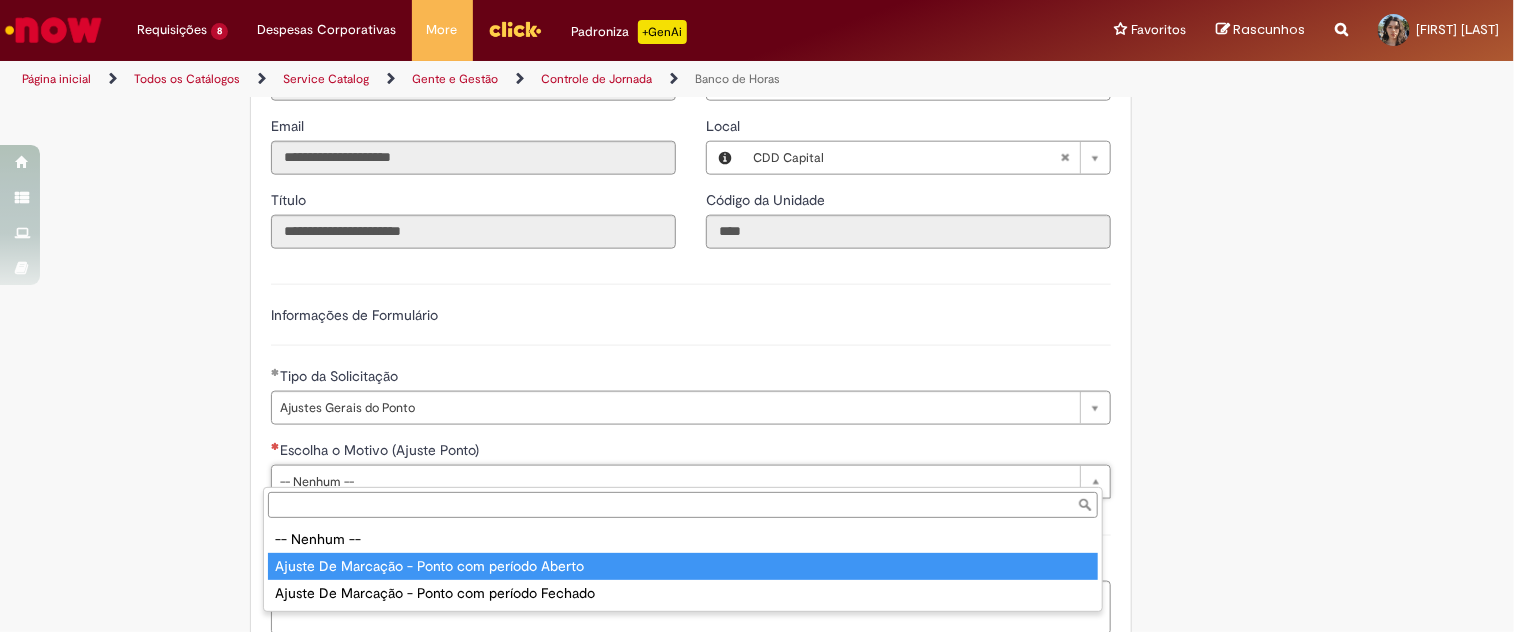 type on "**********" 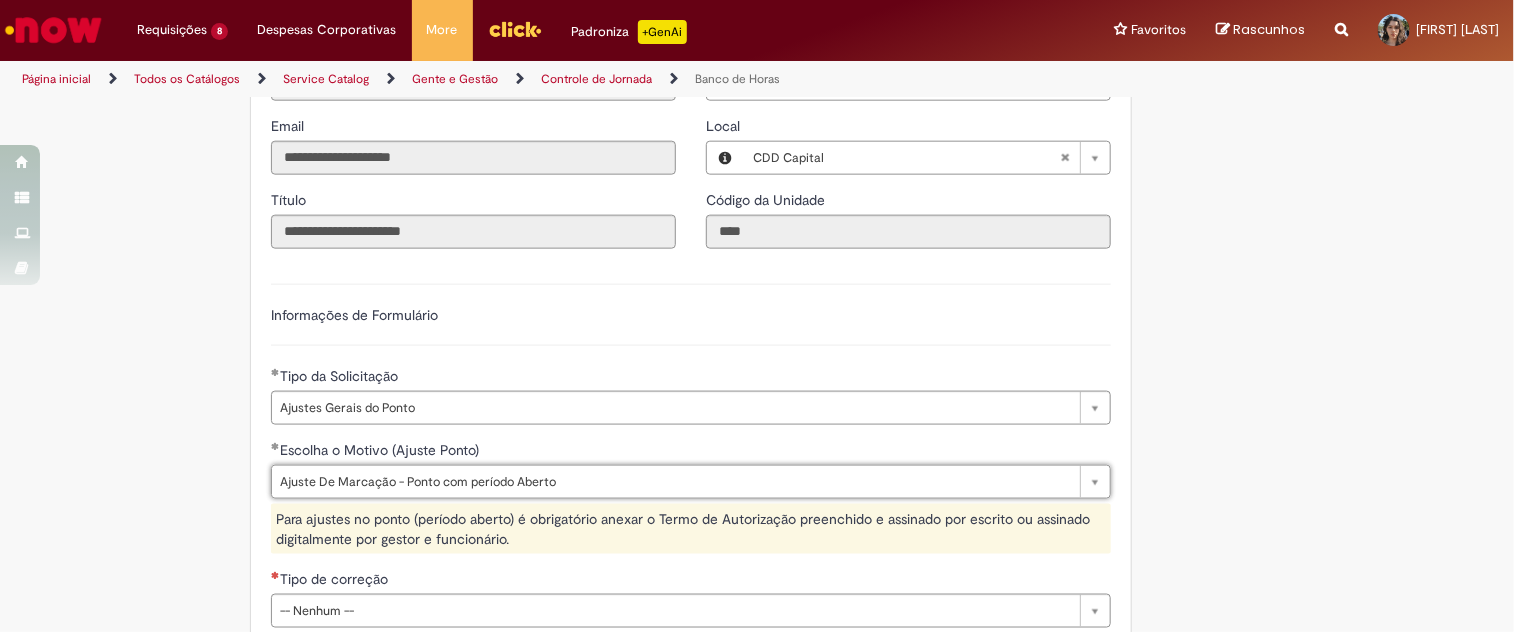 click on "**********" at bounding box center [659, 466] 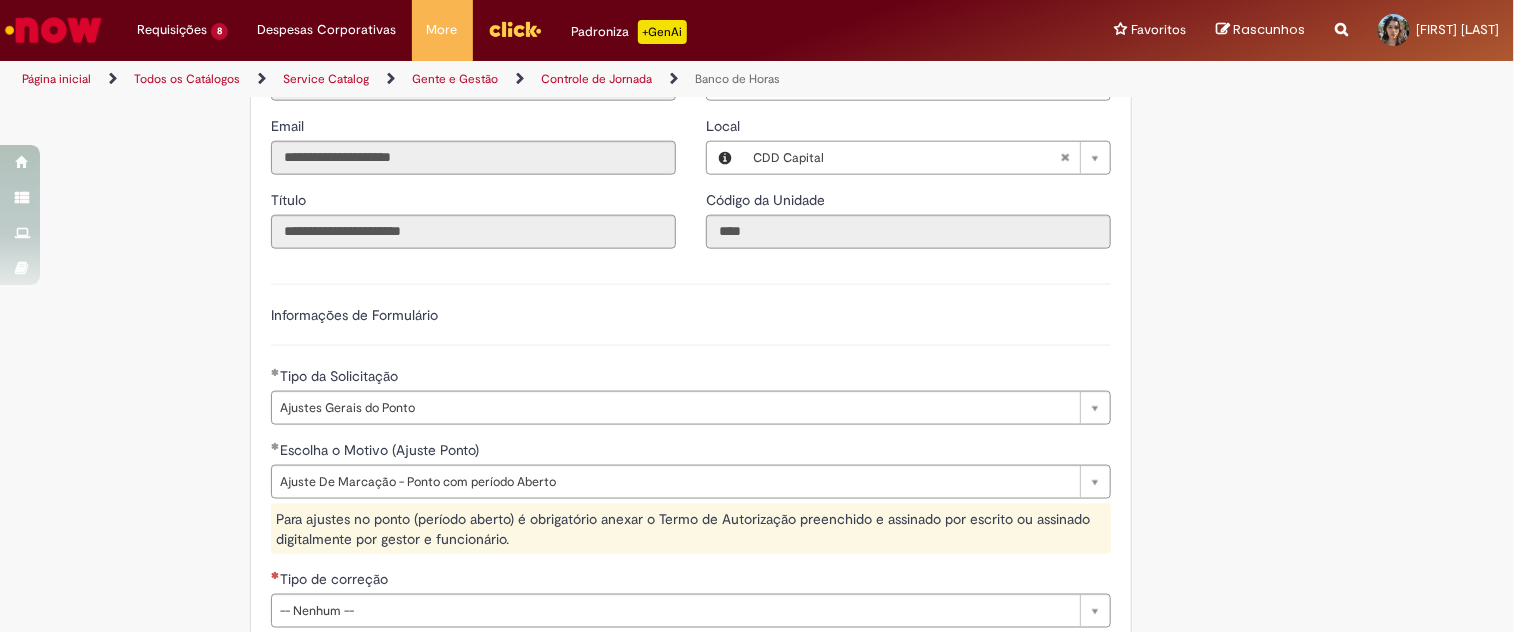 scroll, scrollTop: 1333, scrollLeft: 0, axis: vertical 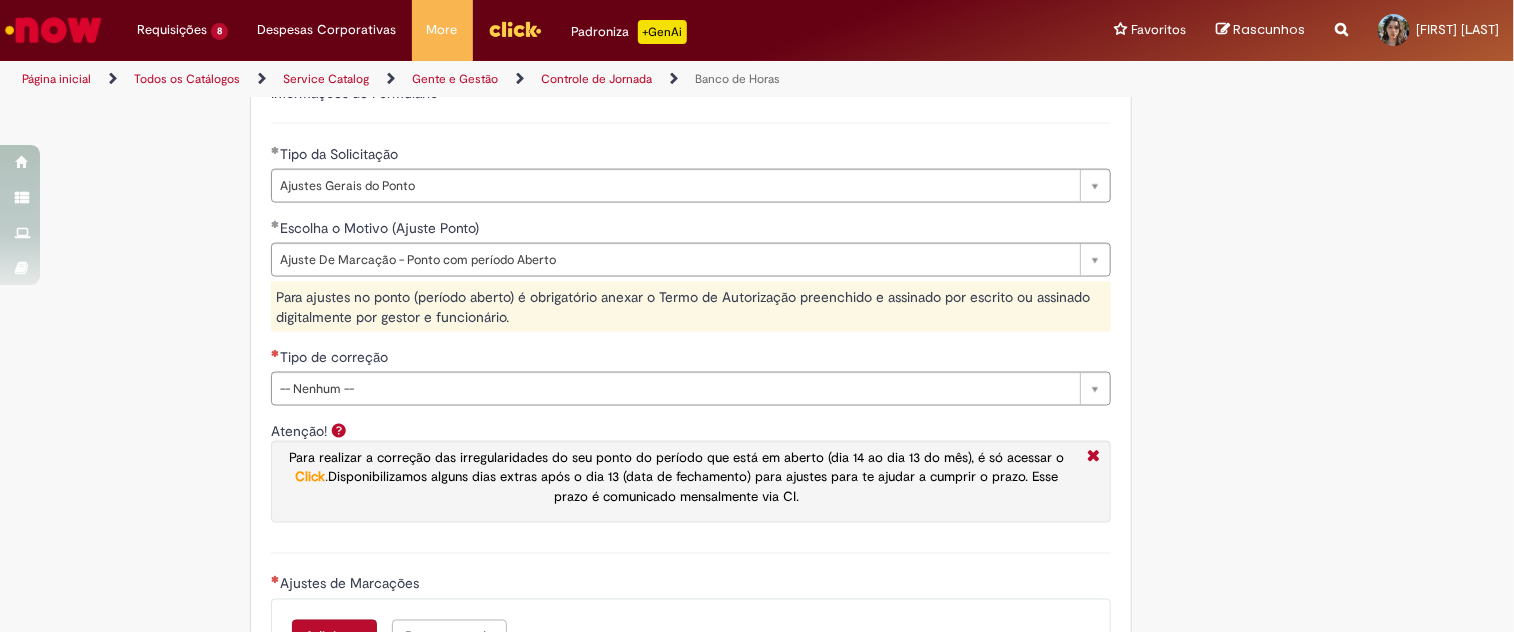 click on "**********" at bounding box center [691, 414] 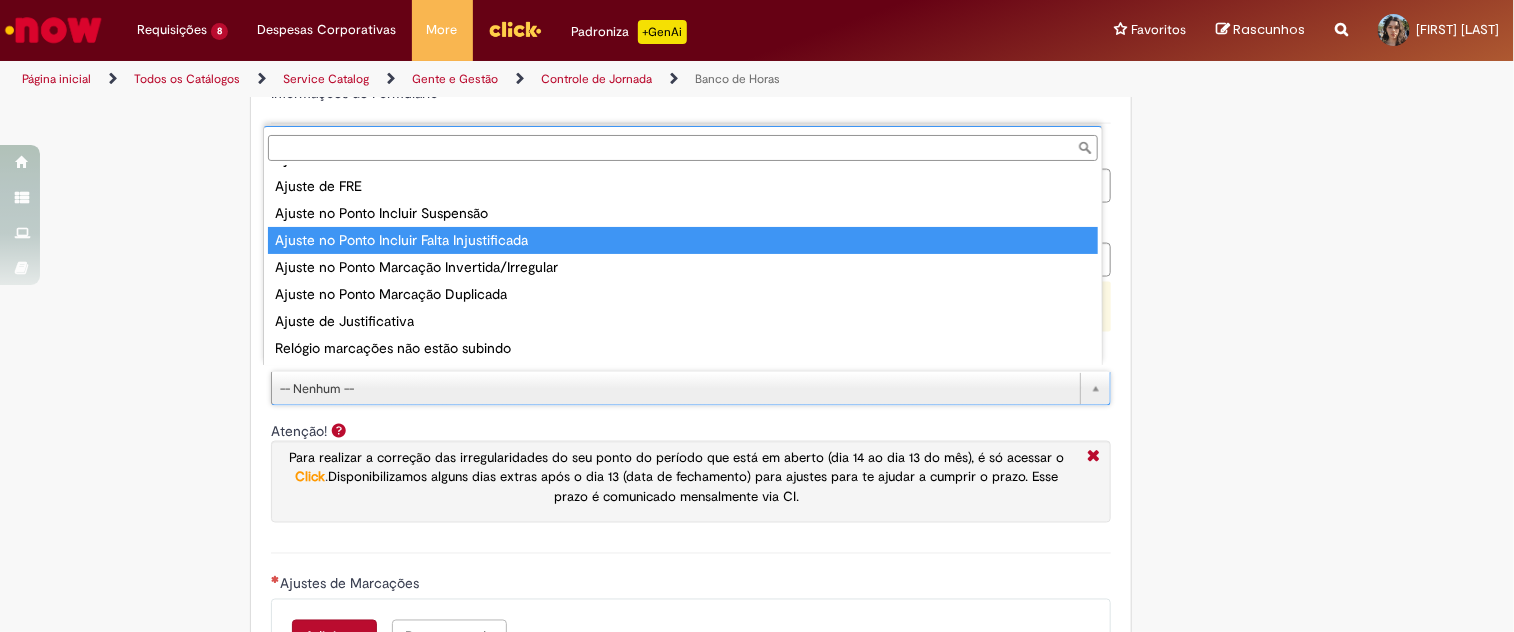 scroll, scrollTop: 0, scrollLeft: 0, axis: both 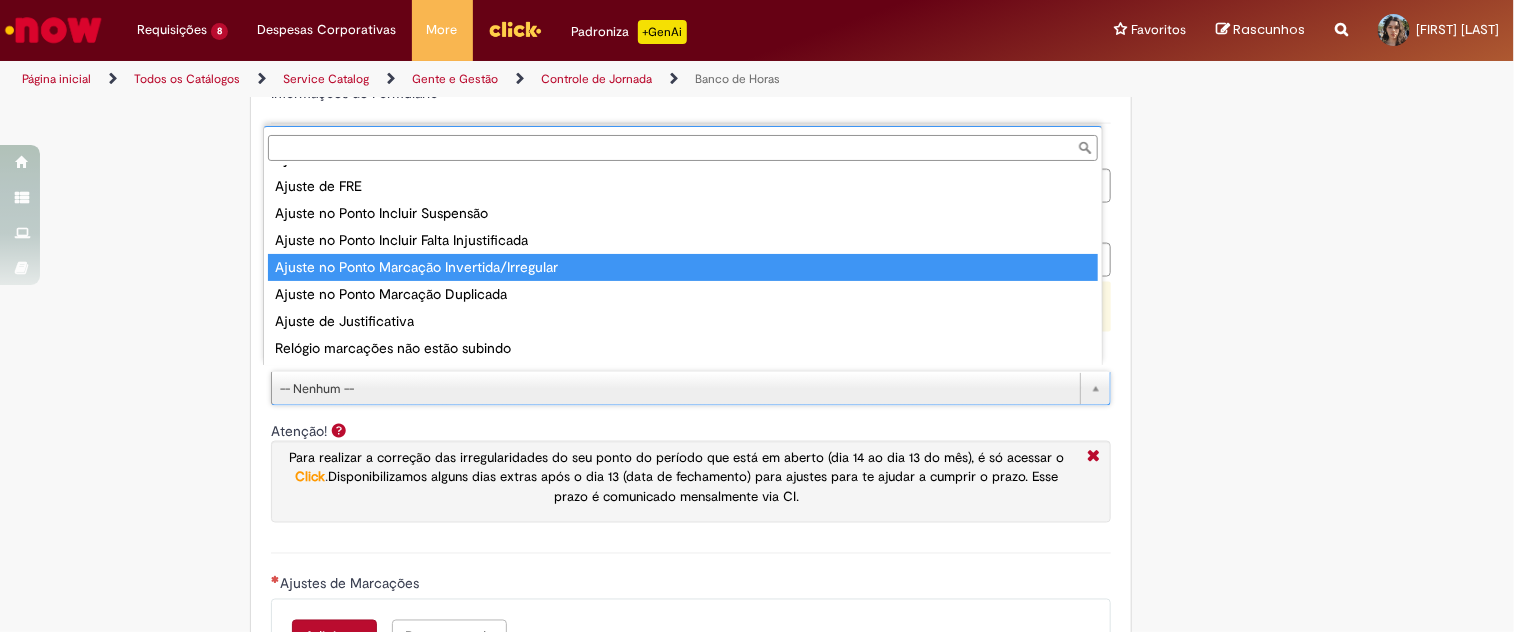 type on "**********" 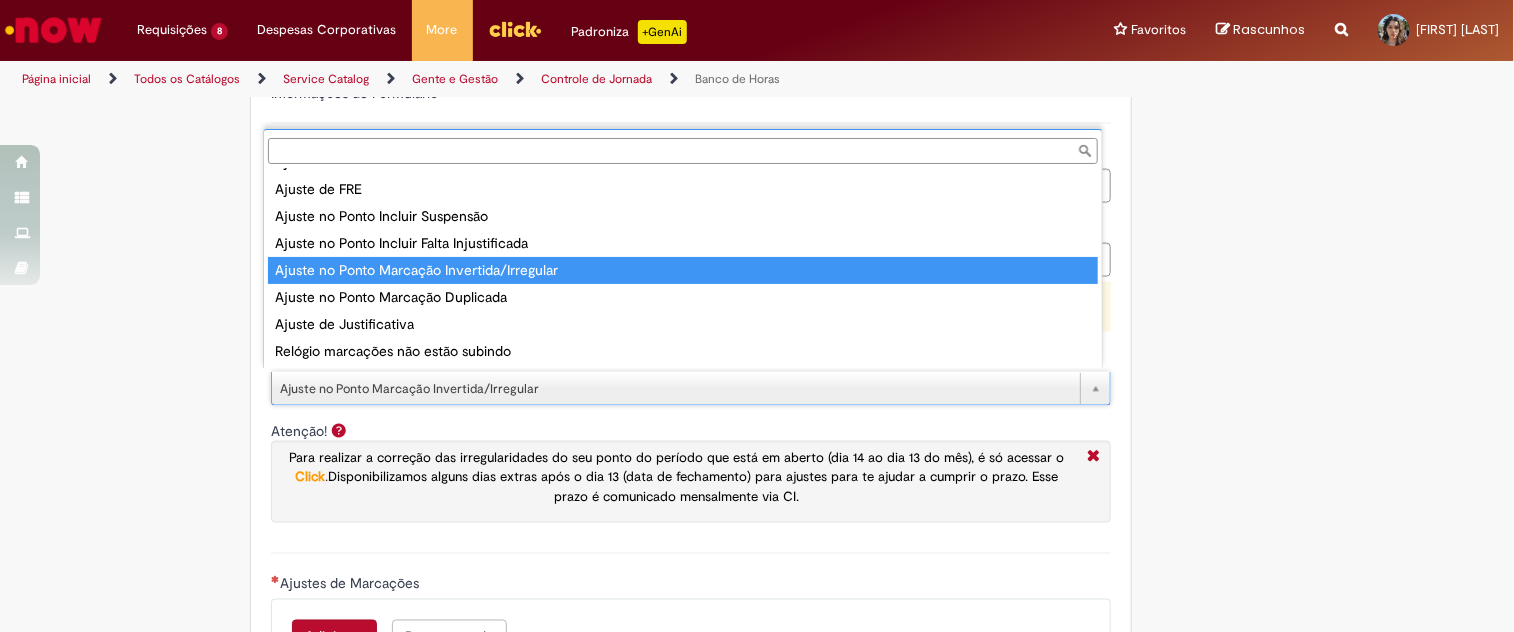 scroll, scrollTop: 15, scrollLeft: 0, axis: vertical 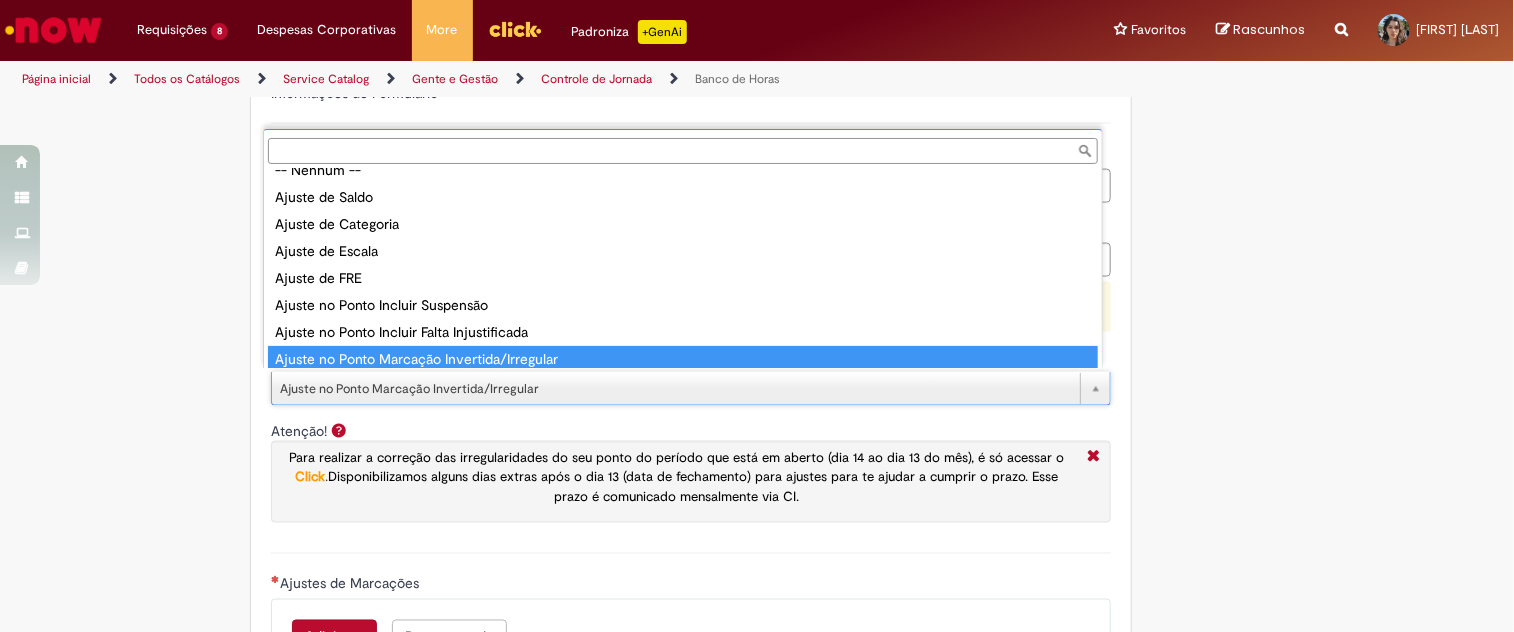 type on "**********" 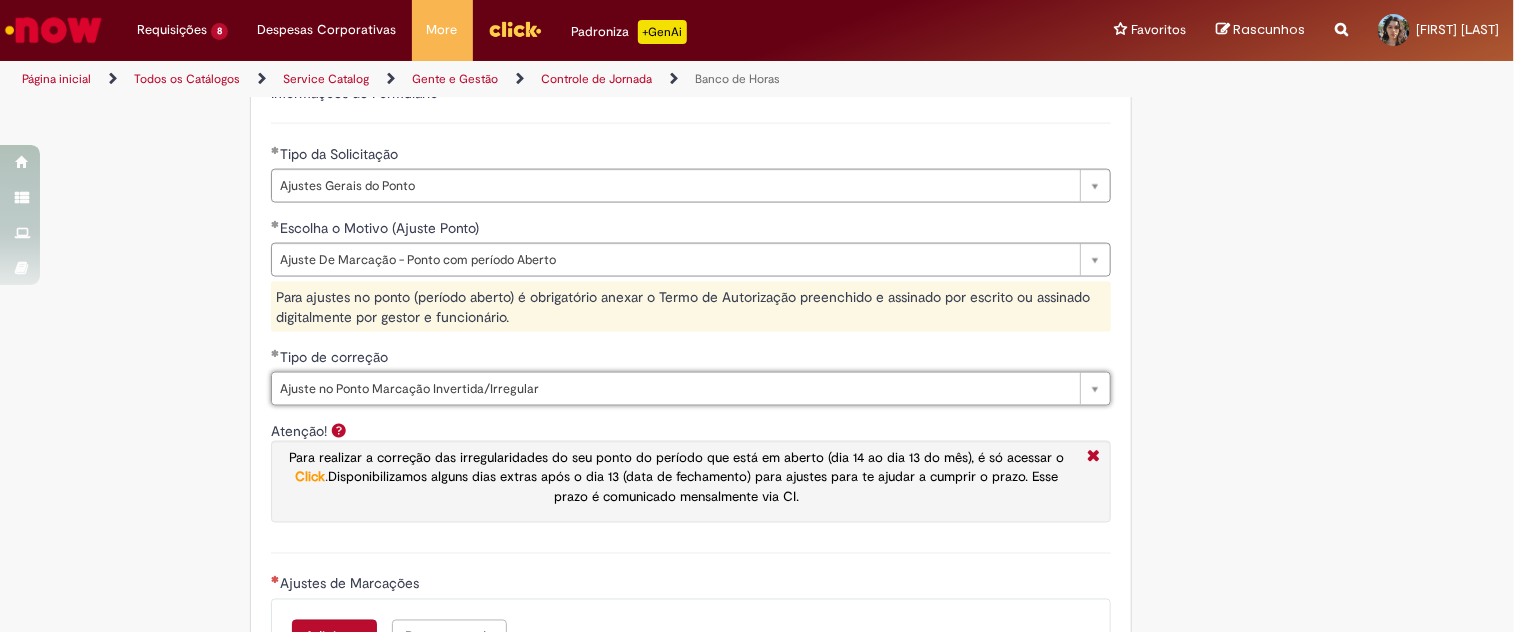 scroll, scrollTop: 0, scrollLeft: 280, axis: horizontal 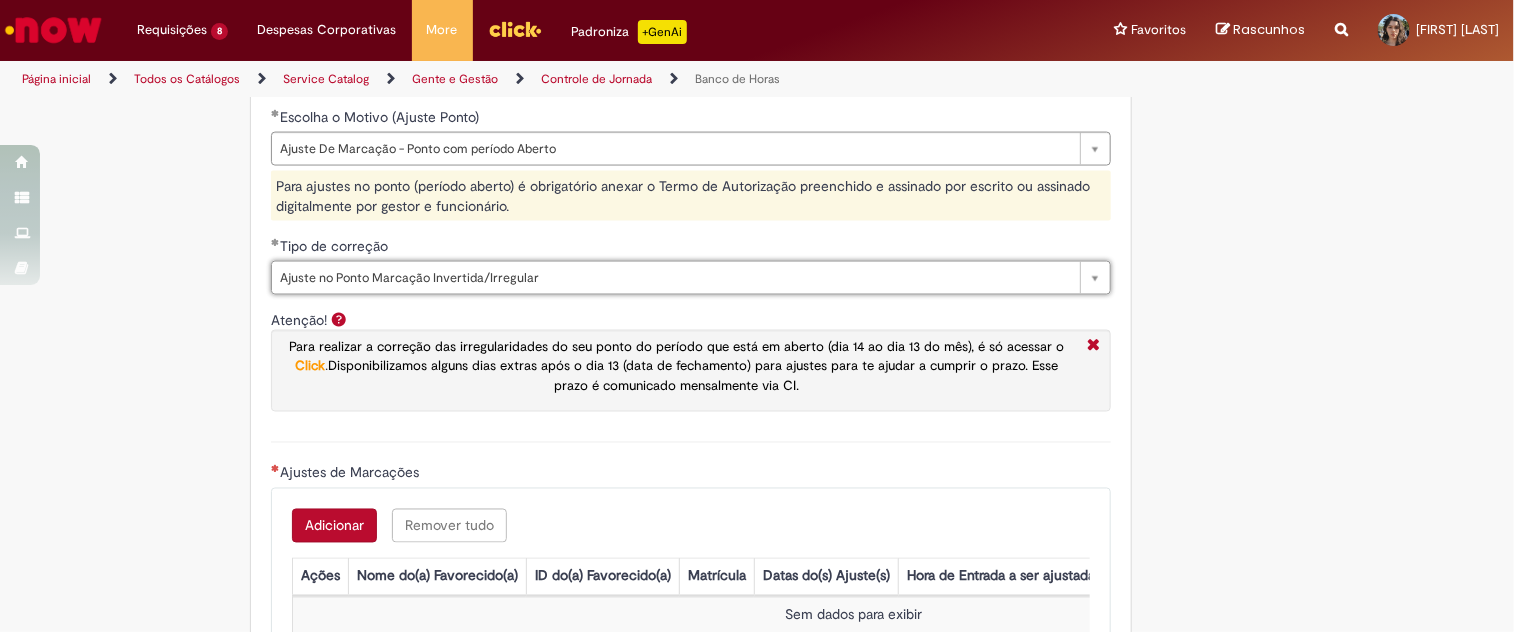 click on "Adicionar" at bounding box center [334, 526] 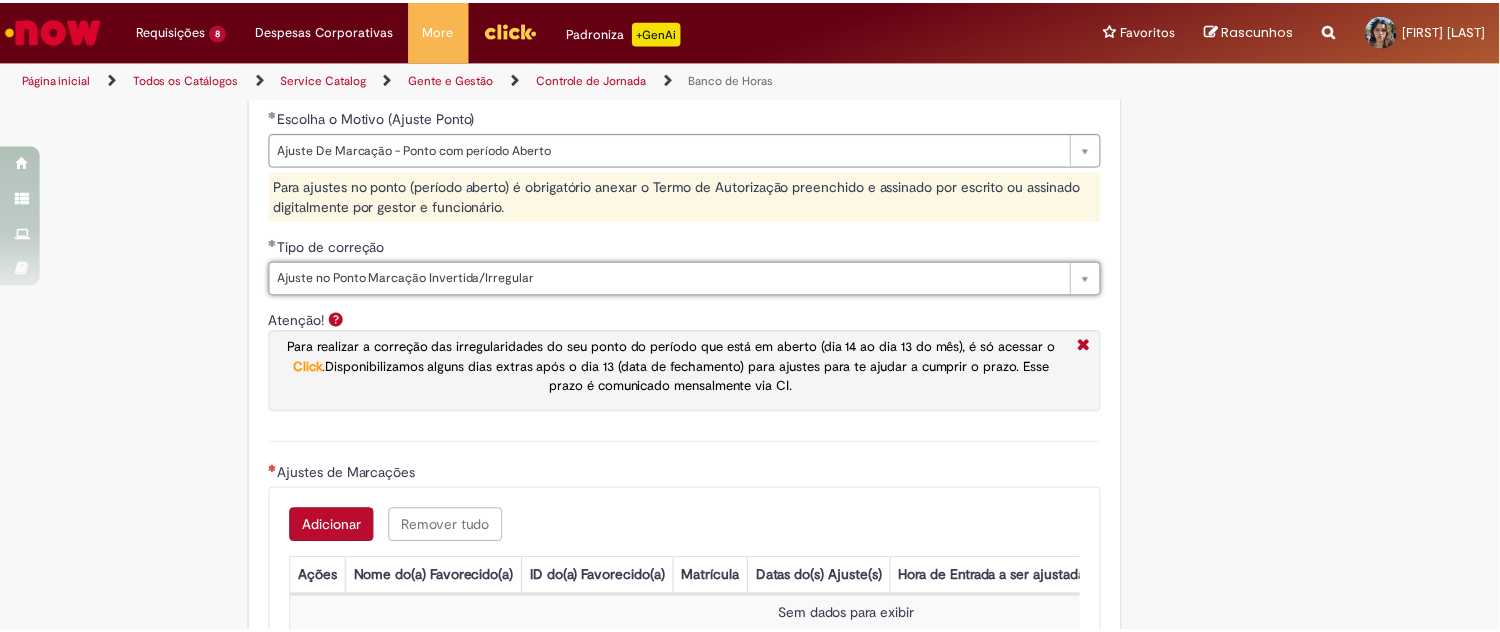 scroll, scrollTop: 0, scrollLeft: 0, axis: both 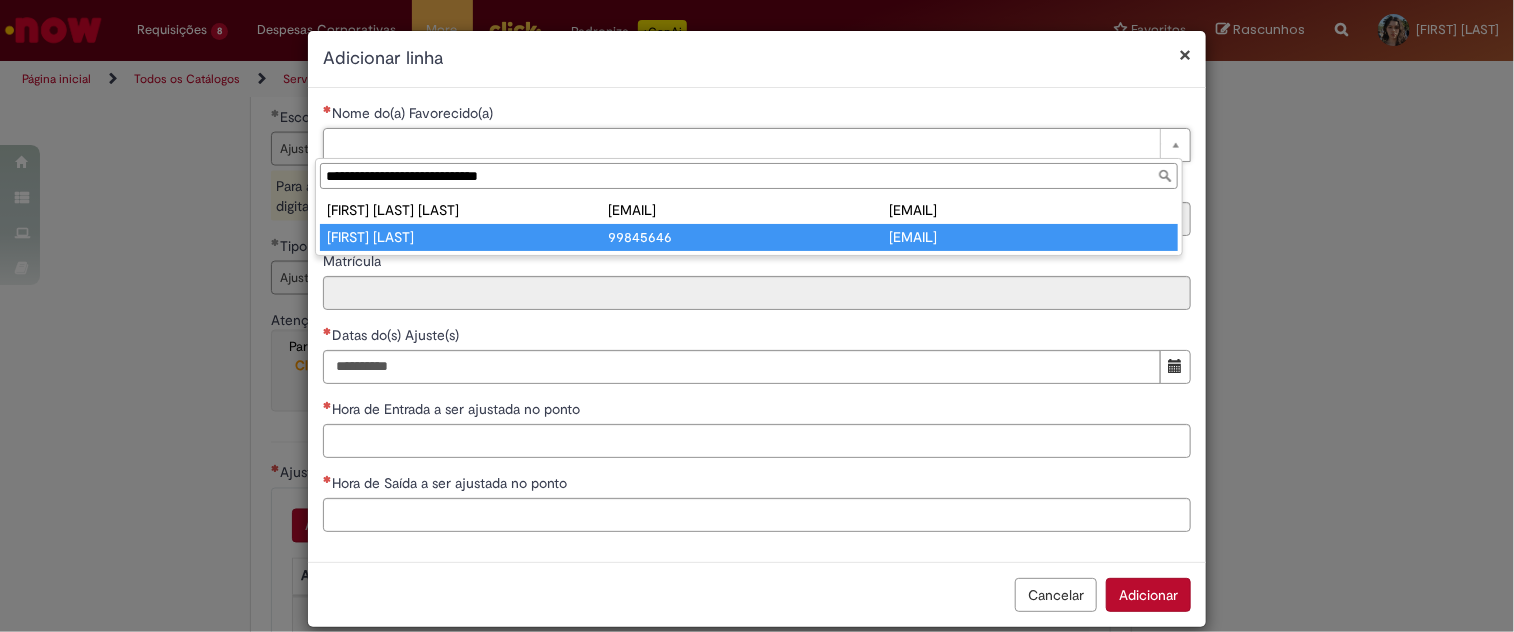 type on "**********" 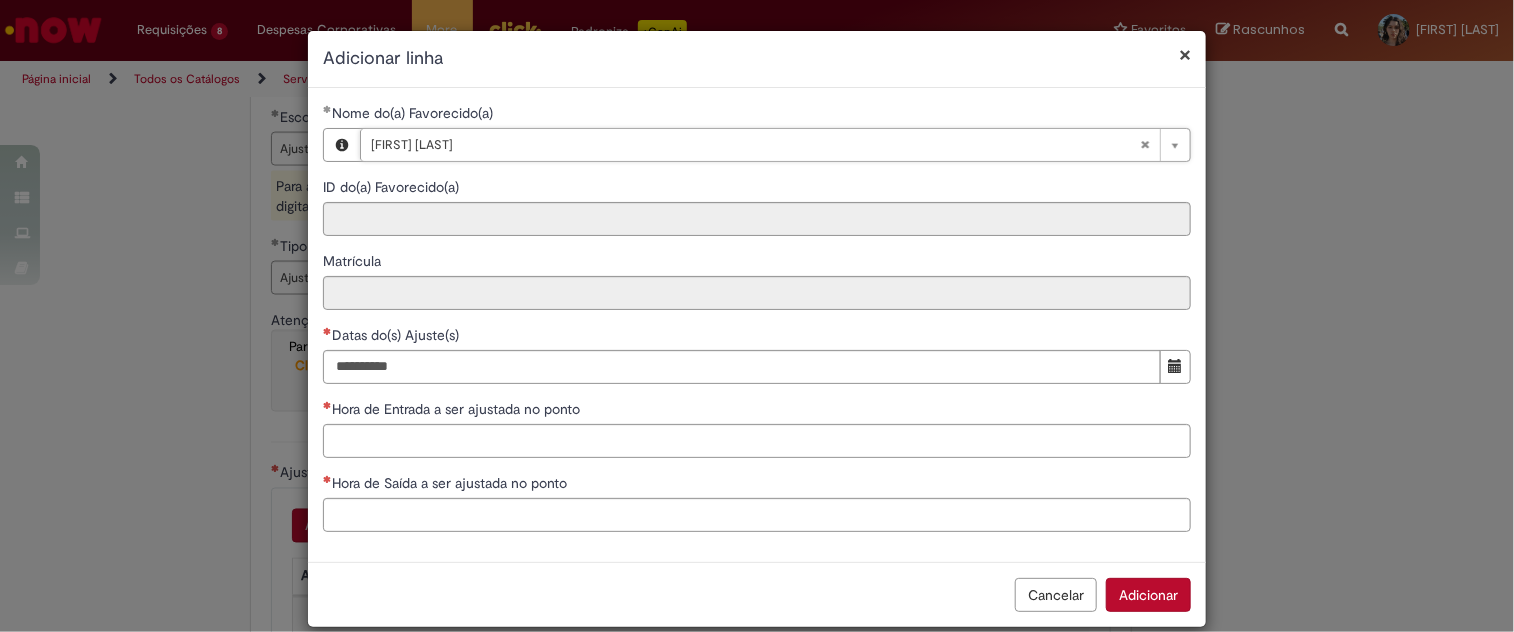 type on "********" 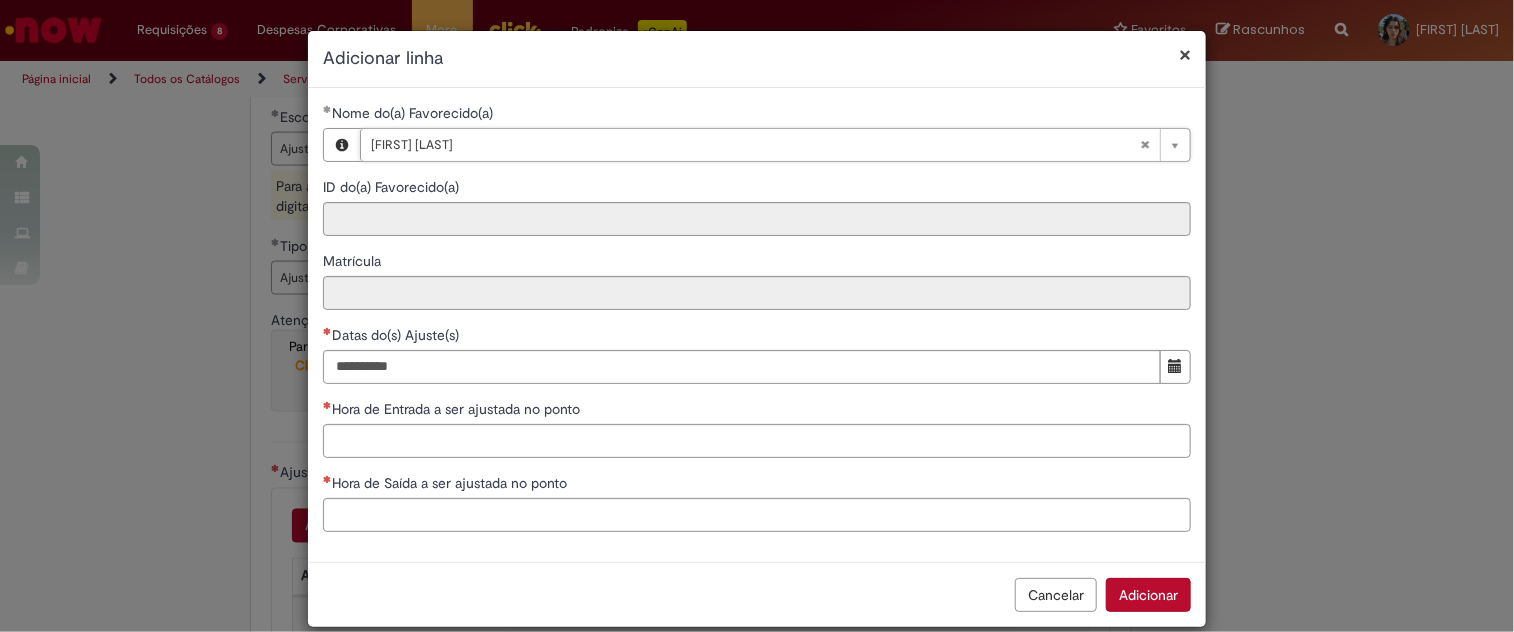 type on "****" 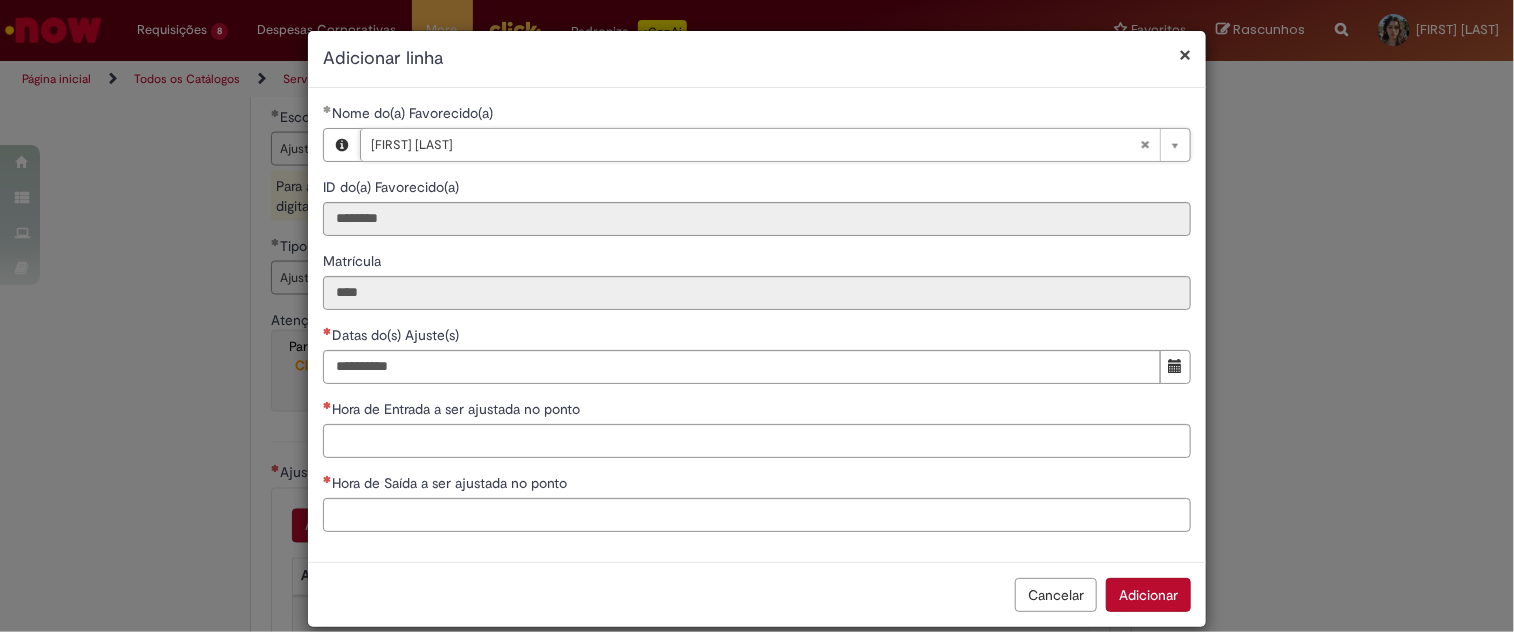 click on "**********" at bounding box center [757, 325] 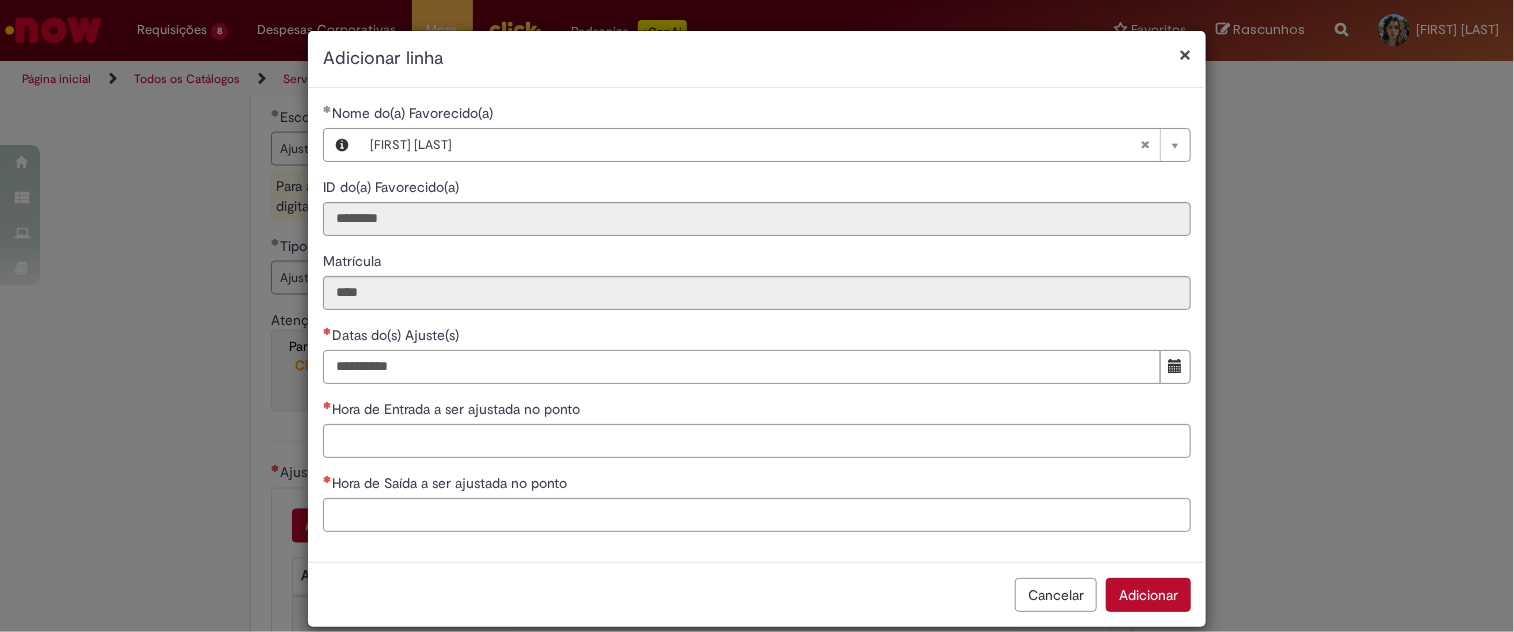 click on "Datas do(s) Ajuste(s)" at bounding box center [742, 367] 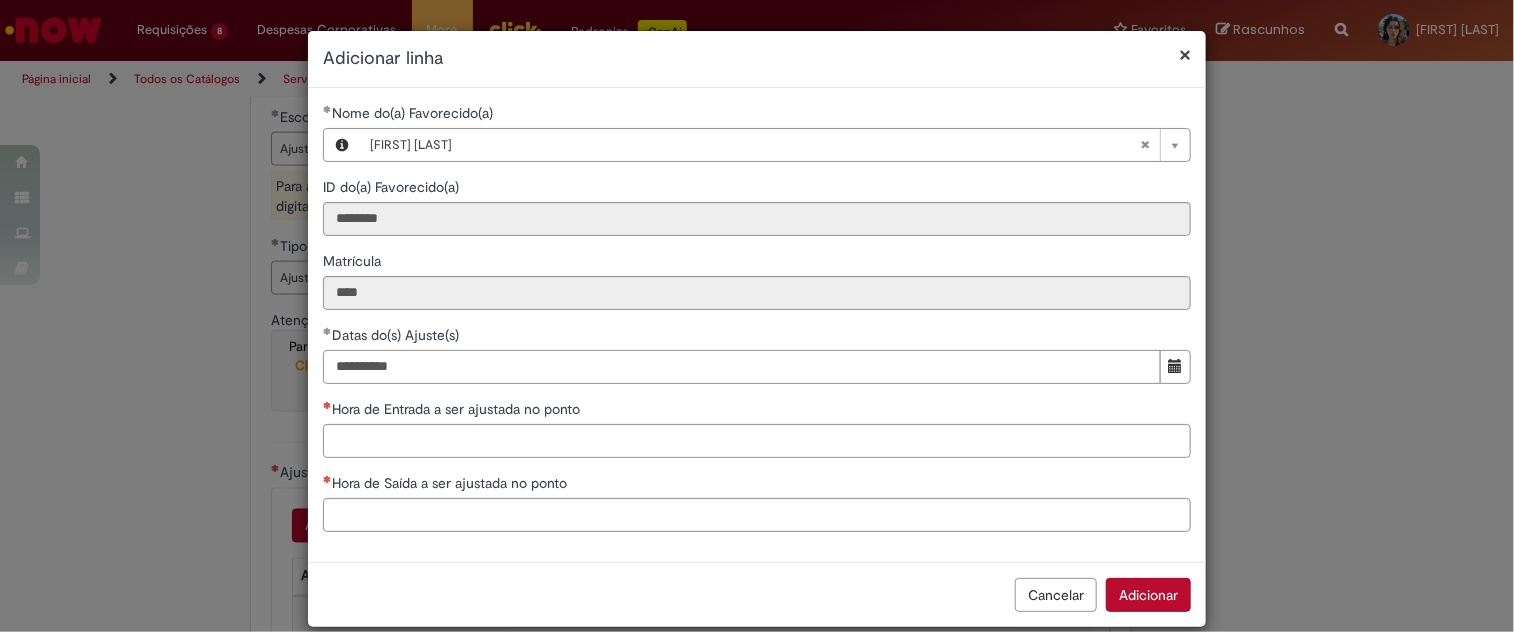click on "**********" at bounding box center (742, 367) 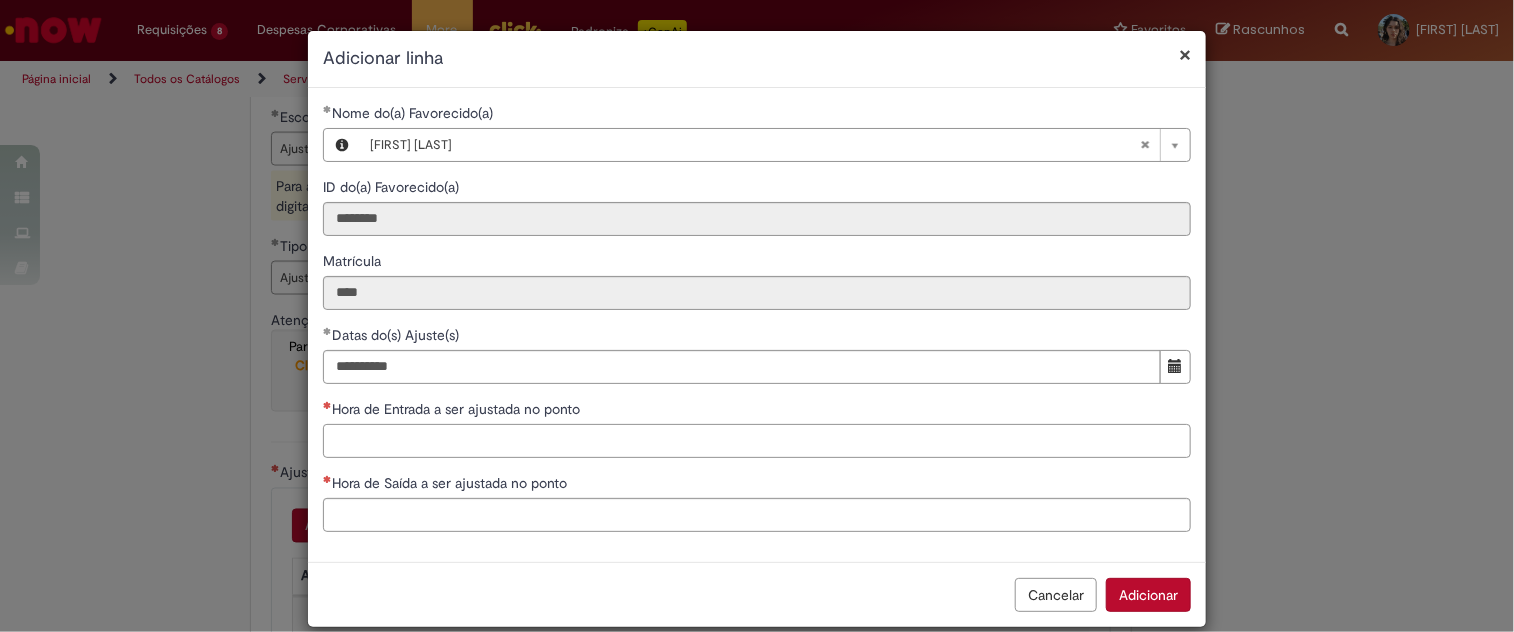 click on "Hora de Entrada a ser ajustada no ponto" at bounding box center [757, 441] 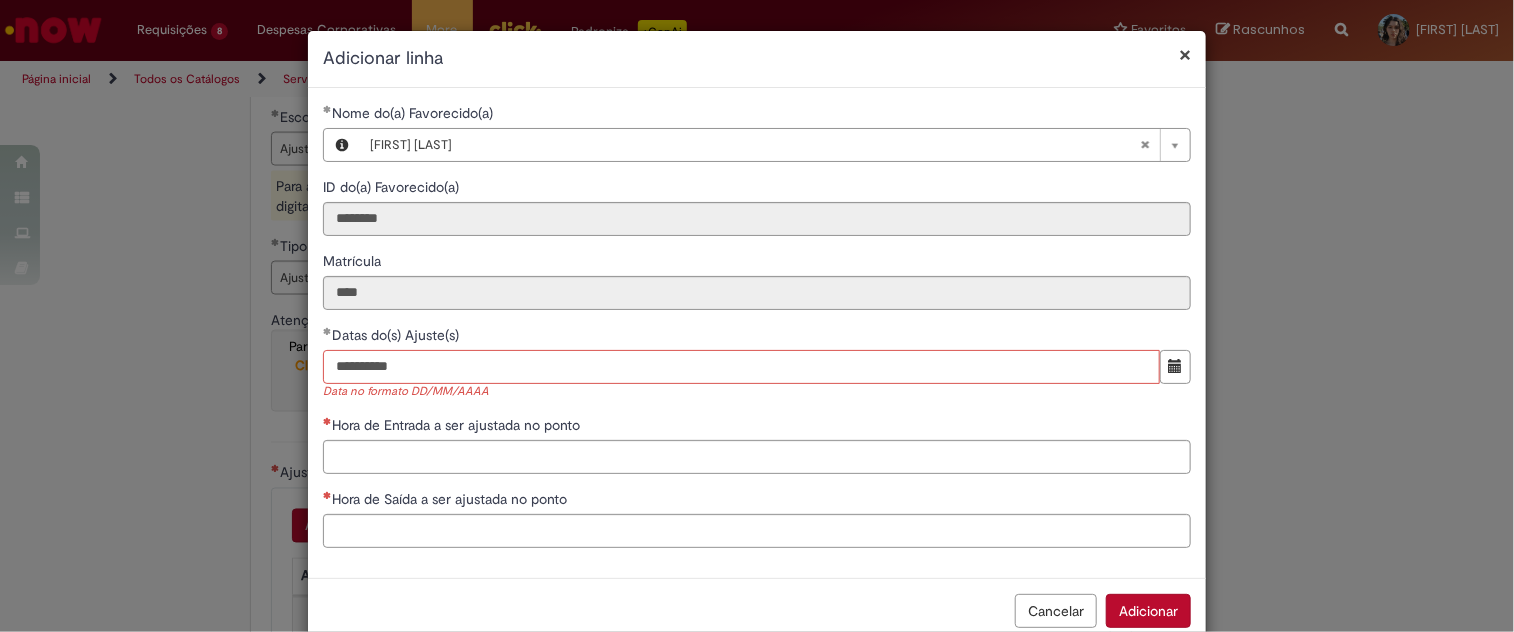 click on "**********" at bounding box center (741, 367) 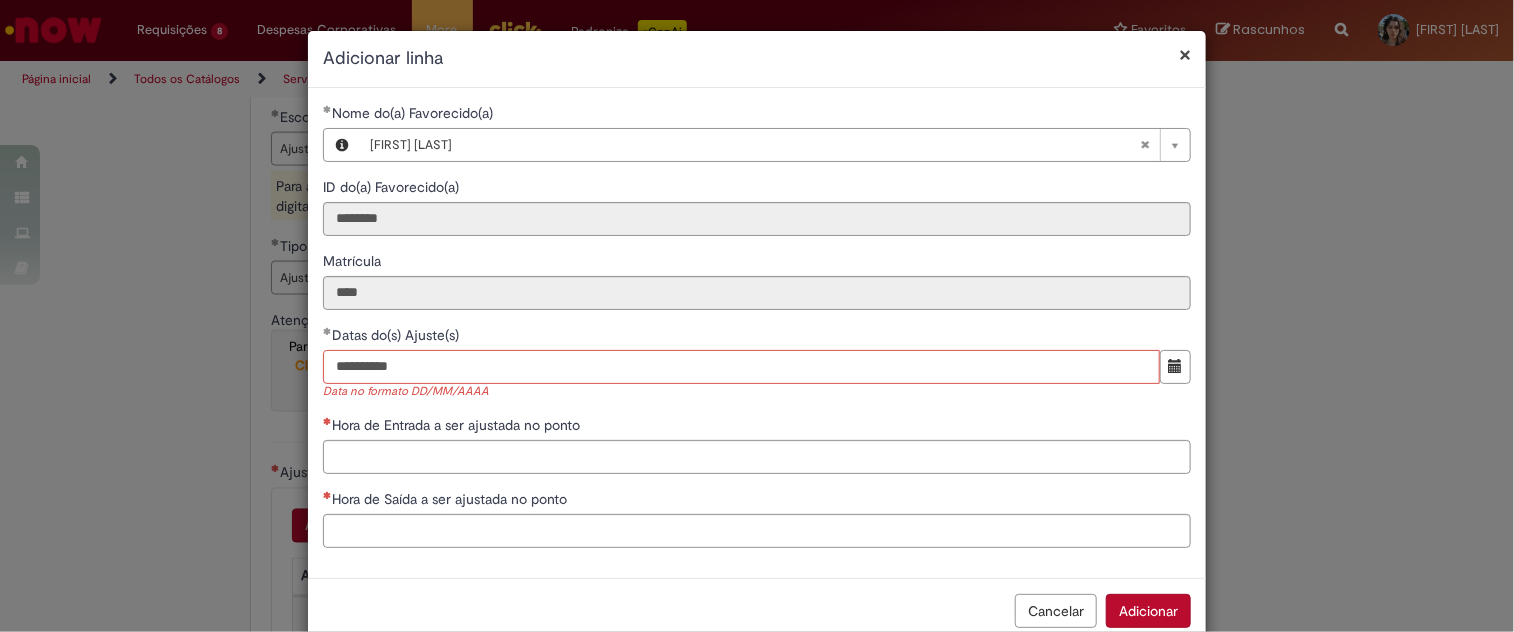 type on "**********" 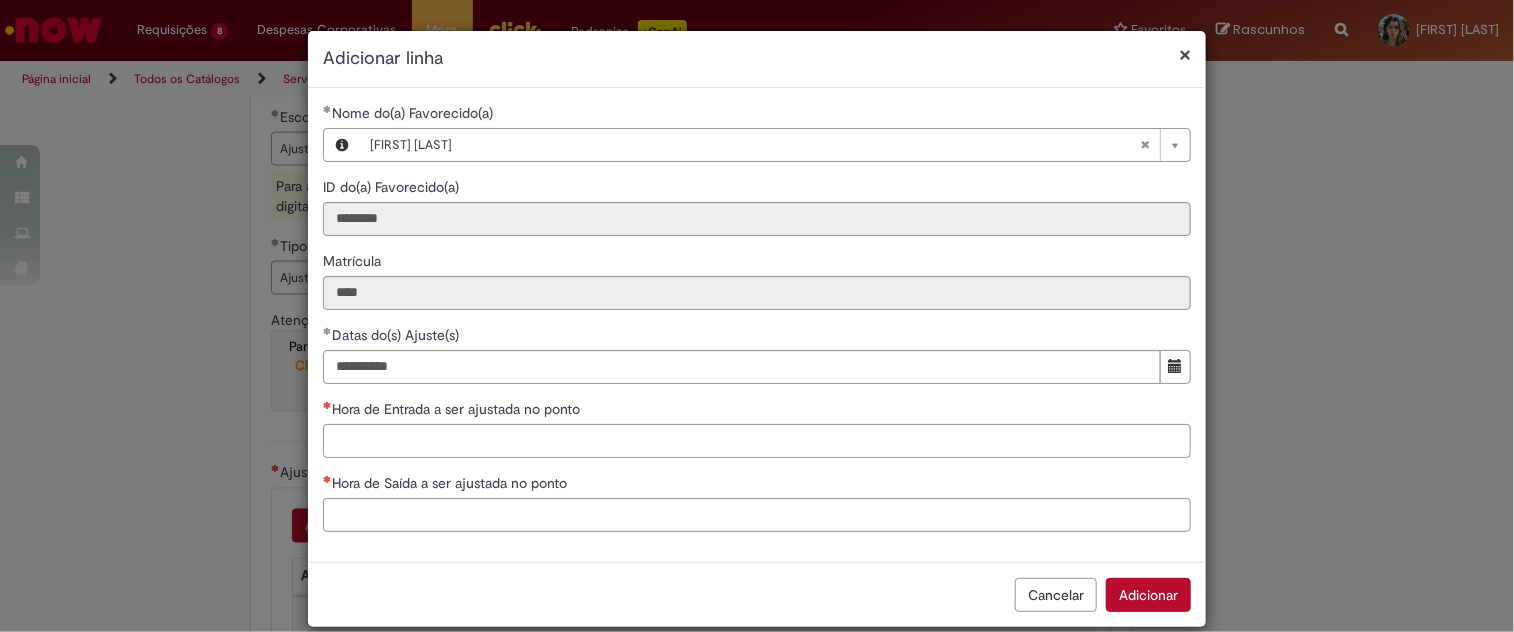 click on "Hora de Entrada a ser ajustada no ponto" at bounding box center (757, 441) 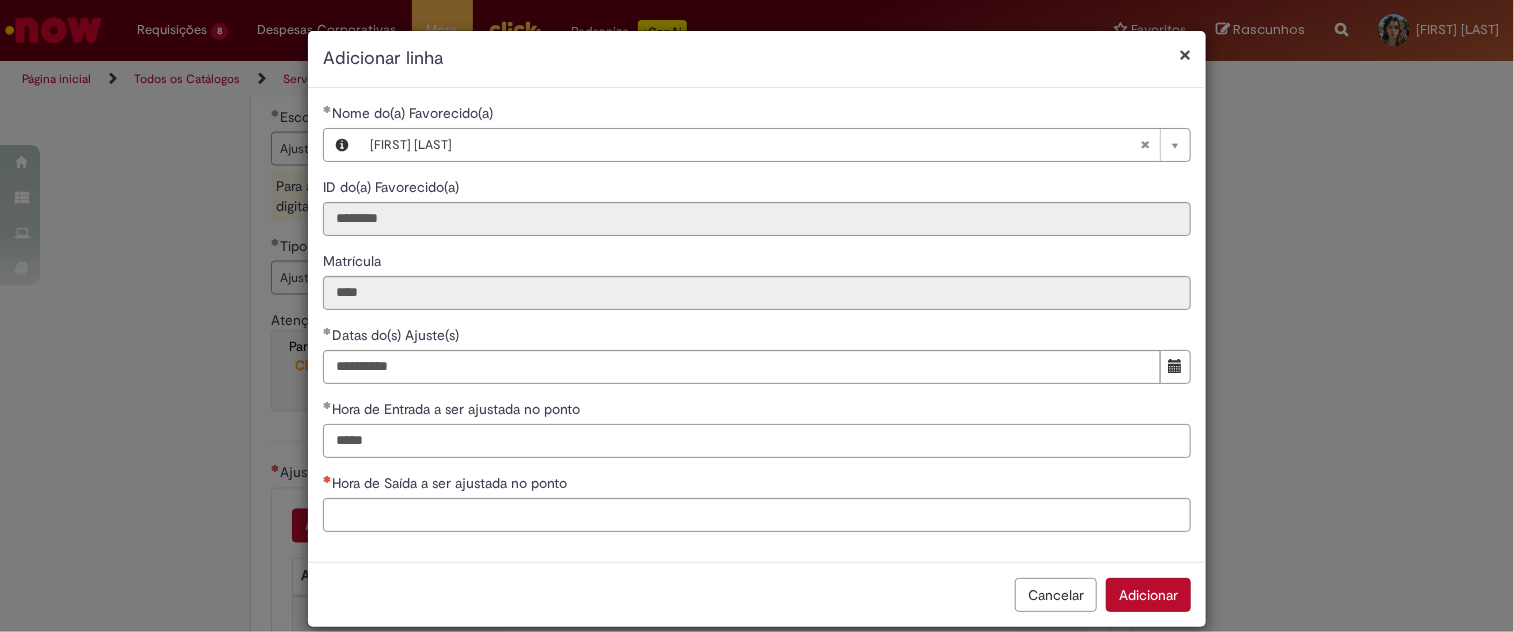 drag, startPoint x: 397, startPoint y: 442, endPoint x: 214, endPoint y: 458, distance: 183.69812 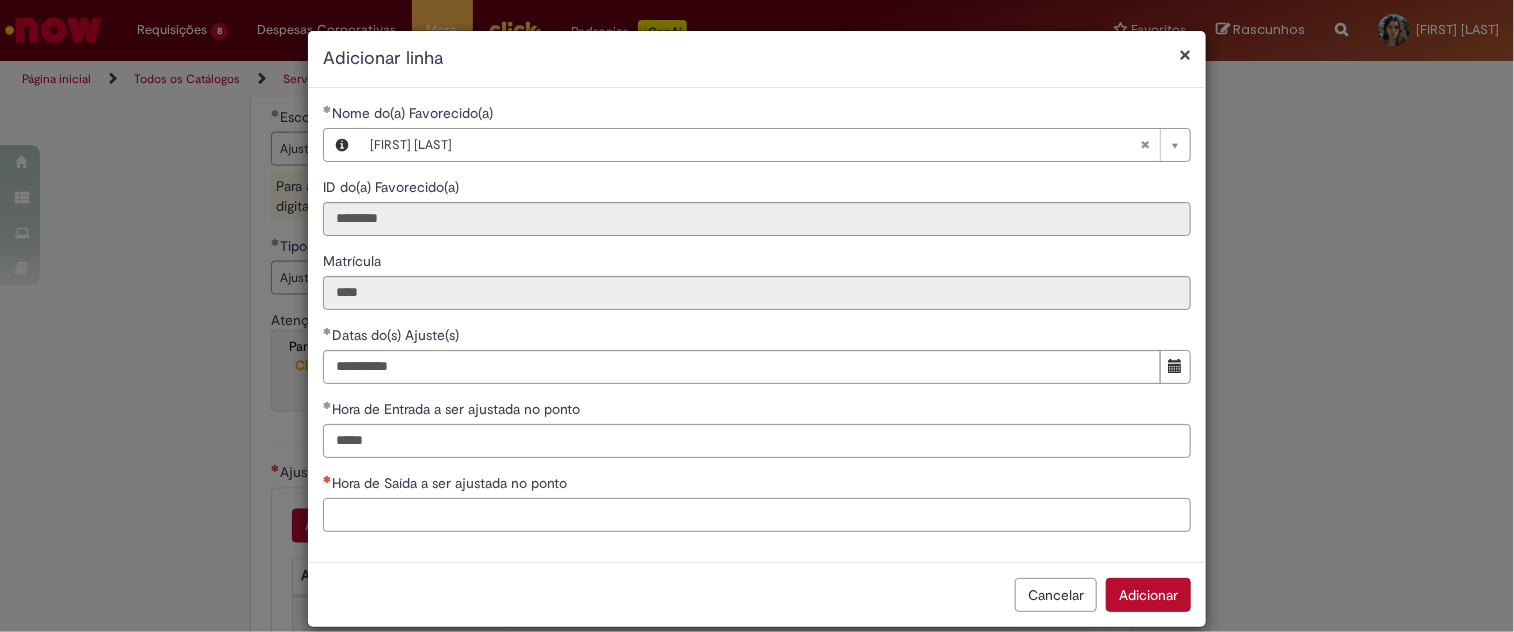 click on "Hora de Saída a ser ajustada no ponto" at bounding box center (757, 515) 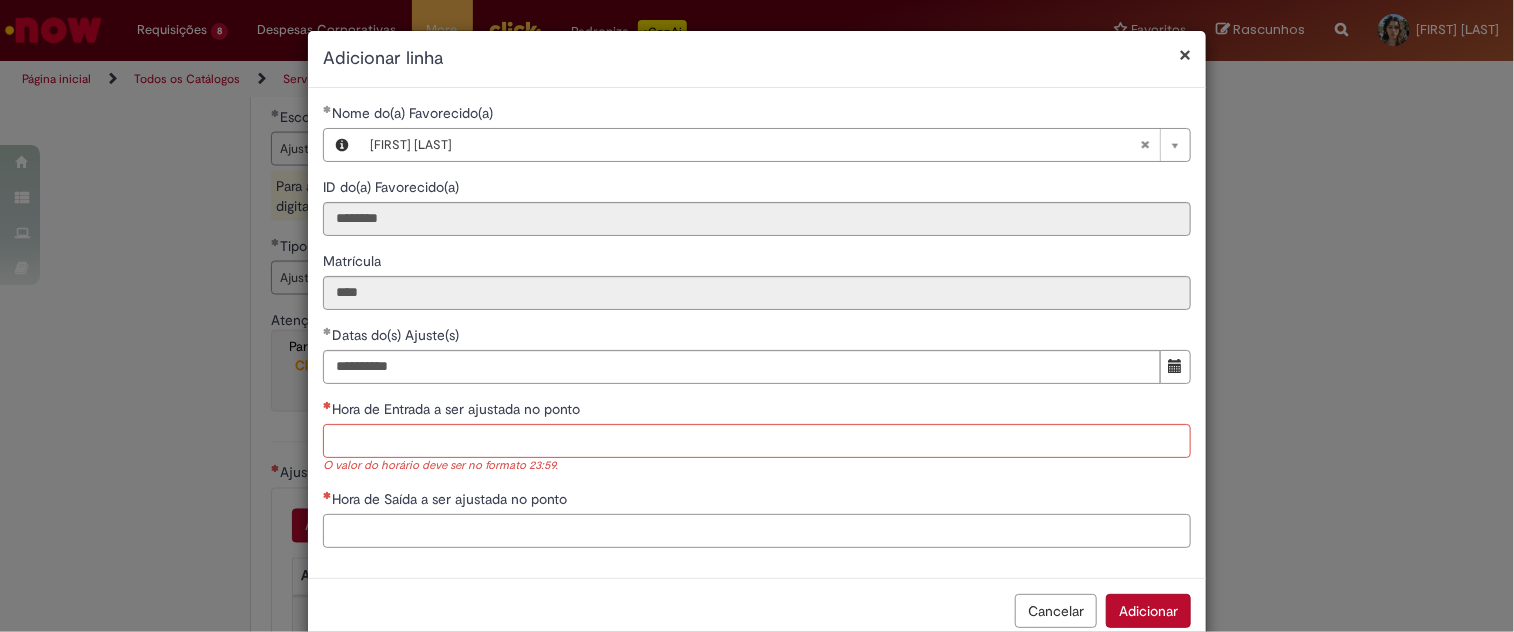 paste on "*****" 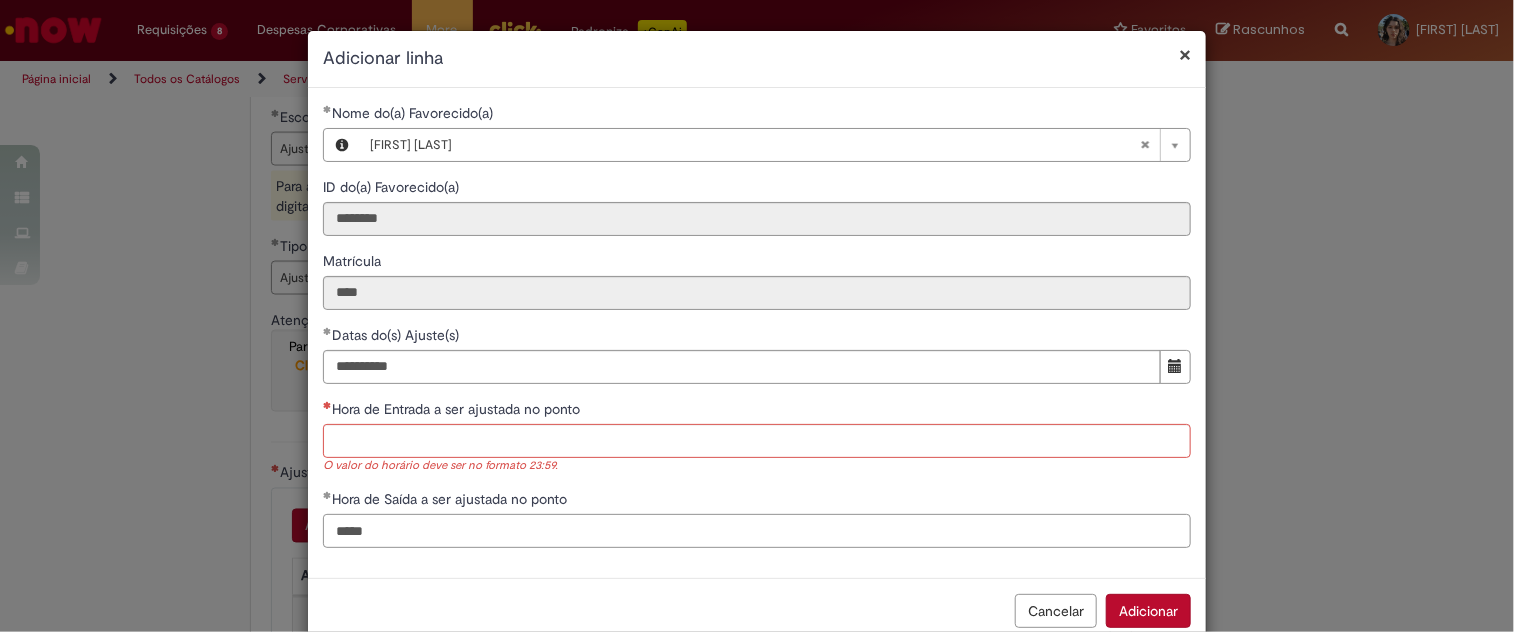 type on "*****" 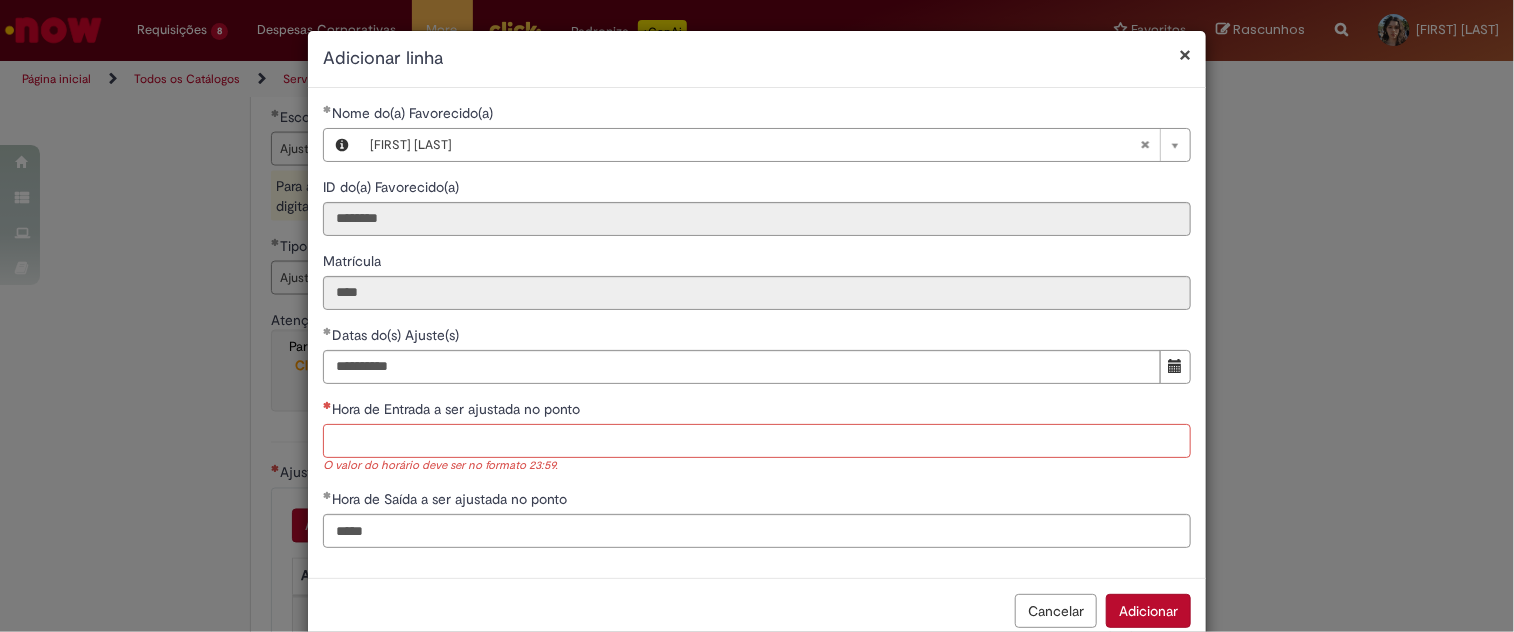 click on "Hora de Entrada a ser ajustada no ponto" at bounding box center (757, 441) 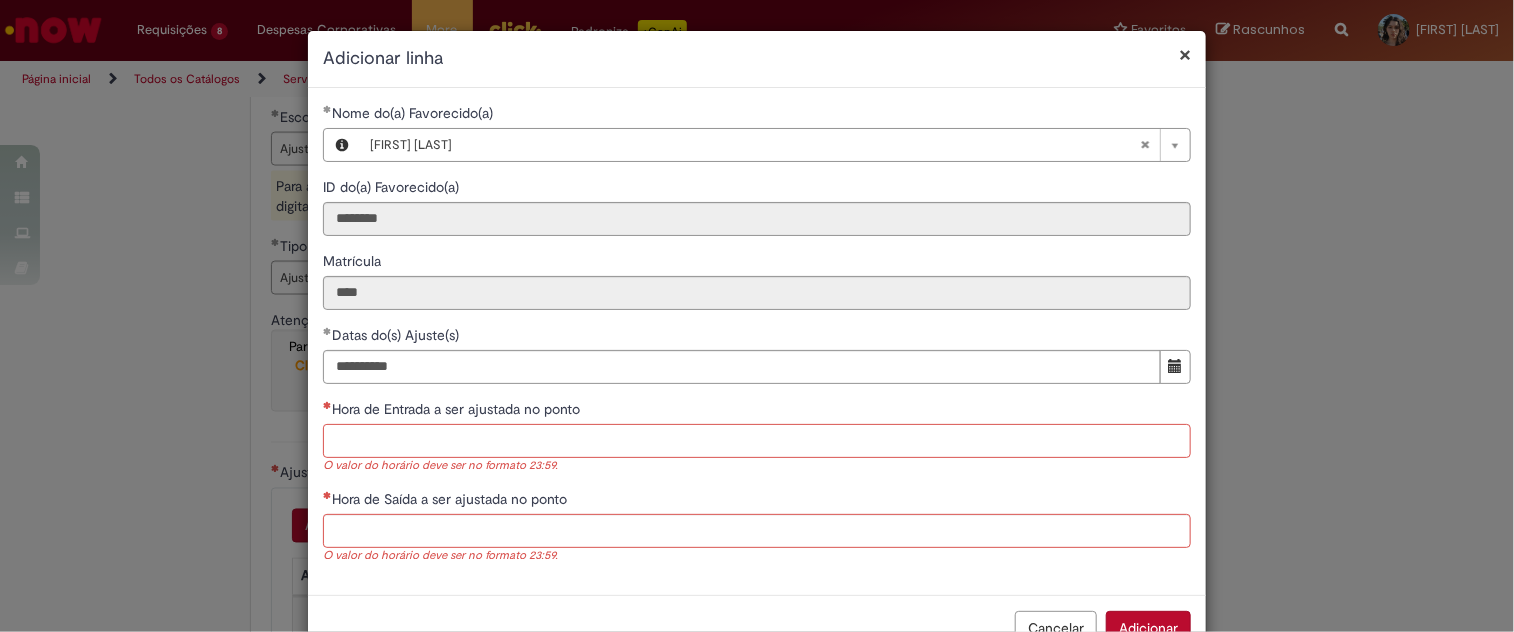 paste on "*****" 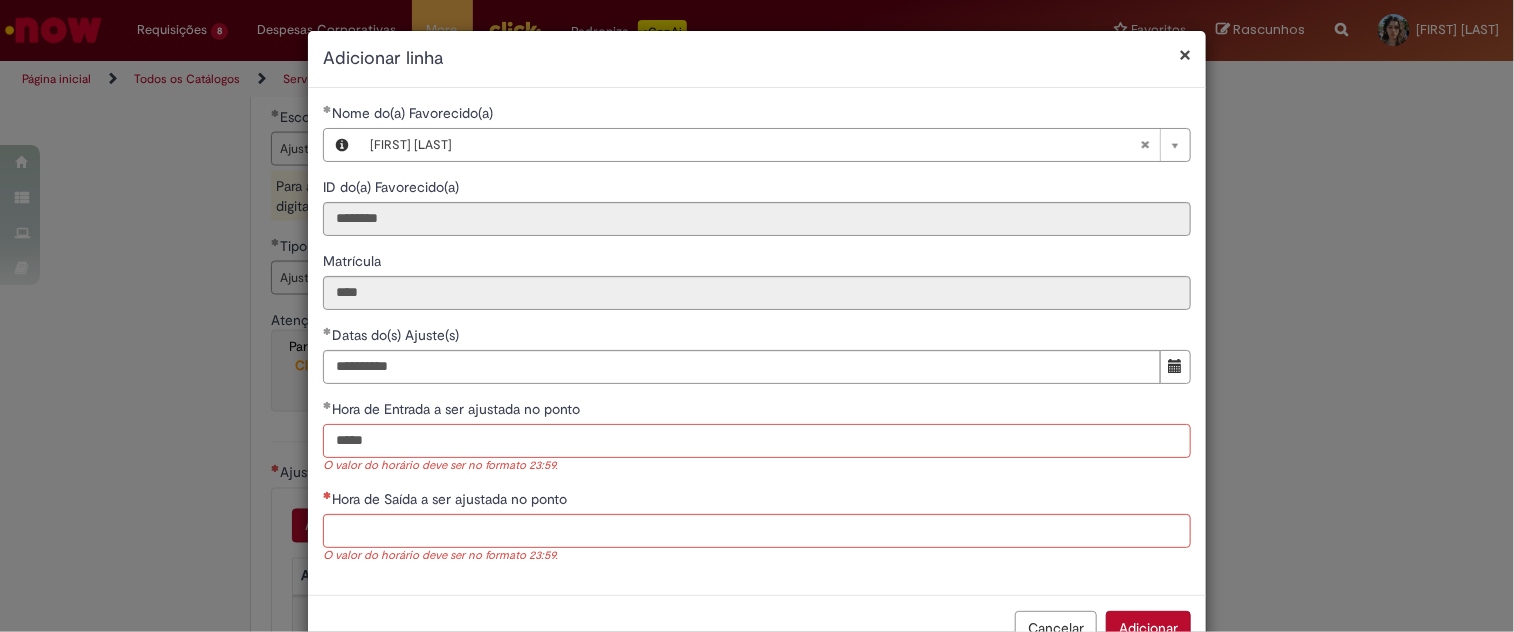 click on "*****" at bounding box center [757, 441] 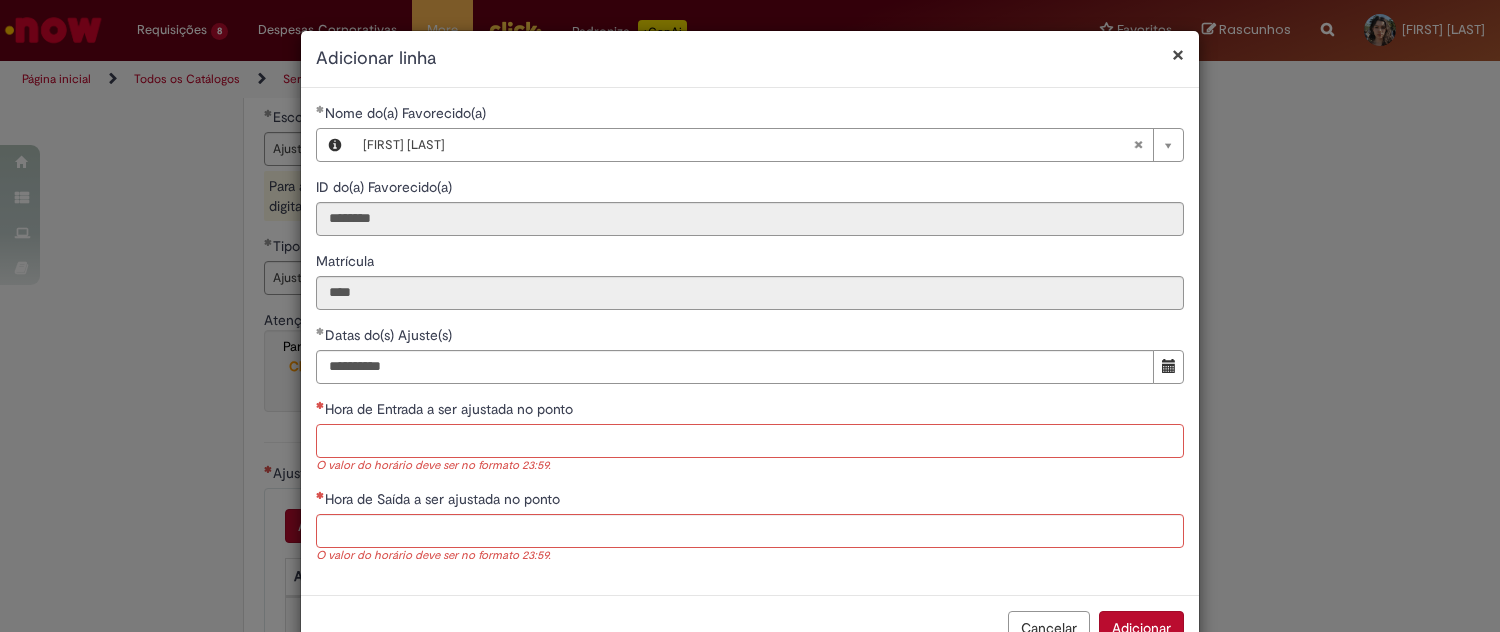 drag, startPoint x: 473, startPoint y: 454, endPoint x: 452, endPoint y: 423, distance: 37.44329 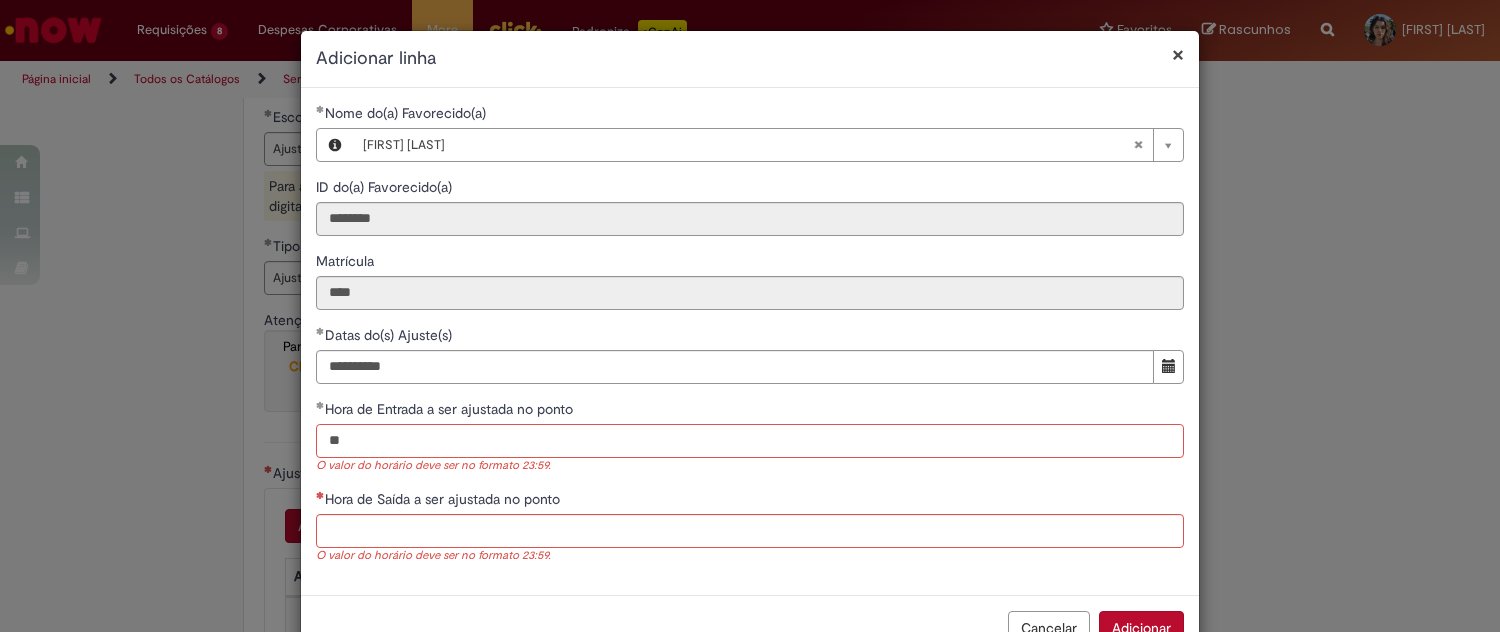 type on "*" 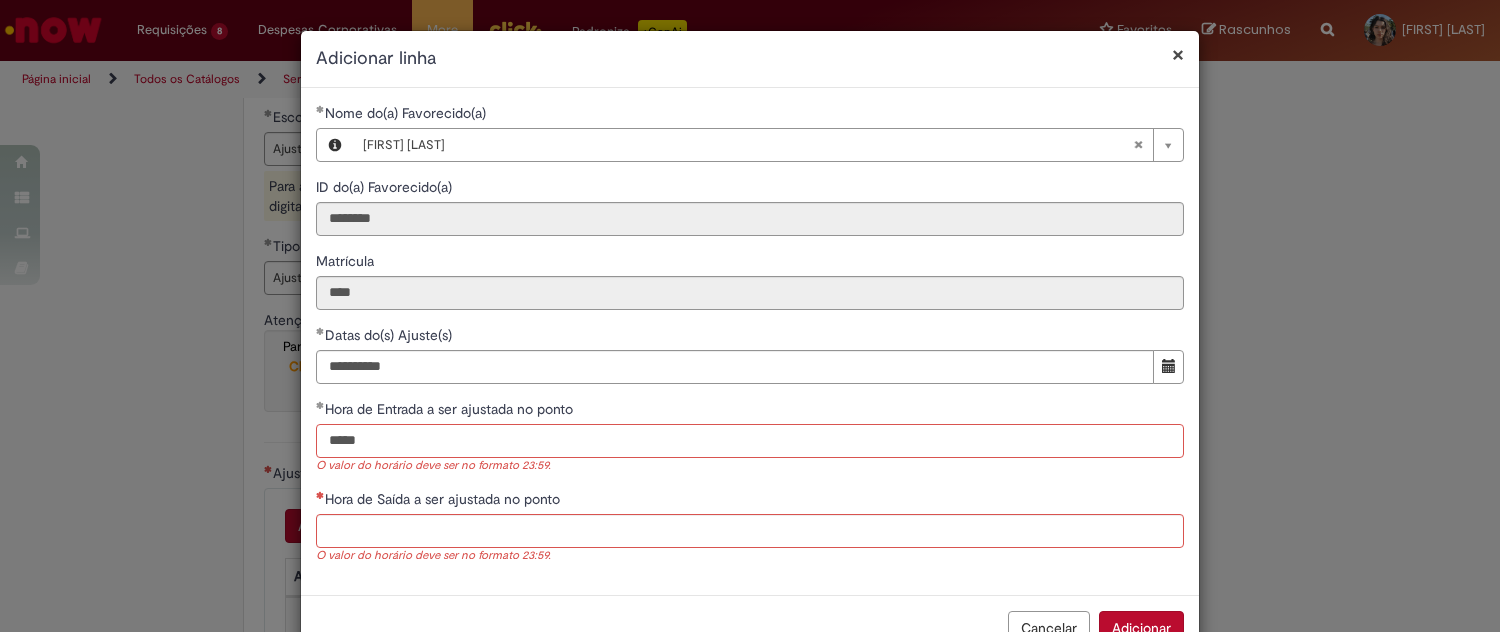 drag, startPoint x: 372, startPoint y: 434, endPoint x: 207, endPoint y: 460, distance: 167.03592 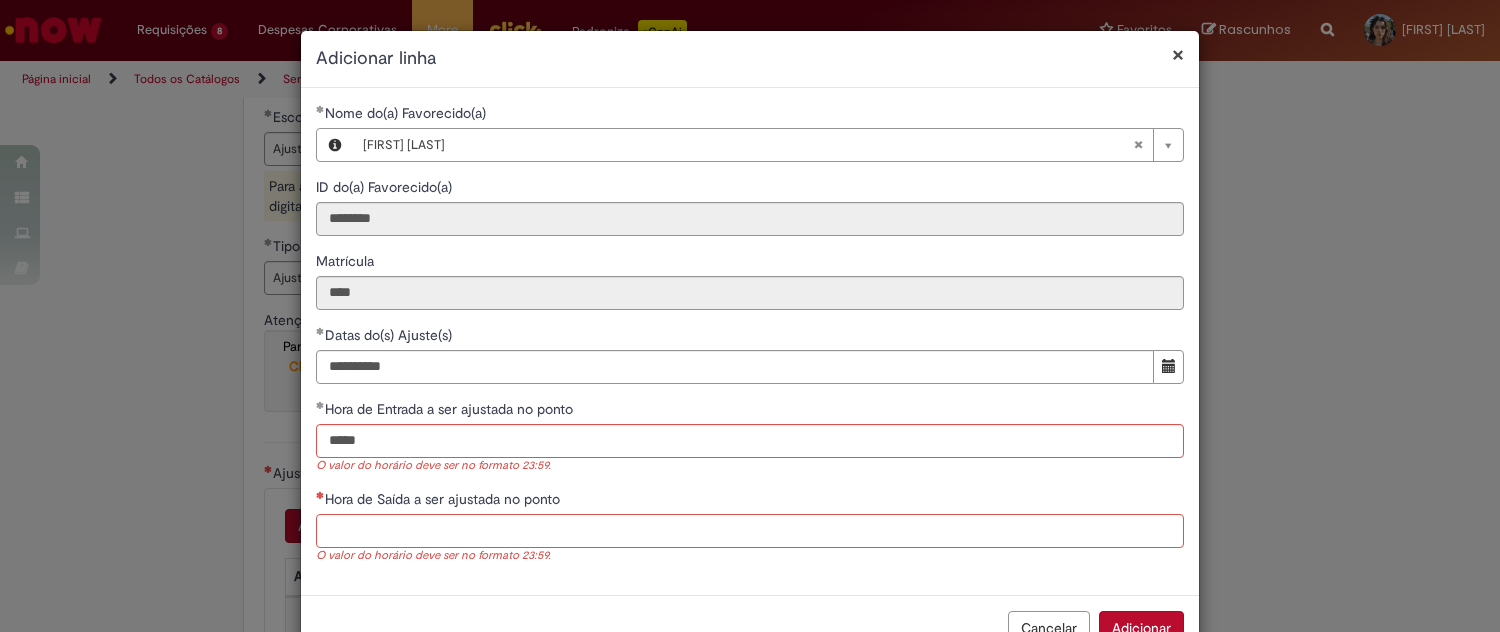 click on "Hora de Saída a ser ajustada no ponto" at bounding box center (750, 531) 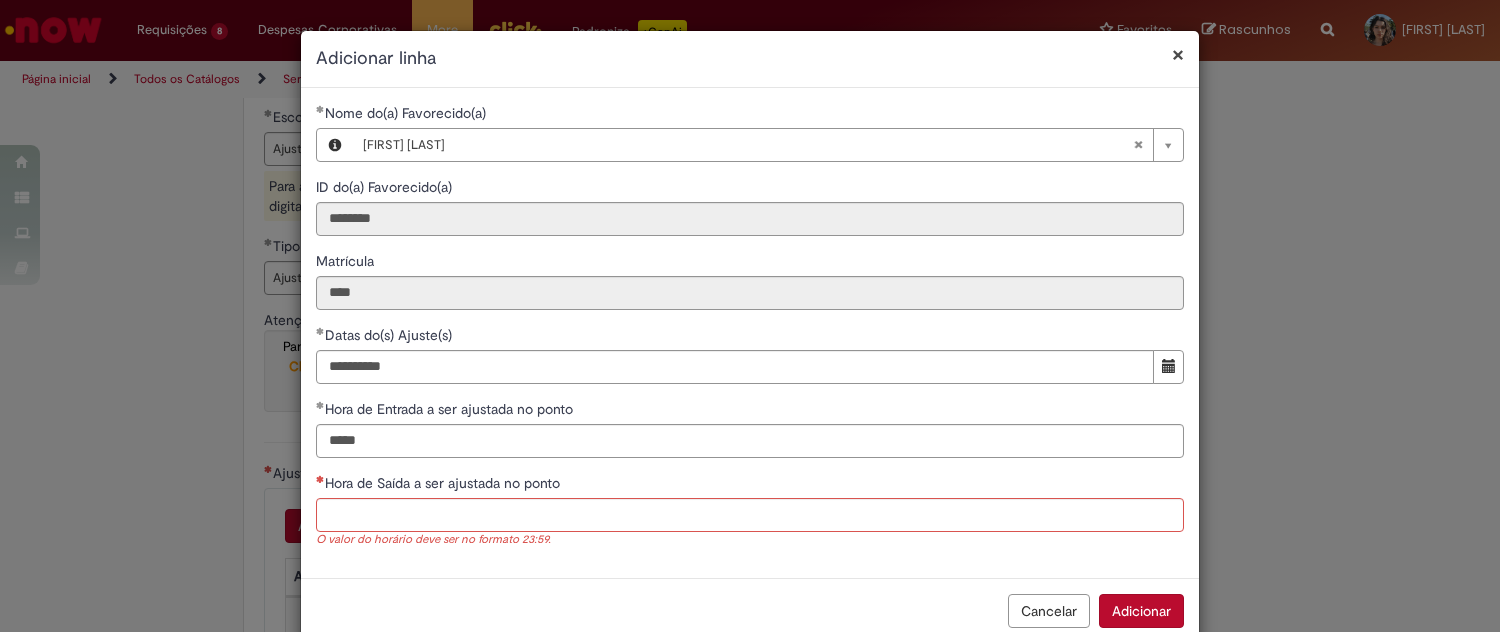 click on "Hora de Saída a ser ajustada no ponto O valor do horário deve ser no formato 23:59." at bounding box center (750, 511) 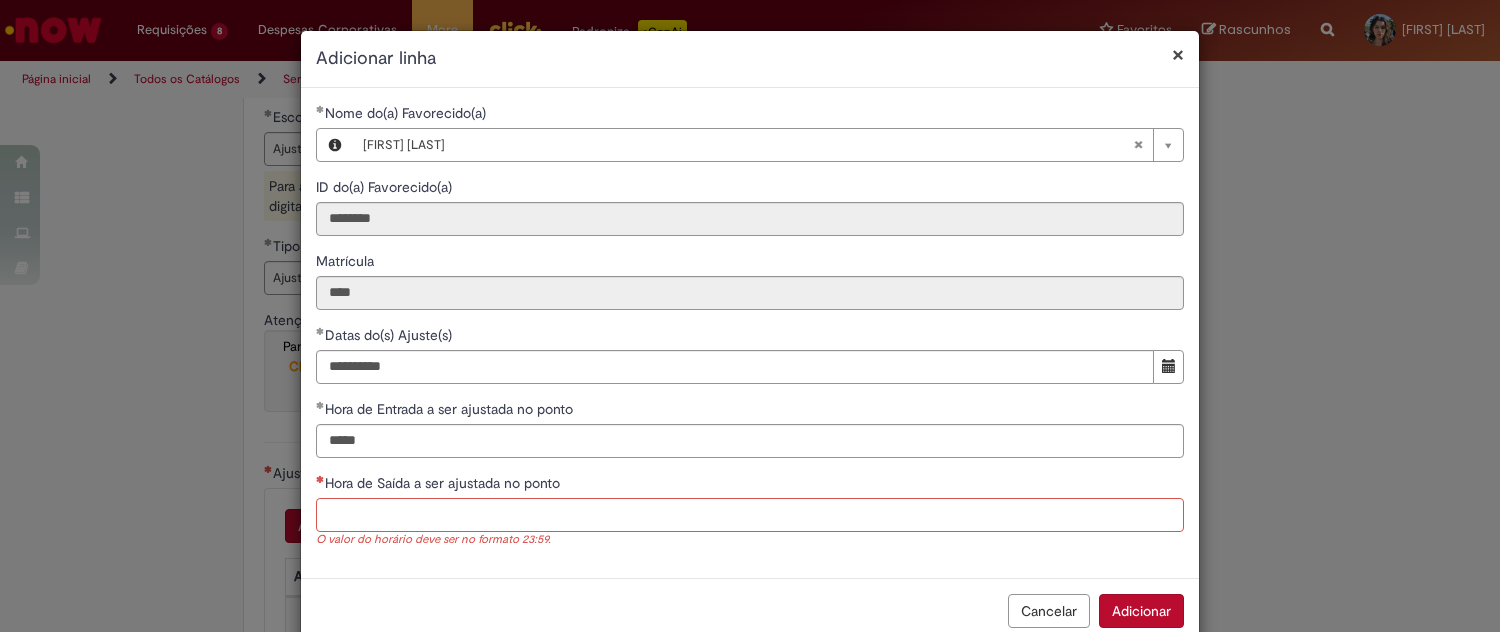 click on "Hora de Saída a ser ajustada no ponto" at bounding box center (750, 515) 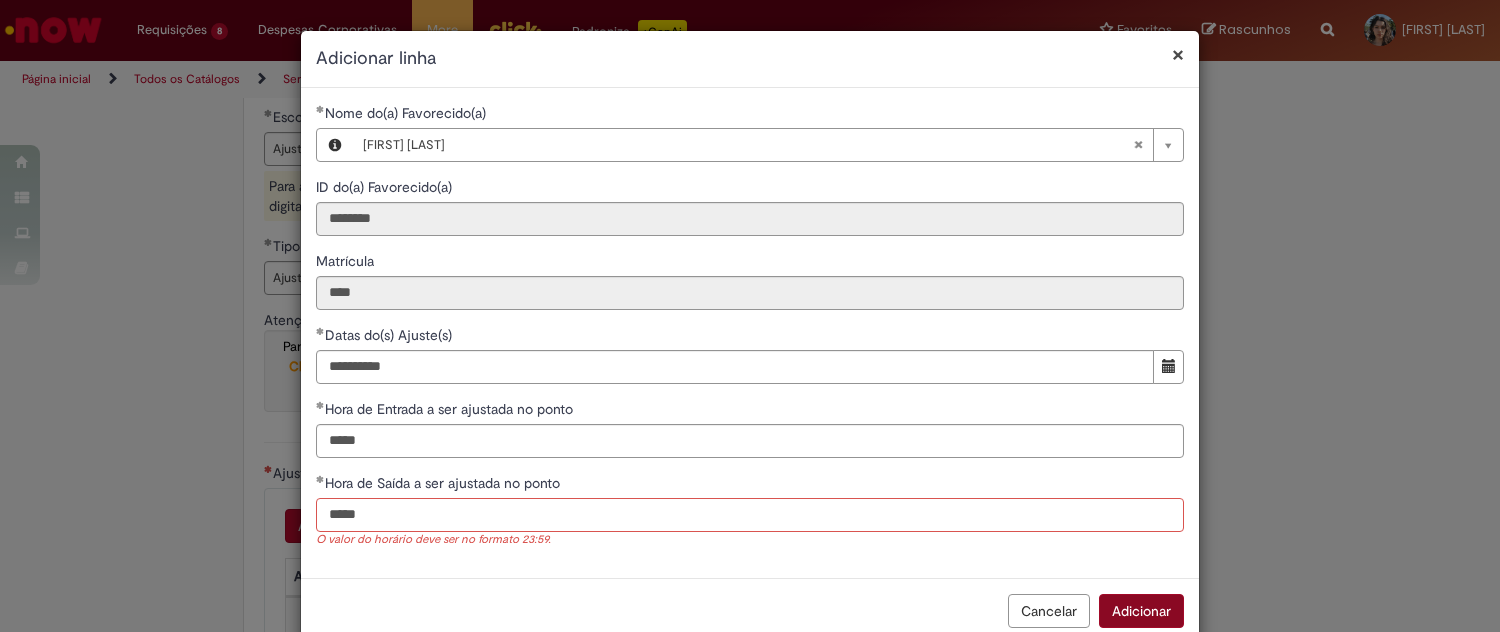 type on "*****" 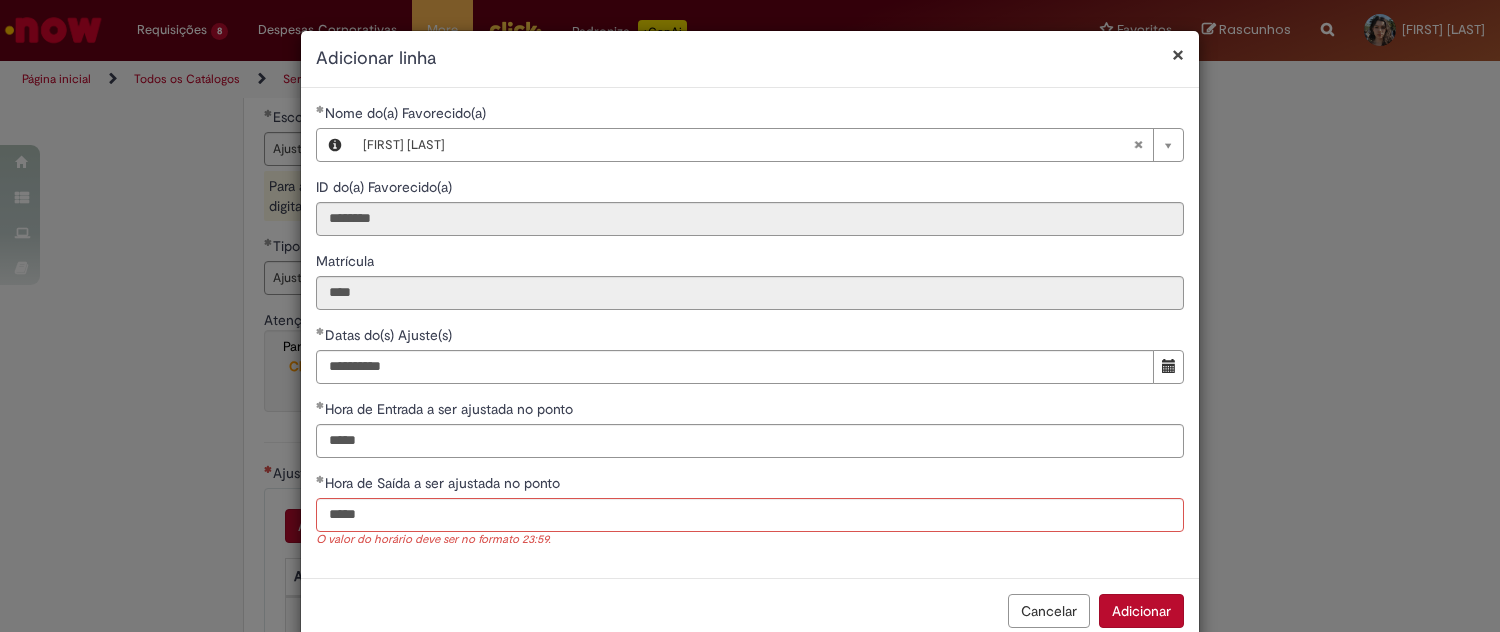 click on "Adicionar" at bounding box center (1141, 611) 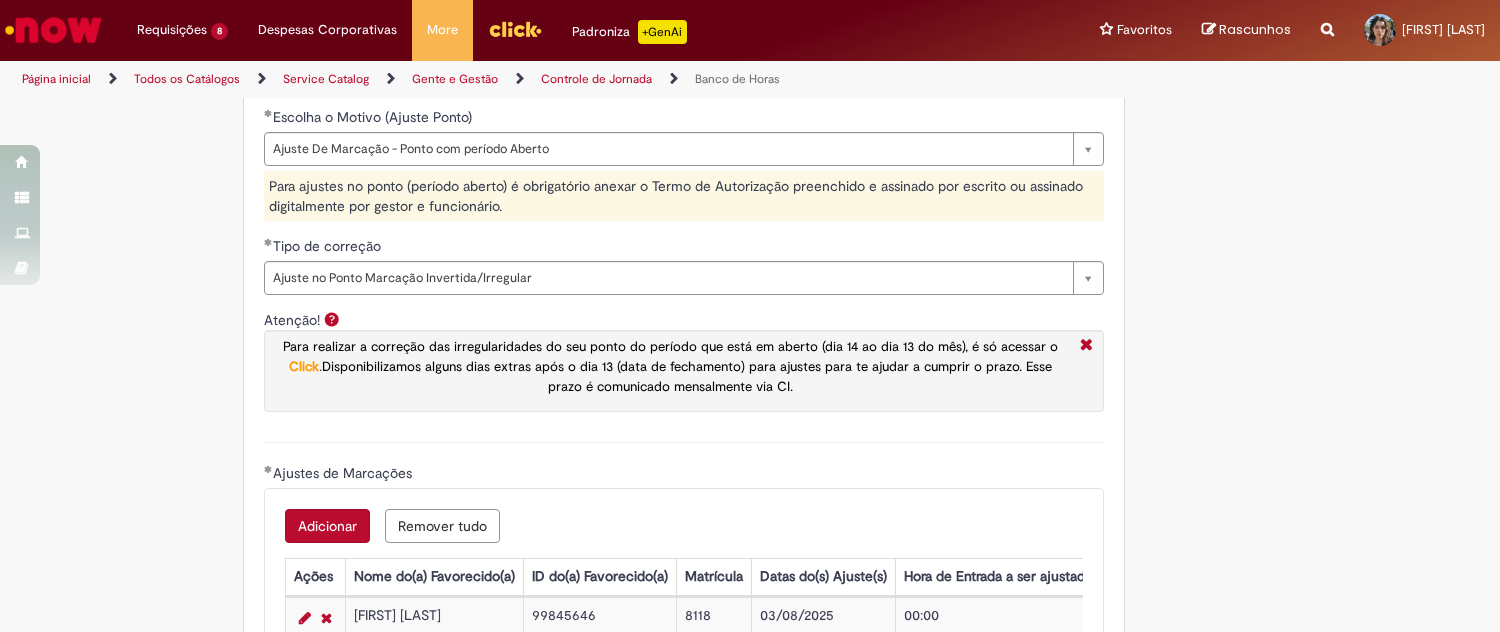 click on "**********" at bounding box center (652, 135) 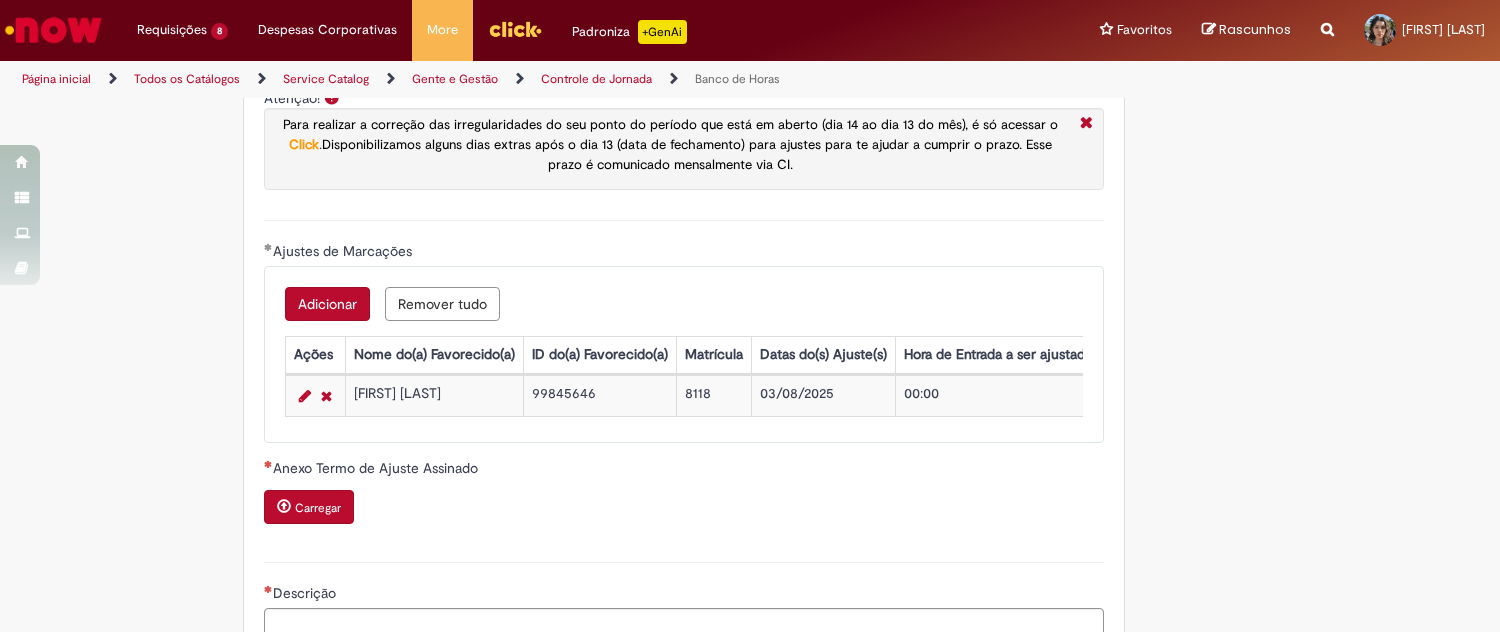 scroll, scrollTop: 1777, scrollLeft: 0, axis: vertical 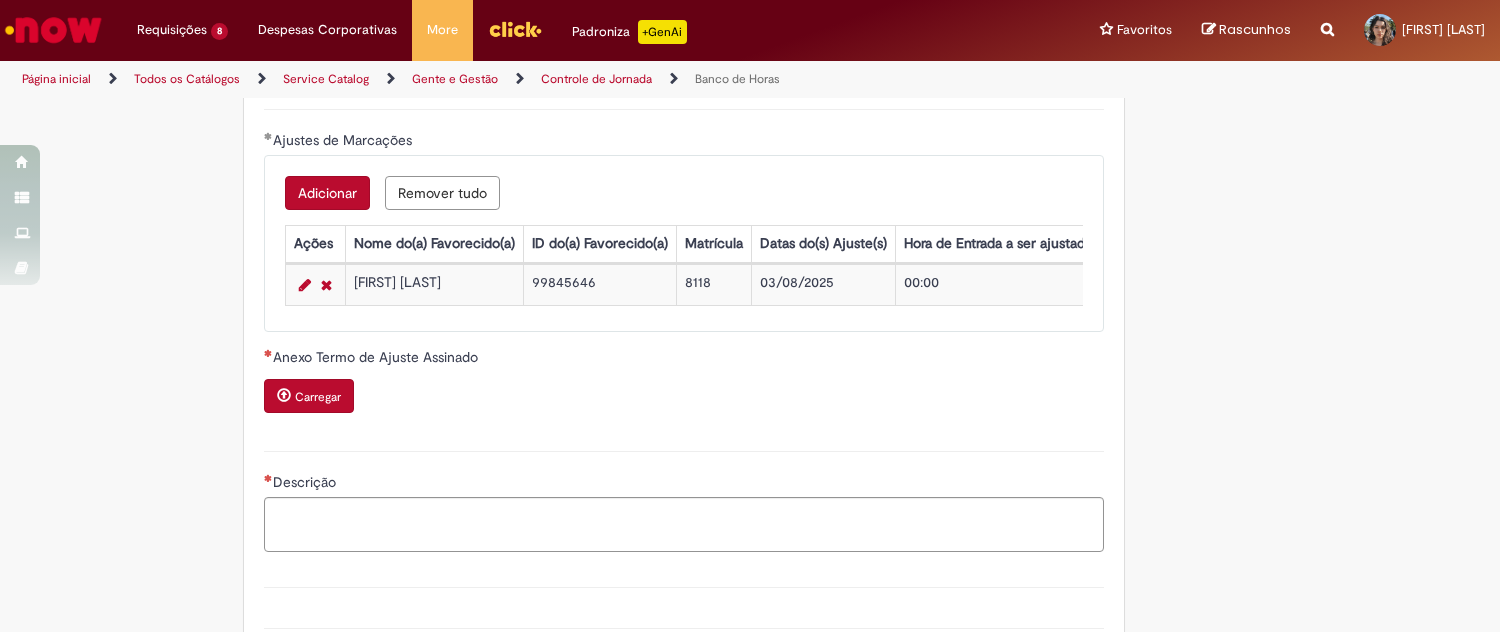 click on "Carregar" at bounding box center (309, 396) 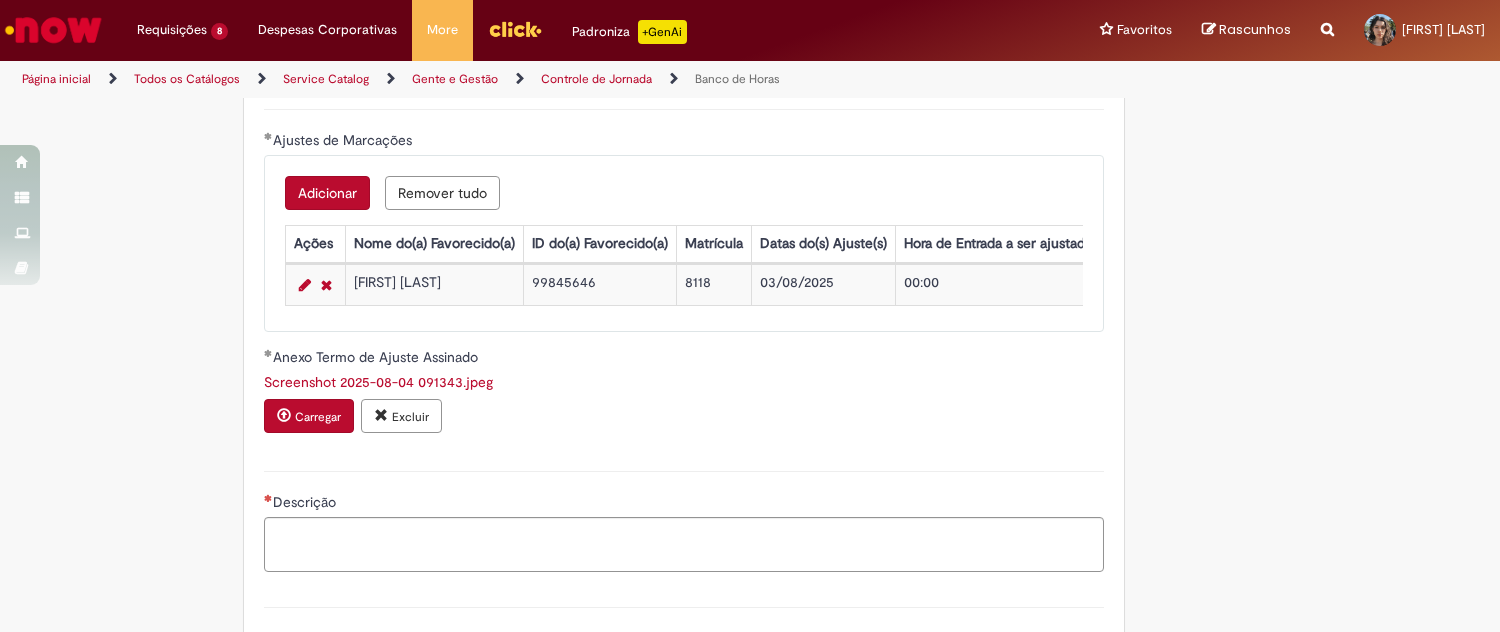 type 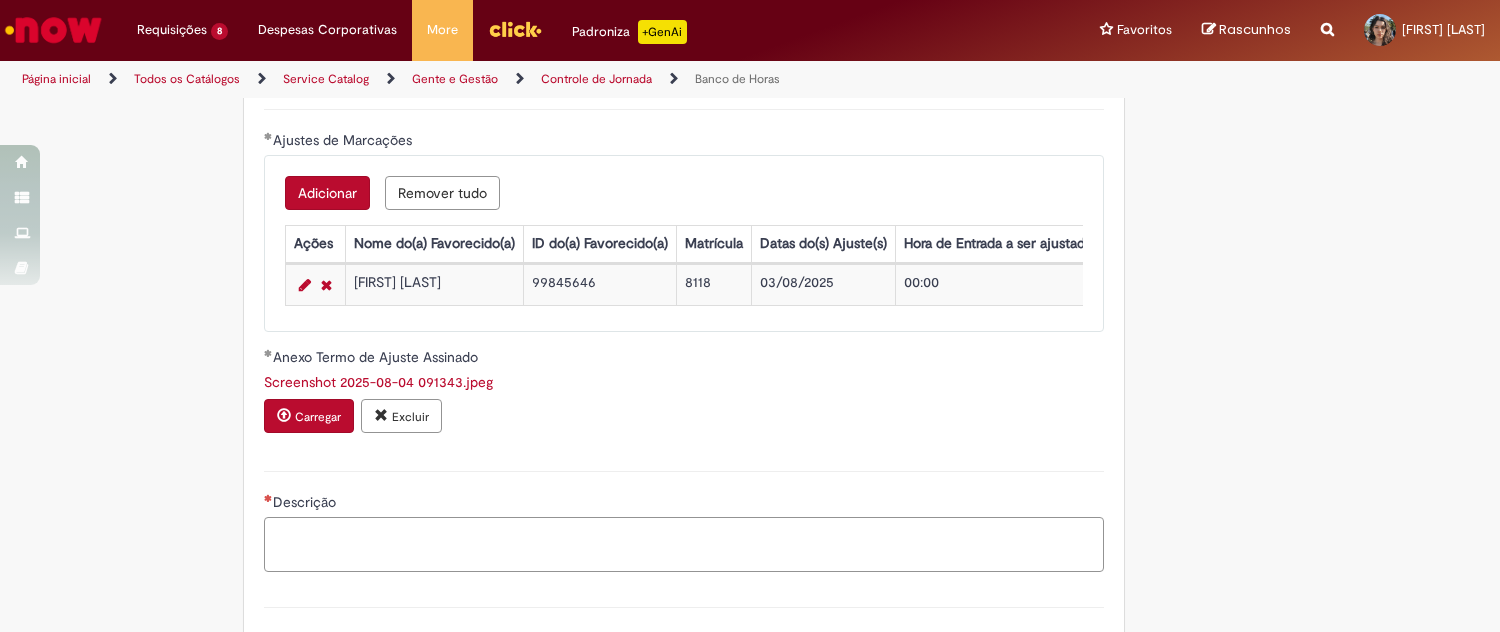 click on "Descrição" at bounding box center [684, 544] 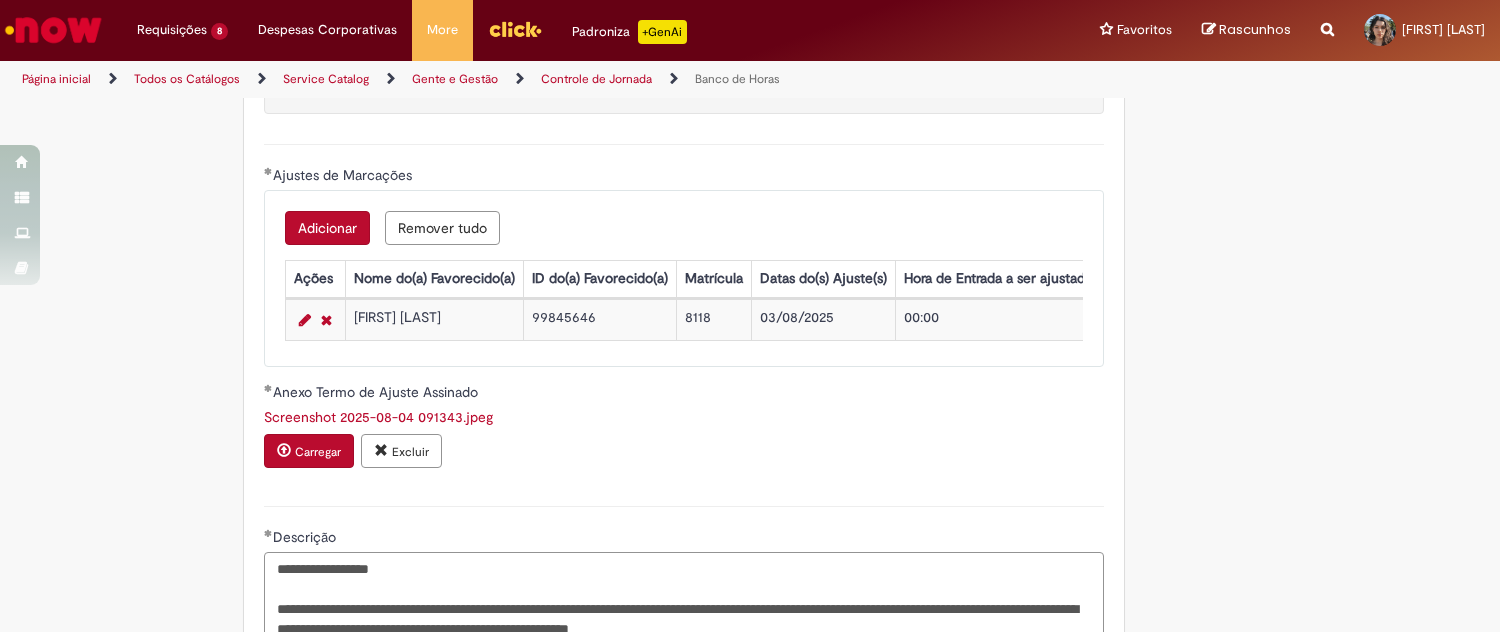 scroll, scrollTop: 2075, scrollLeft: 0, axis: vertical 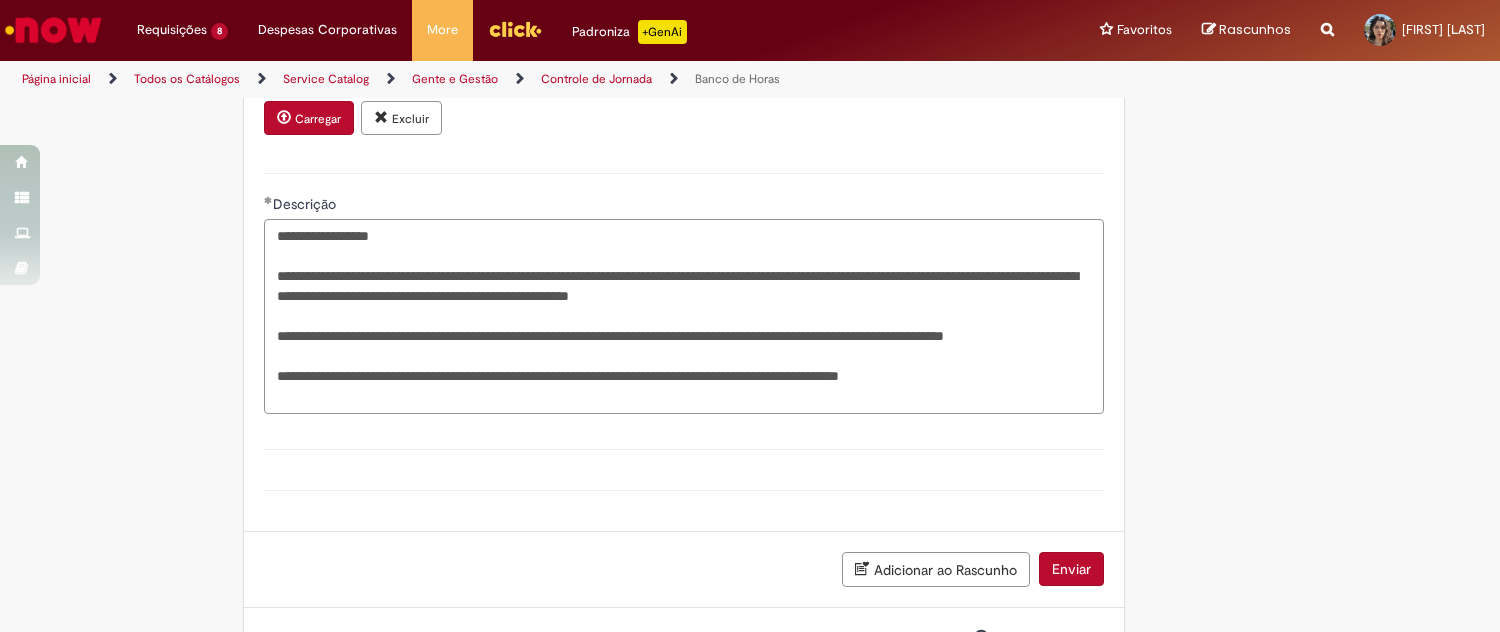type on "**********" 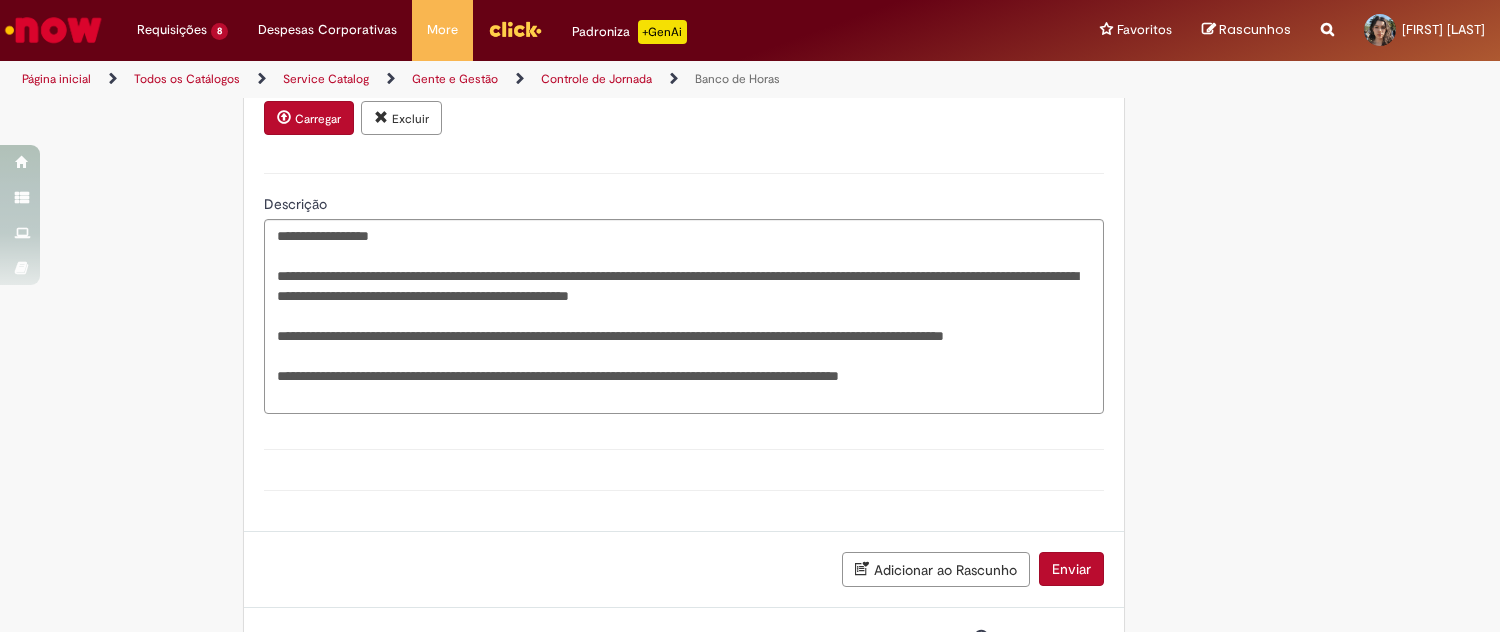 click on "Tire dúvidas com LupiAssist    +GenAI
Oi! Eu sou LupiAssist, uma Inteligência Artificial Generativa em constante aprendizado   Meu conteúdo é monitorado para trazer uma melhor experiência
Dúvidas comuns:   Como verificar o meu saldo do banco de horas? Quando fecha o mês no banco de horas? O saldo do banco de horas reinicia?
Só mais um instante, estou consultando nossas bases de conhecimento  e escrevendo a melhor resposta pra você!
Title
Lorem ipsum dolor sit amet    Fazer uma nova pergunta
Gerei esta resposta utilizando IA Generativa em conjunto com os nossos padrões. Em caso de divergência, os documentos oficiais prevalecerão.
Saiba mais em:" at bounding box center (750, -629) 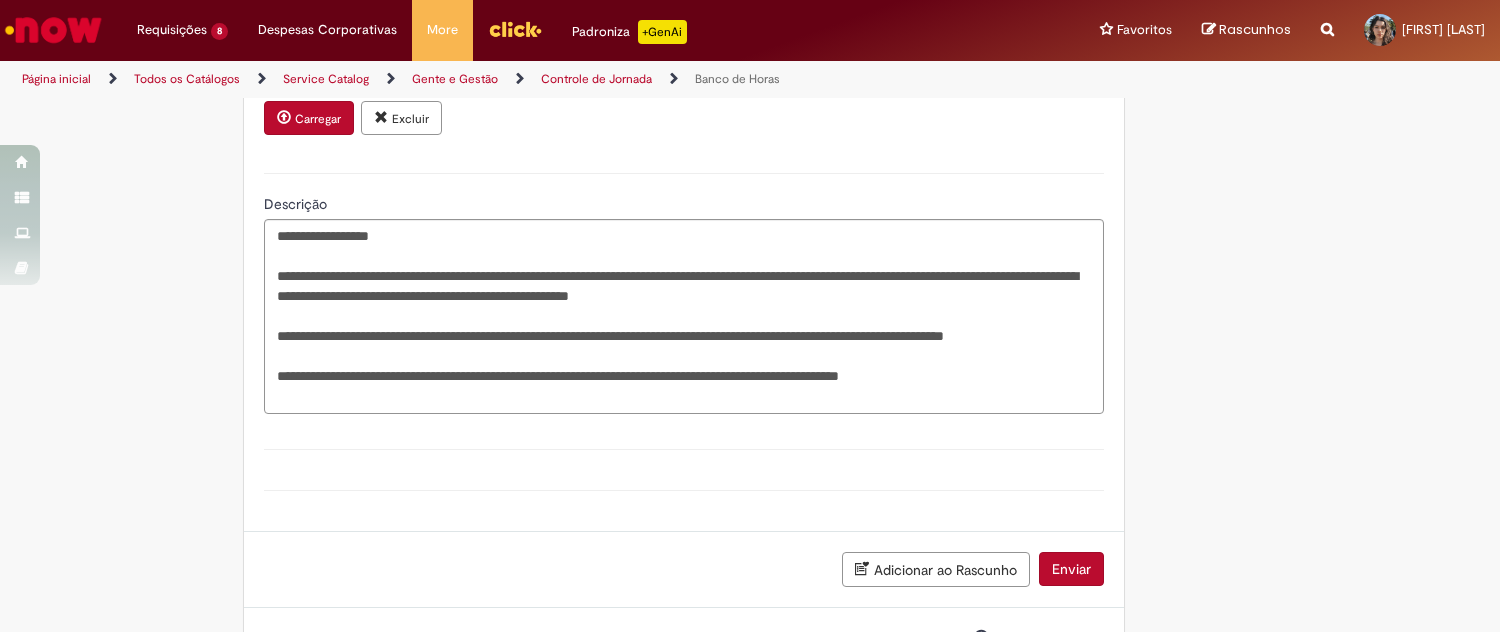 click on "Enviar" at bounding box center [1071, 569] 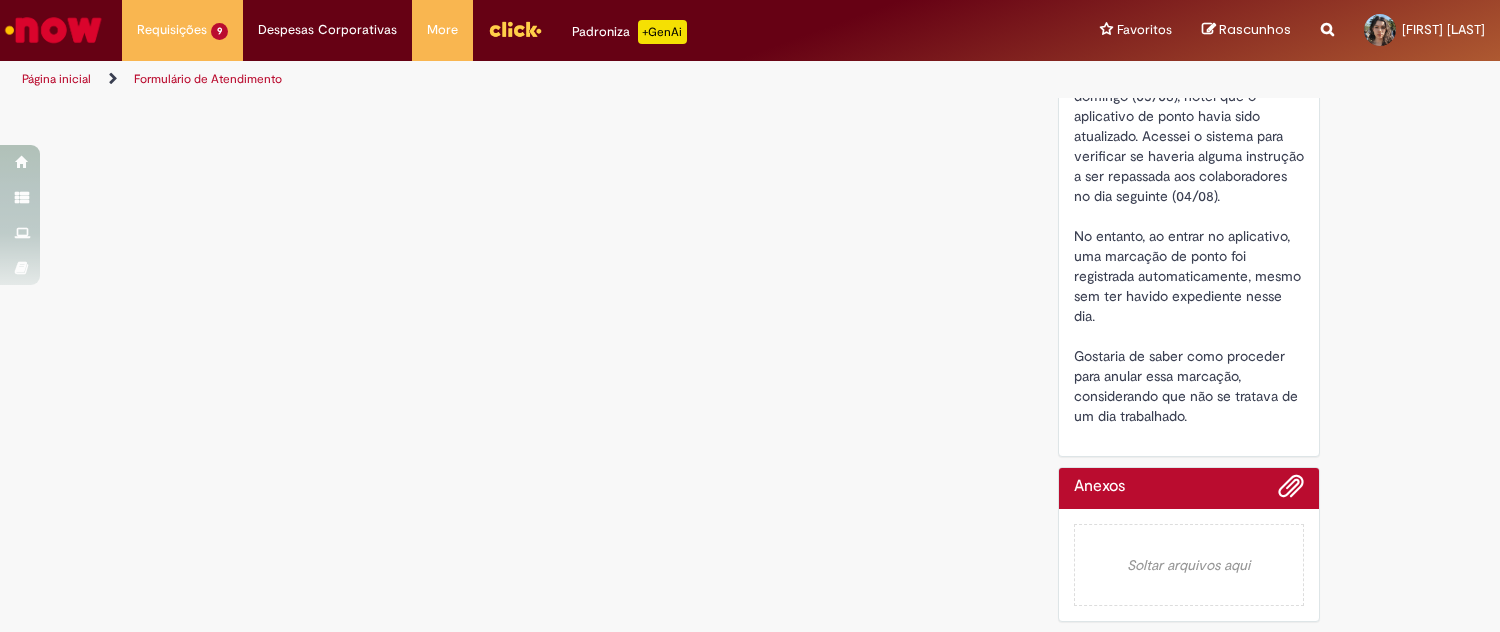 scroll, scrollTop: 0, scrollLeft: 0, axis: both 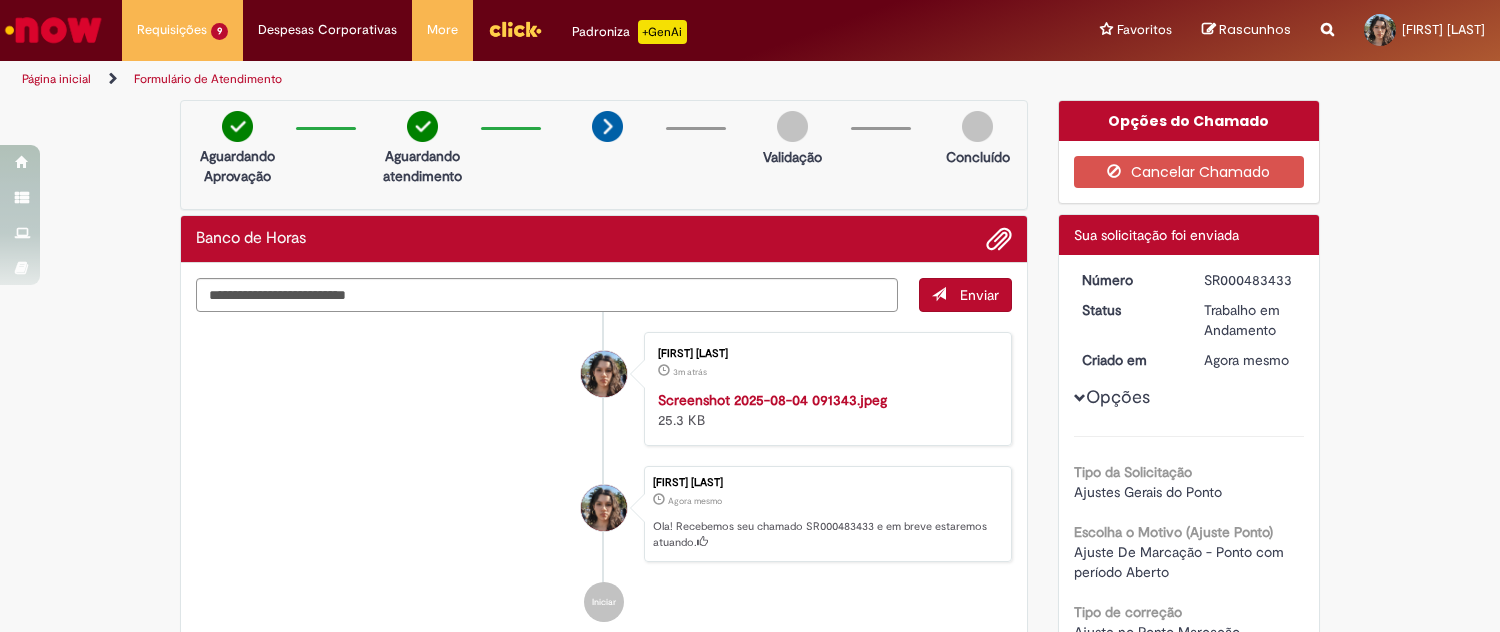 click on "Formulário de Atendimento
Verificar Código de Barras
Aguardando Aprovação
Aguardando atendimento
Validação
Concluído
Banco de Horas
Enviar
[FIRST] [LAST] [LAST]
3m atrás 3 minutos atrás
Screenshot 2025-08-04 092412.jpeg  19.3 KB" at bounding box center (604, 389) 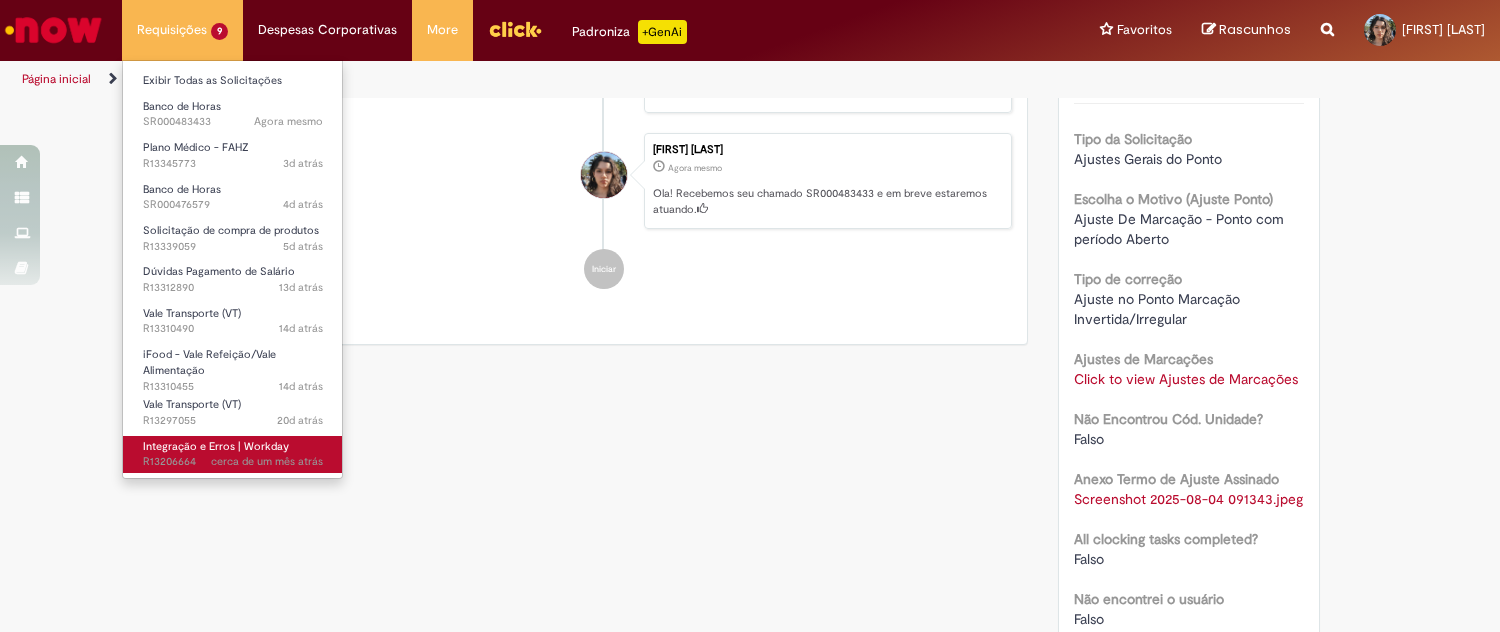 click on "Integração e Erros | Workday" at bounding box center (216, 446) 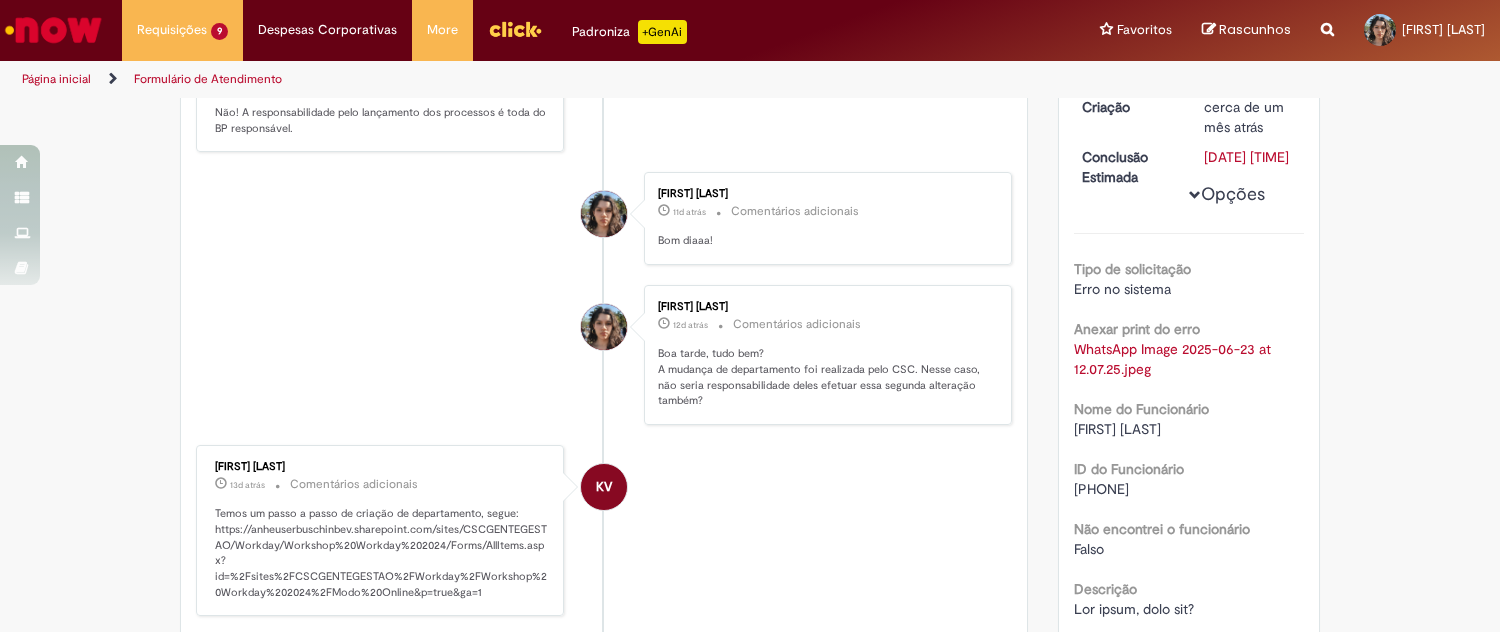 scroll, scrollTop: 0, scrollLeft: 0, axis: both 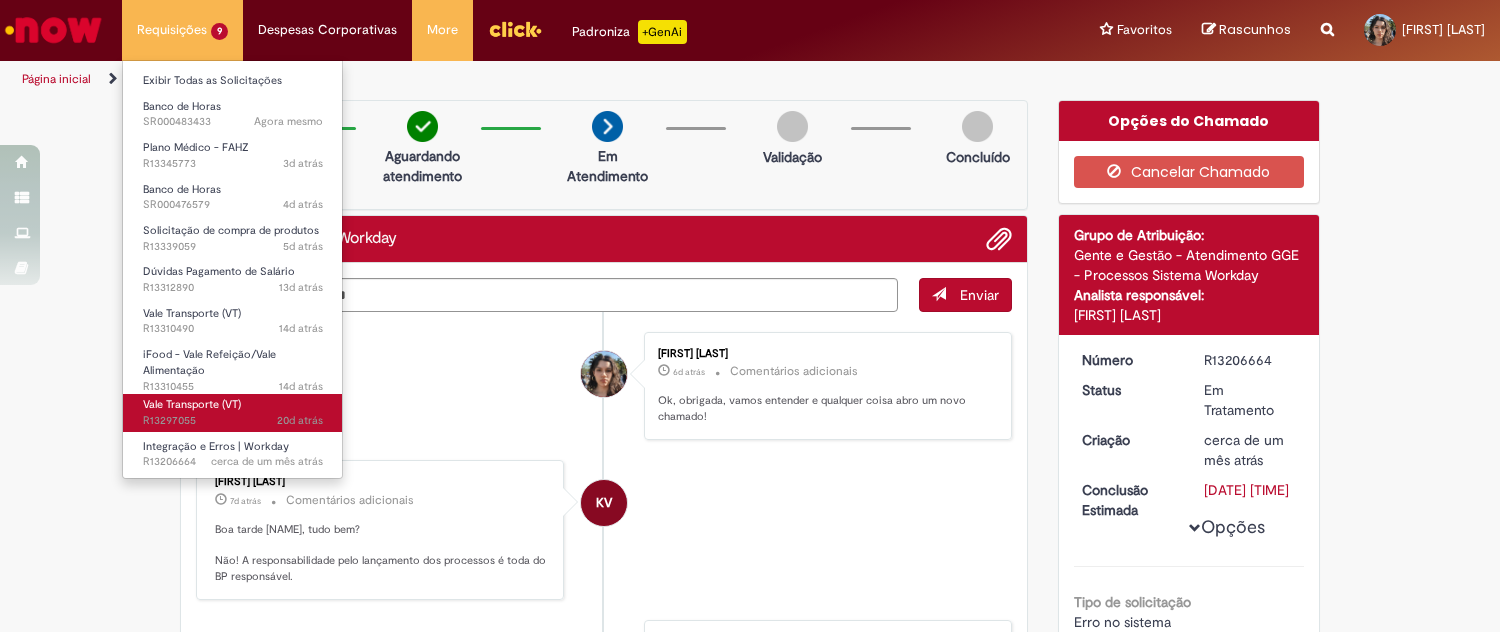click on "Vale Transporte (VT)" at bounding box center (192, 404) 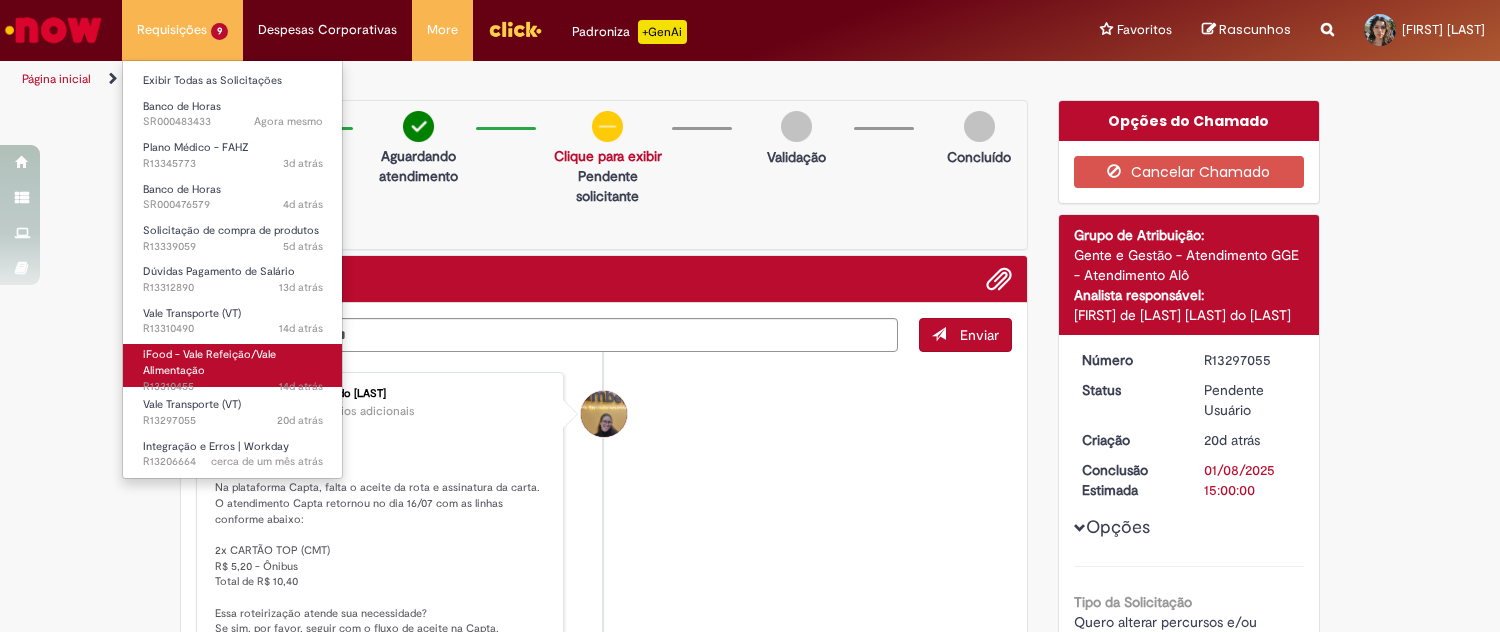 click on "iFood - Vale Refeição/Vale Alimentação" at bounding box center (209, 362) 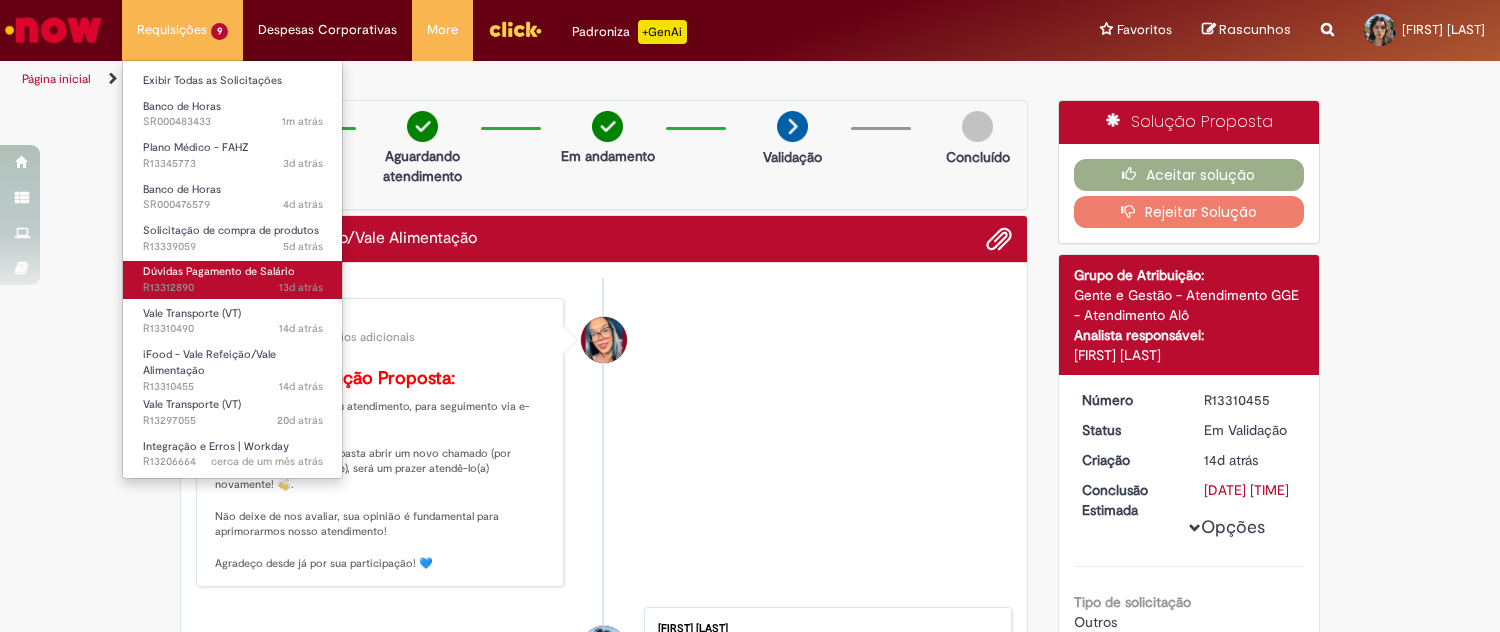 click on "Dúvidas Pagamento de Salário
13d atrás 13 dias atrás  R13312890" at bounding box center [233, 279] 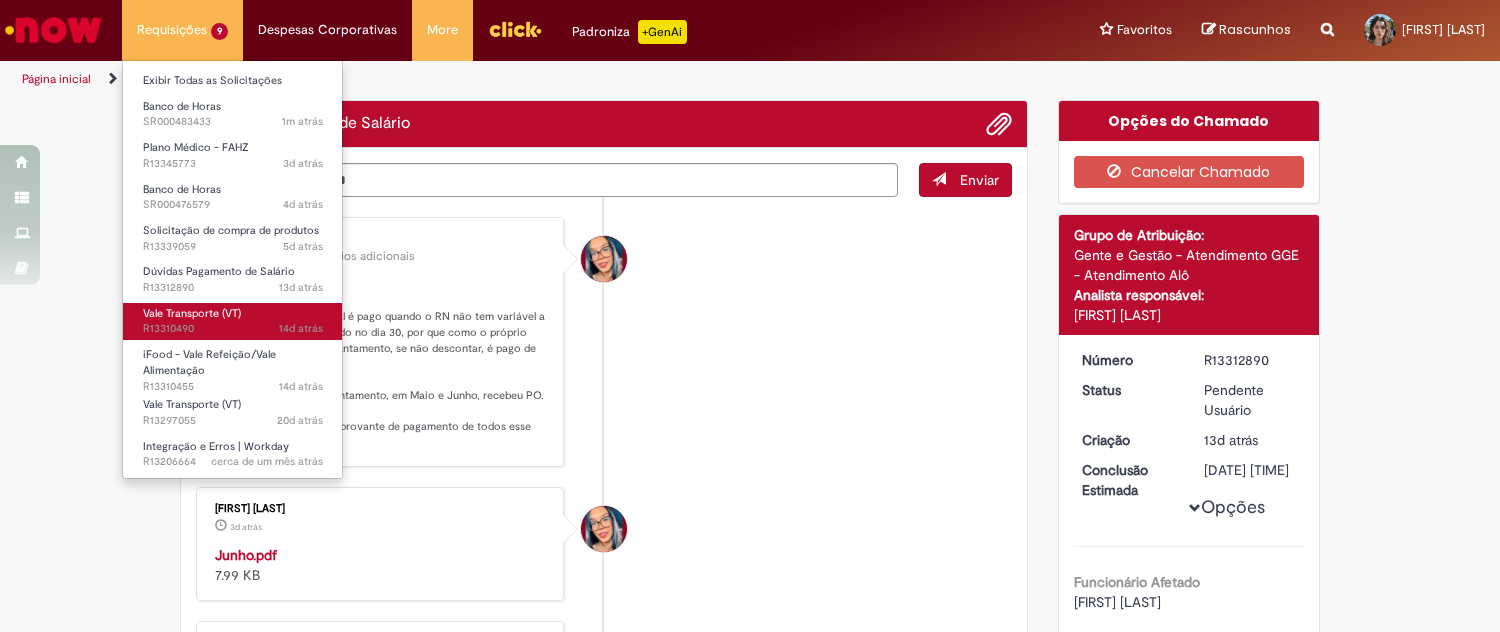 click on "Vale Transporte (VT)" at bounding box center (192, 313) 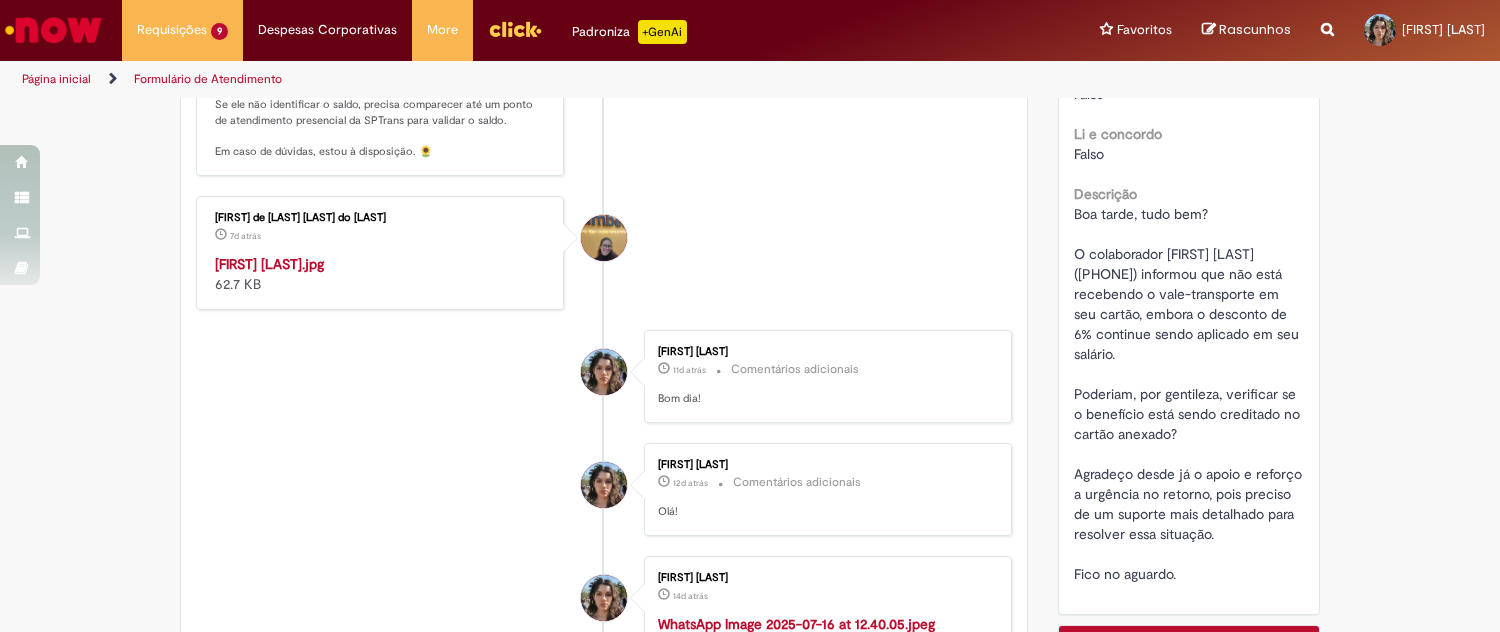 scroll, scrollTop: 0, scrollLeft: 0, axis: both 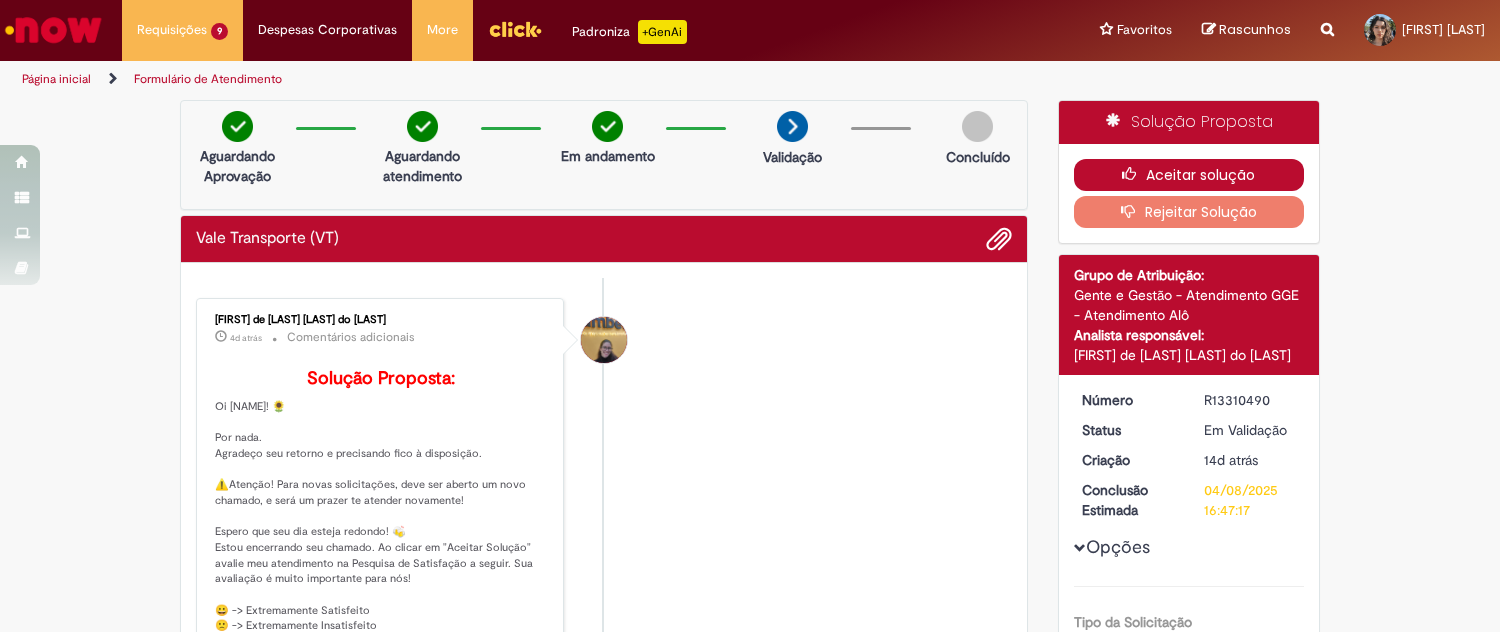 click at bounding box center (1134, 174) 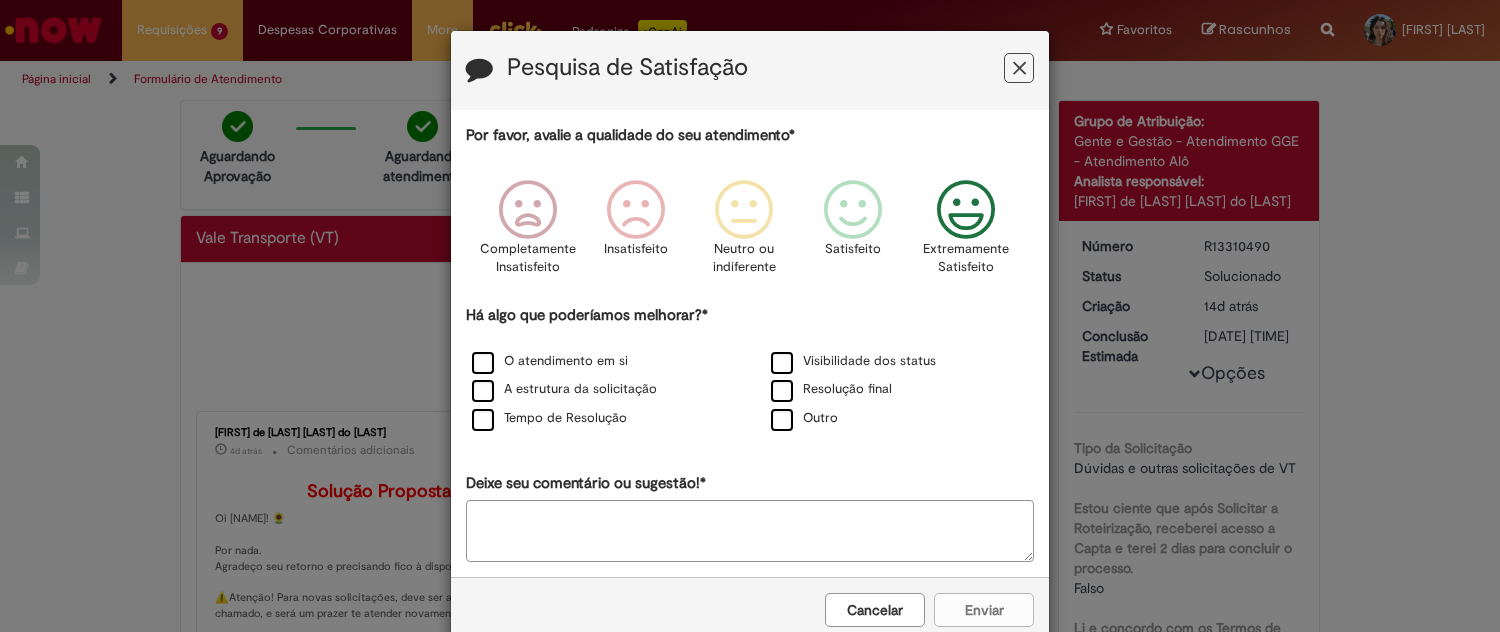 click at bounding box center [966, 210] 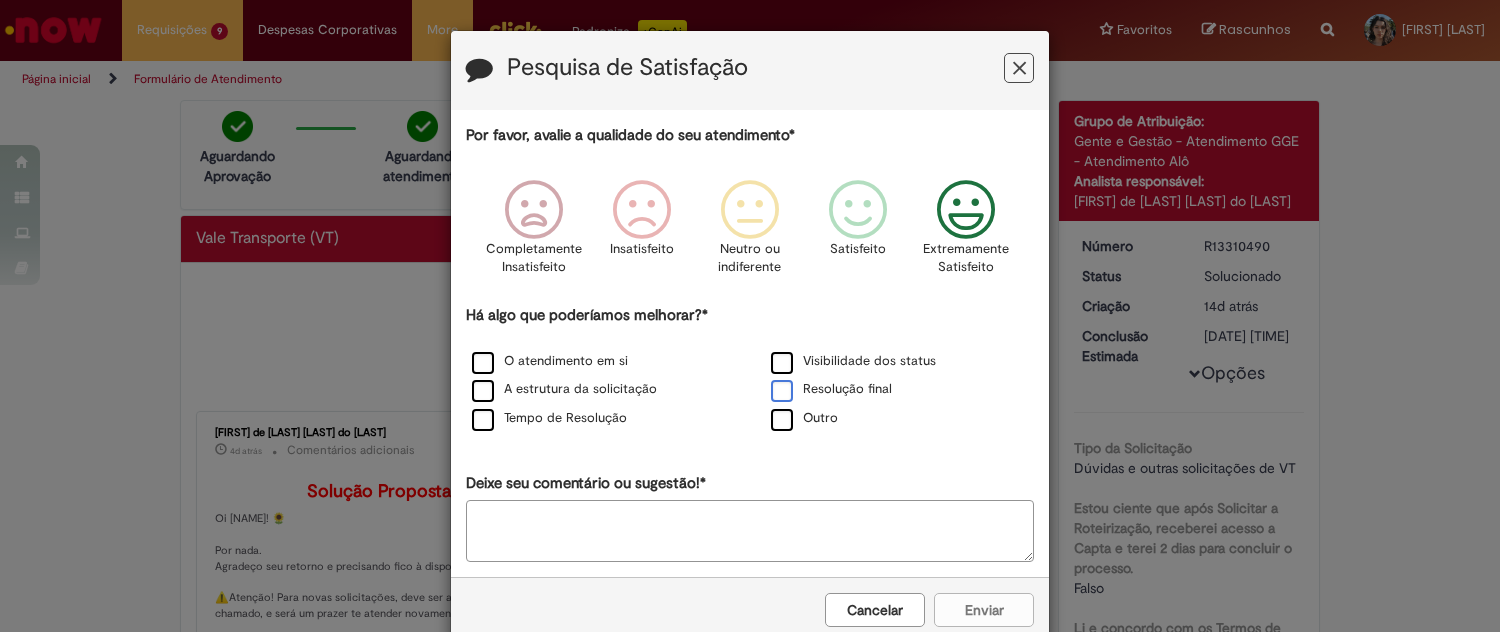 click on "Resolução final" at bounding box center [831, 389] 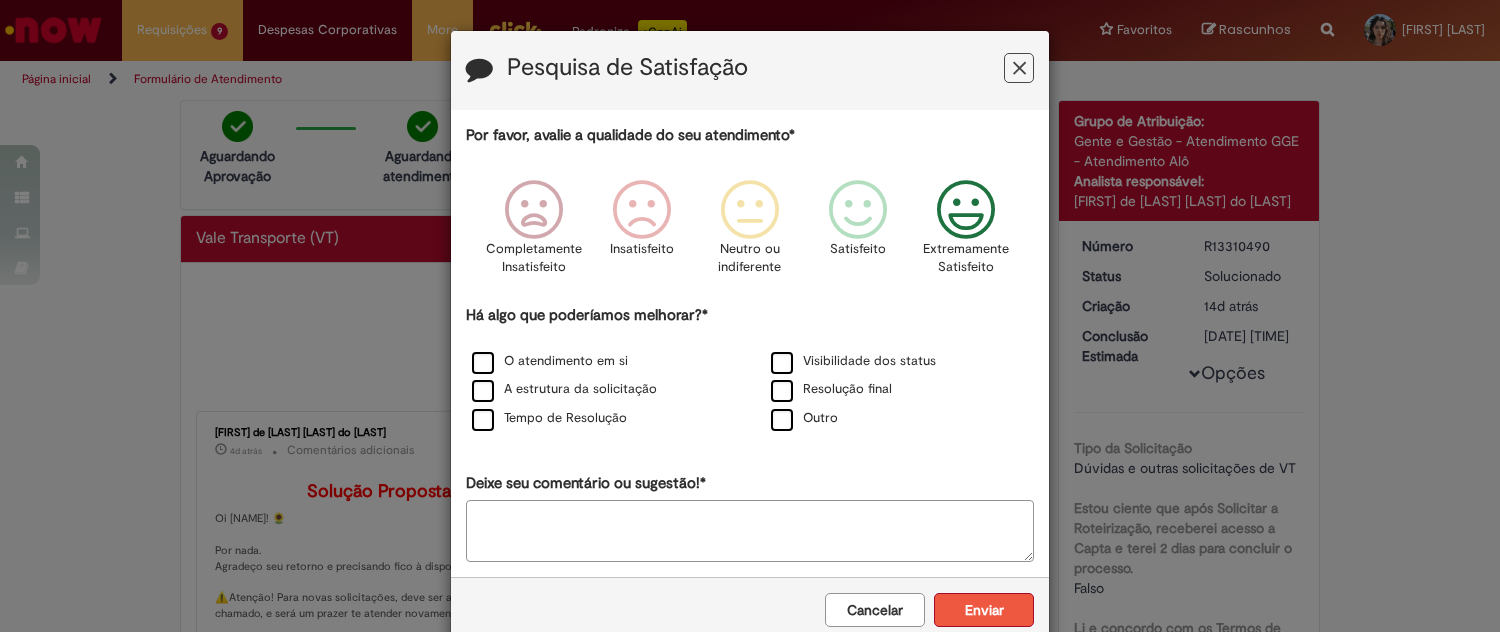 click on "Enviar" at bounding box center [984, 610] 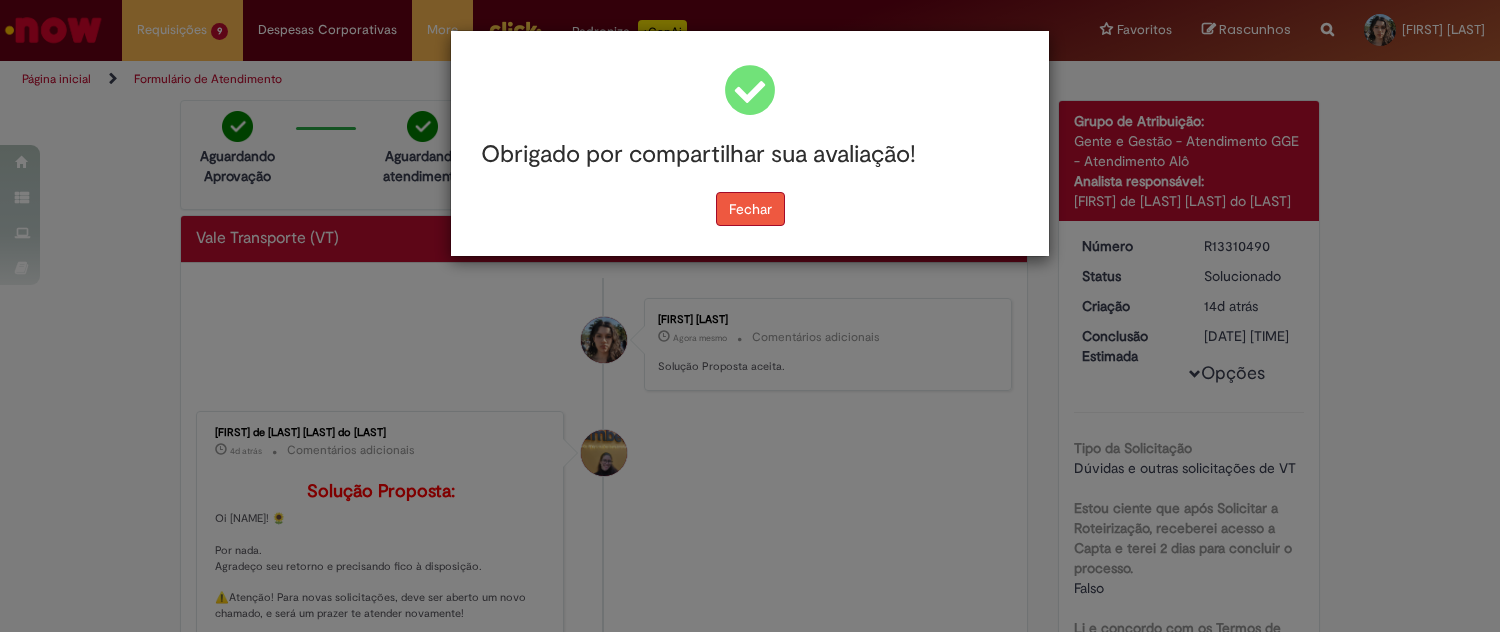 click on "Fechar" at bounding box center (750, 209) 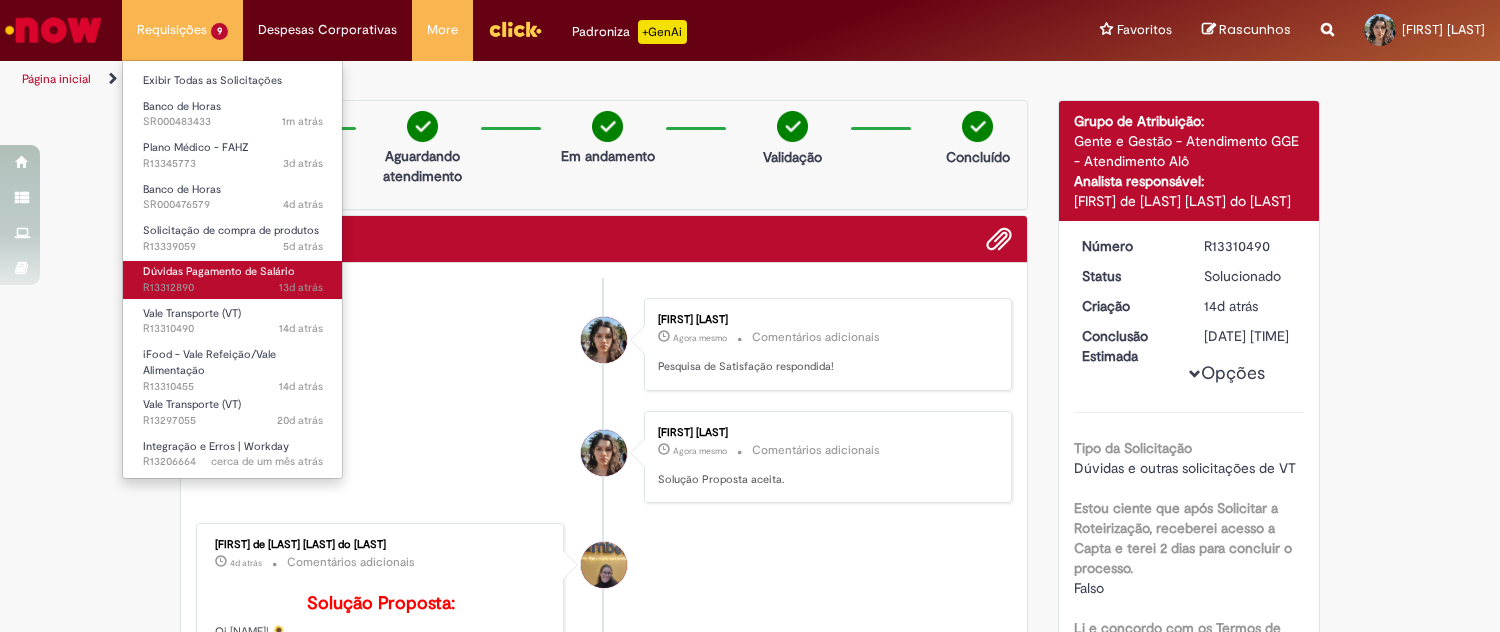 click on "13d atrás 13 dias atrás  R13312890" at bounding box center [233, 288] 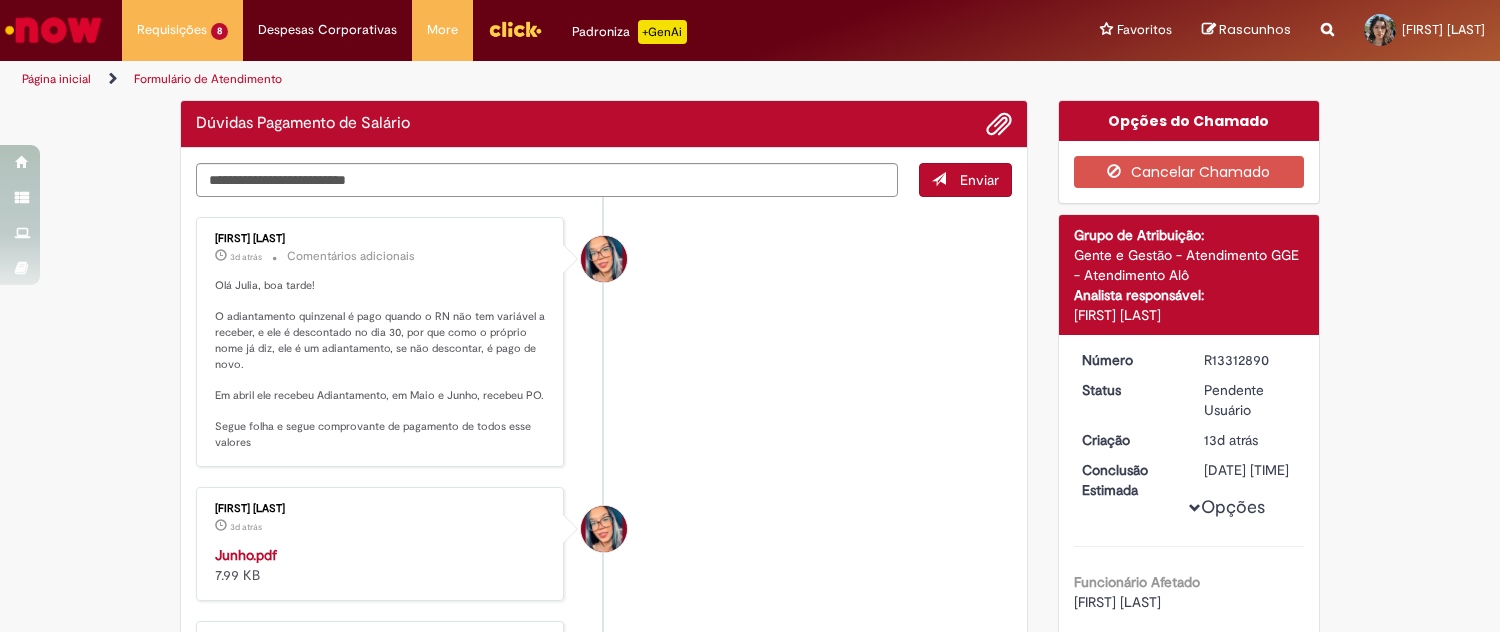 click on "[FIRST] [LAST] [LAST] [LAST]
3d atrás 3 dias atrás     Comentários adicionais
Olá [NAME], boa tarde!
O adiantamento quinzenal é pago quando o RN não tem variável a receber, e ele é descontado no dia 30, por que como o próprio nome já diz, ele é um adiantamento, se não descontar, é pago de novo.
Em abril ele recebeu Adiantamento, em Maio e Junho, recebeu PO.
Segue folha e segue comprovante de pagamento de todos esse valores" at bounding box center [604, 342] 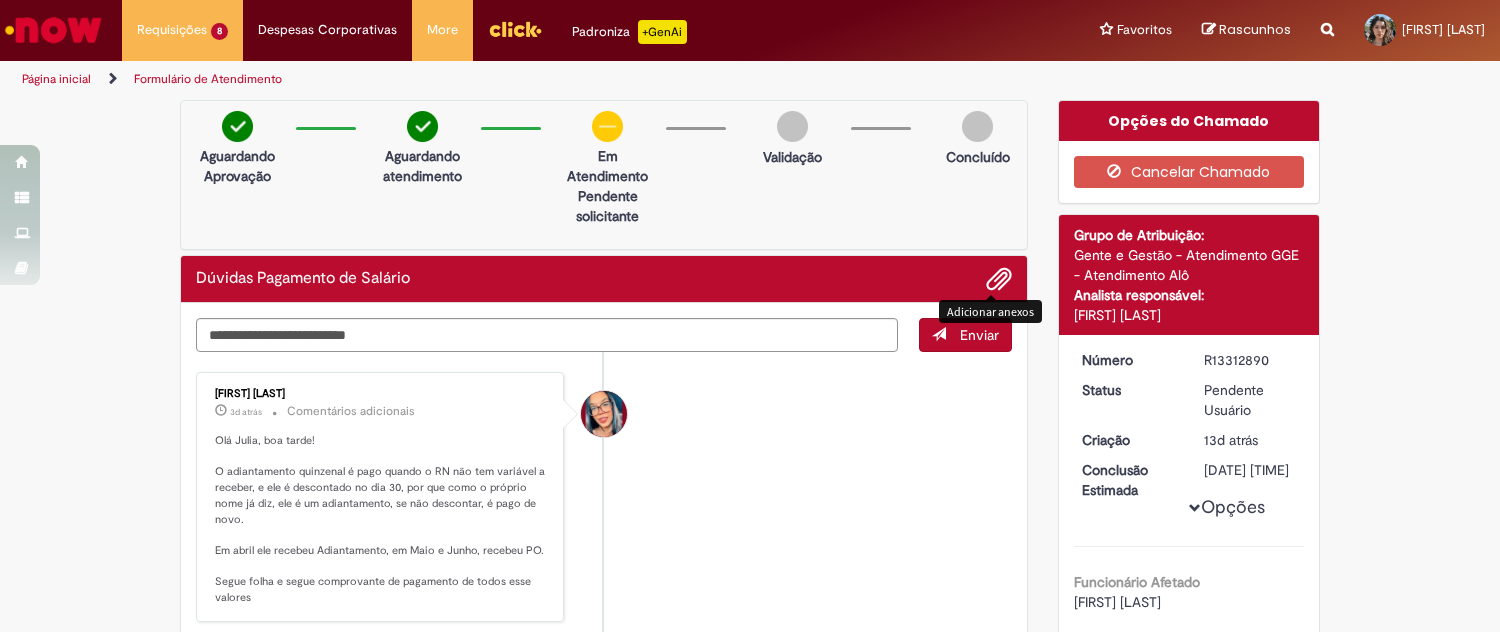 click at bounding box center (999, 280) 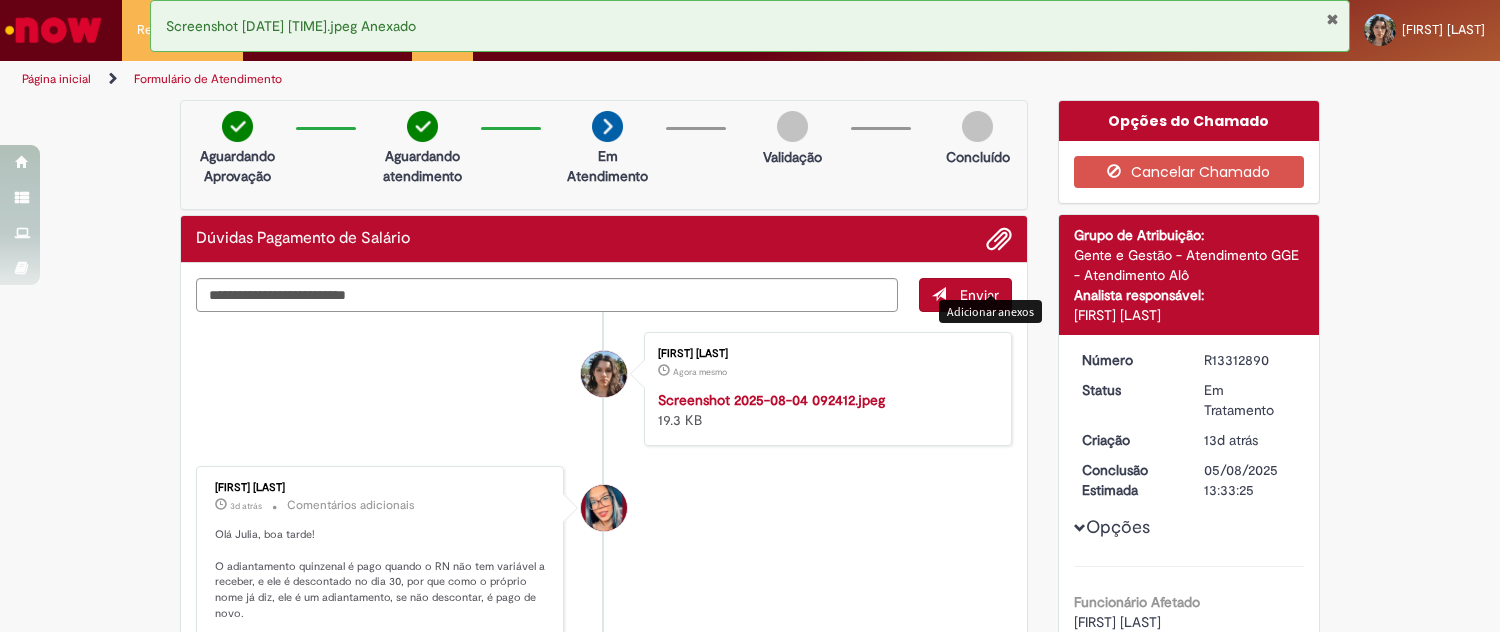 click on "[FIRST] [LAST]
Agora mesmo Agora mesmo
Screenshot 2025-08-04 092412.jpeg  19.3 KB" at bounding box center [604, 389] 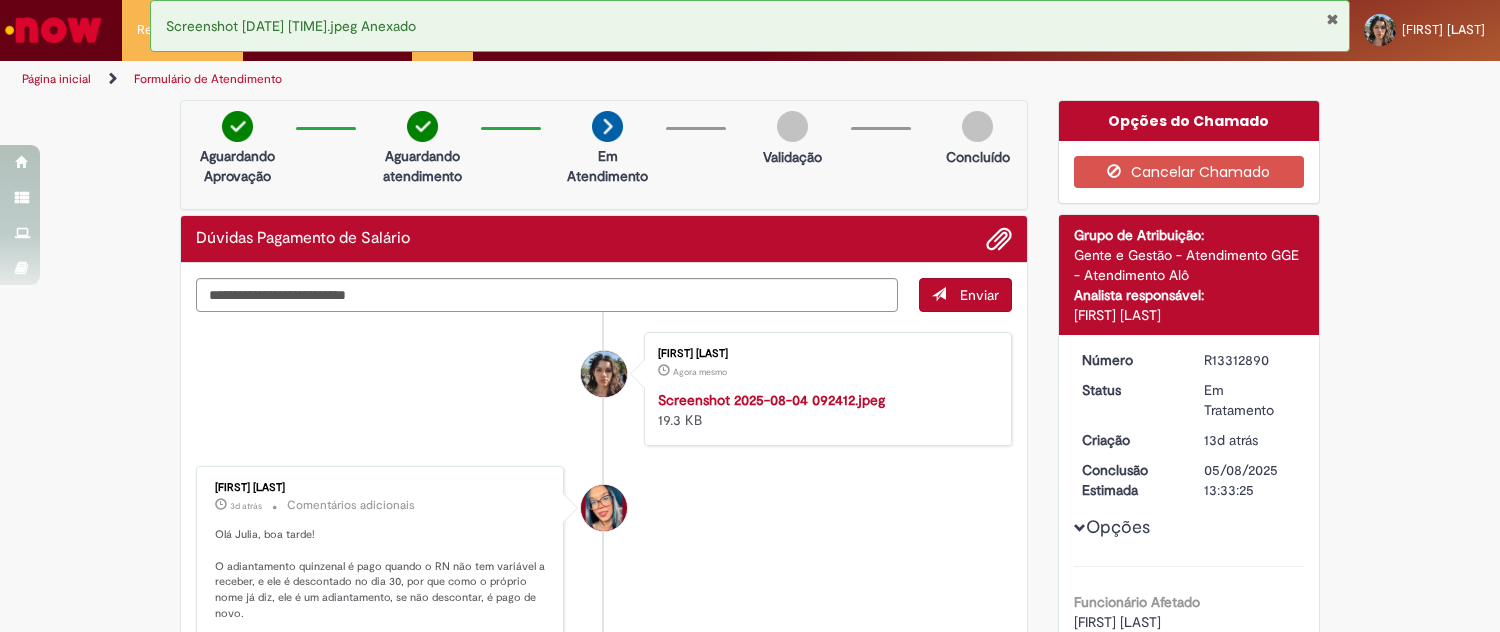 click on "[FIRST] [LAST]" at bounding box center [381, 488] 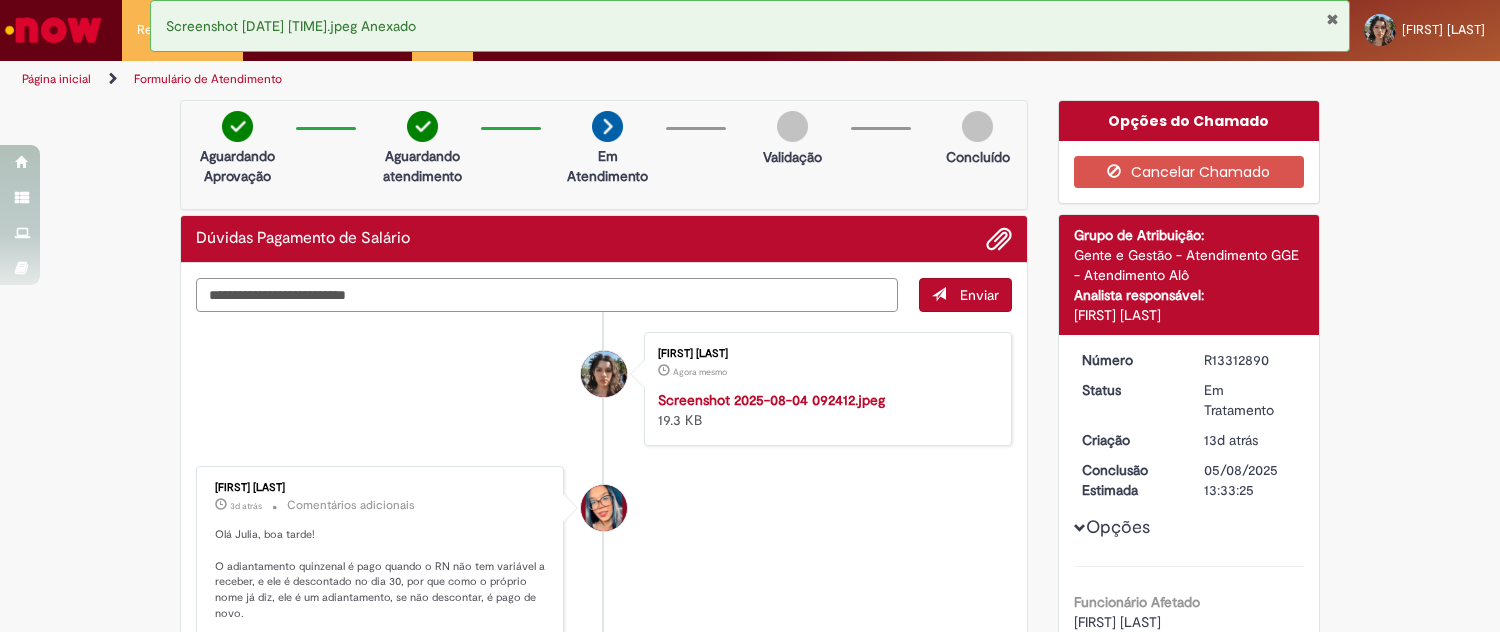 click at bounding box center [547, 295] 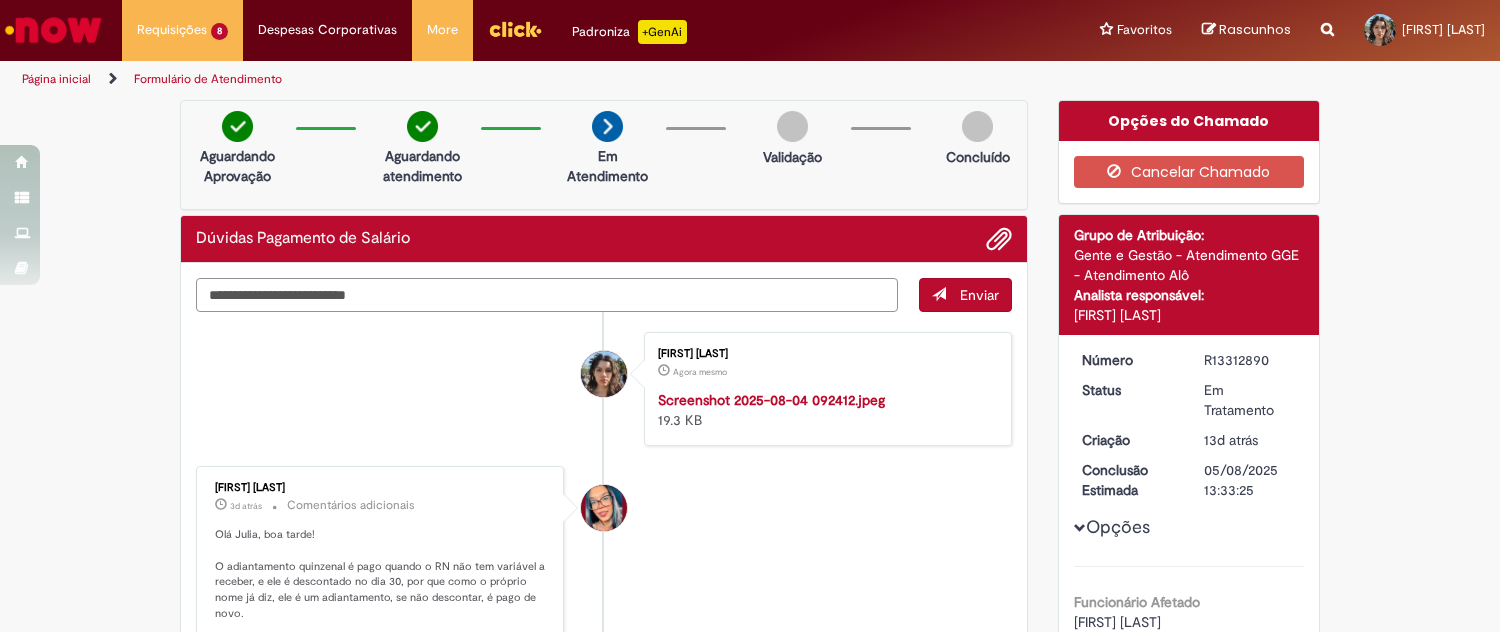 click at bounding box center (547, 295) 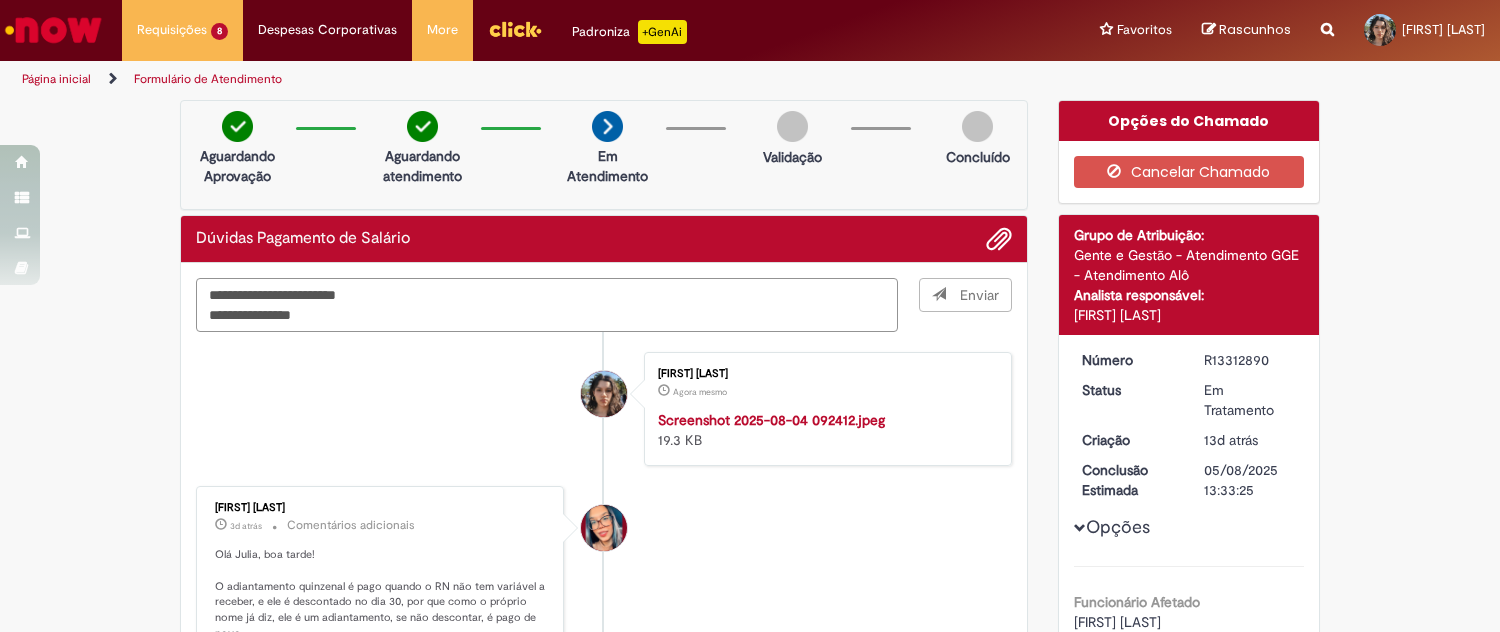 type on "**********" 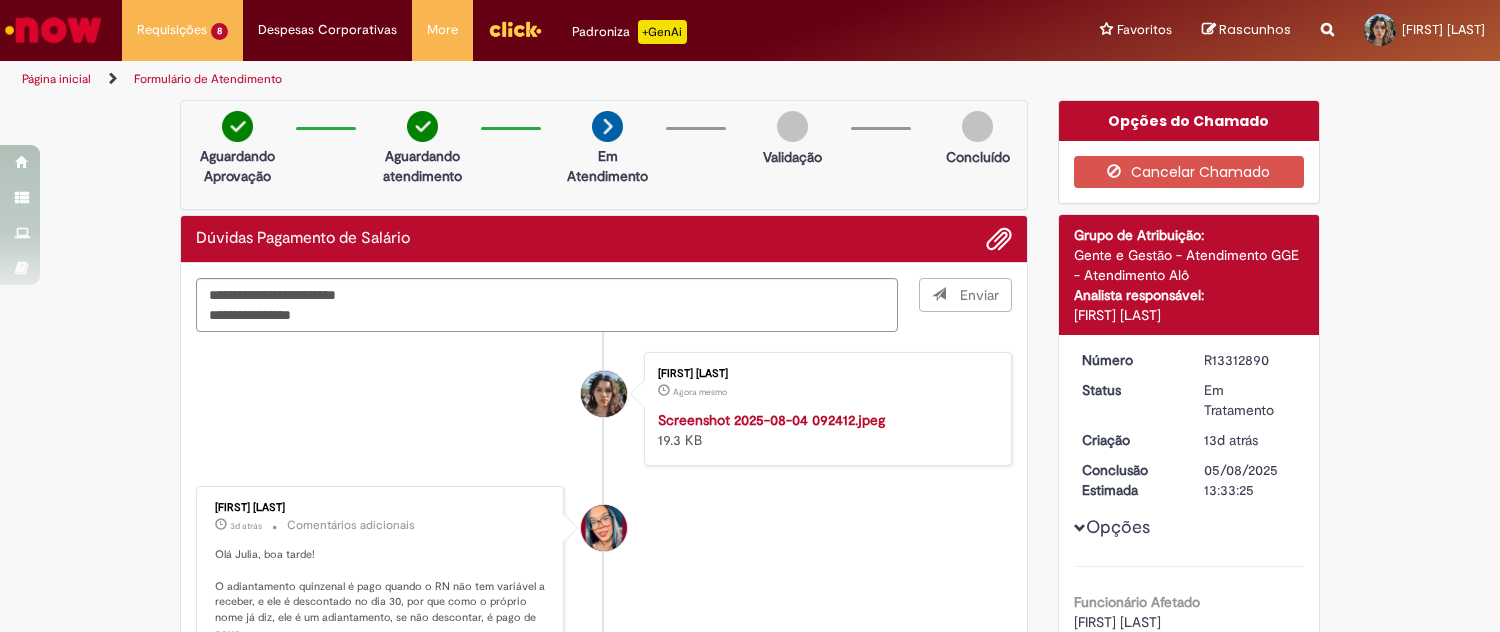 type 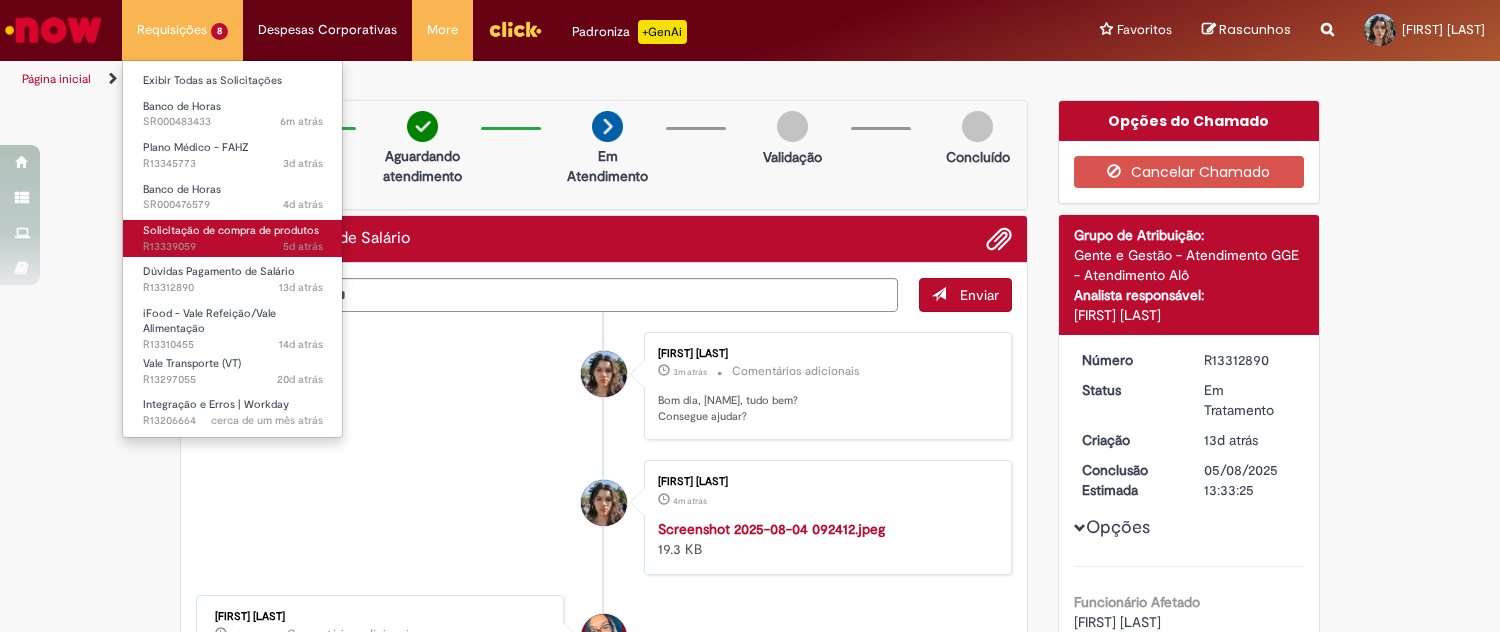 click on "Solicitação de compra de produtos" at bounding box center (231, 230) 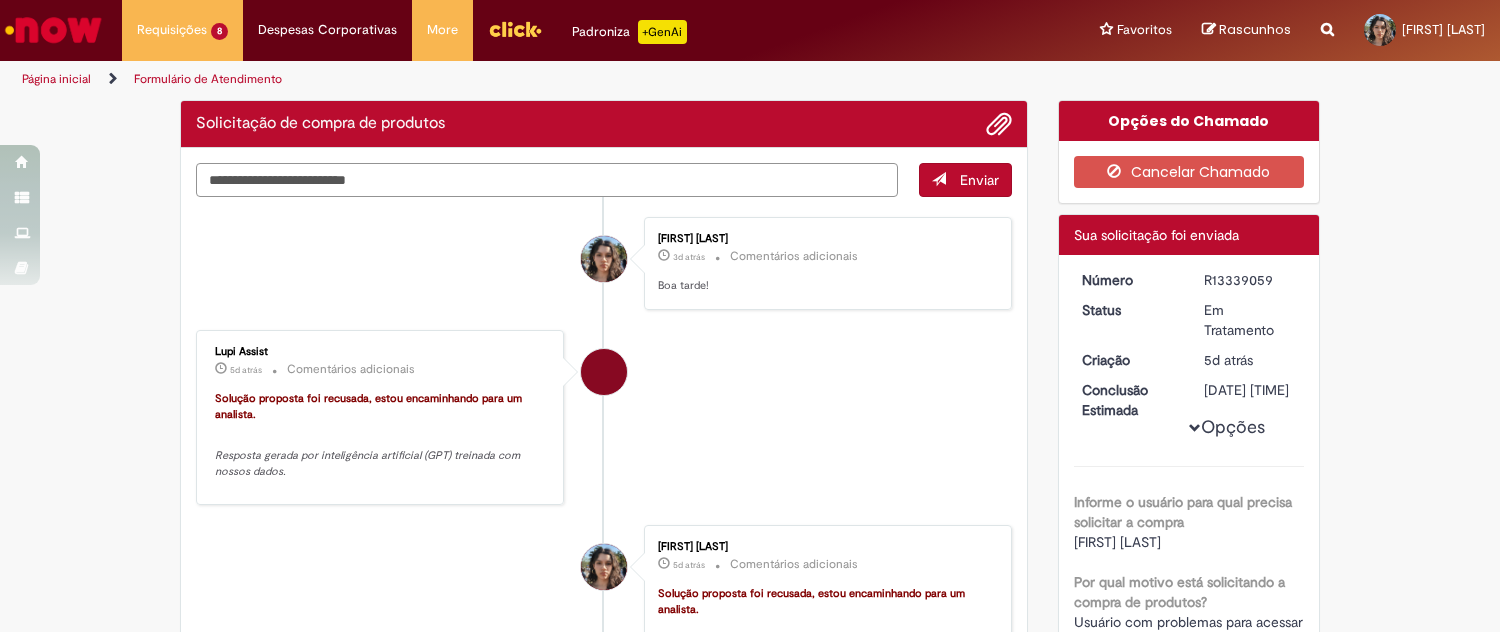 click at bounding box center (547, 180) 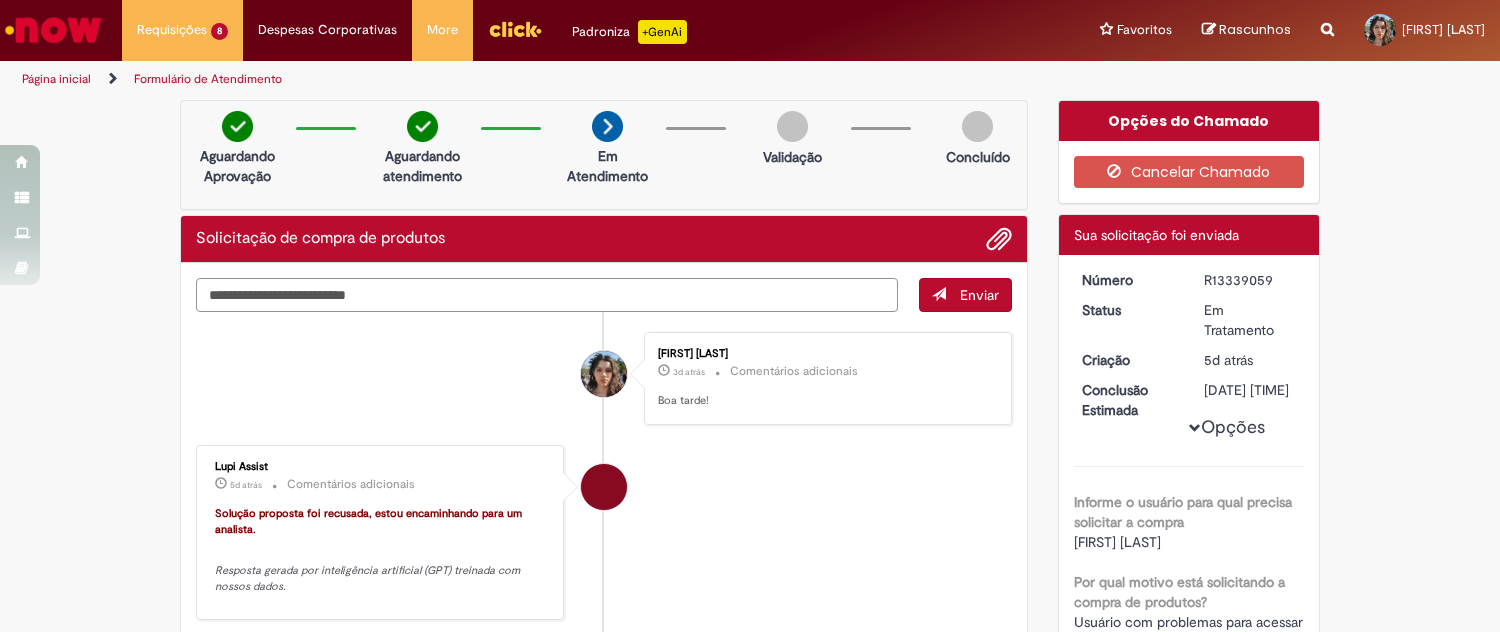 type on "*" 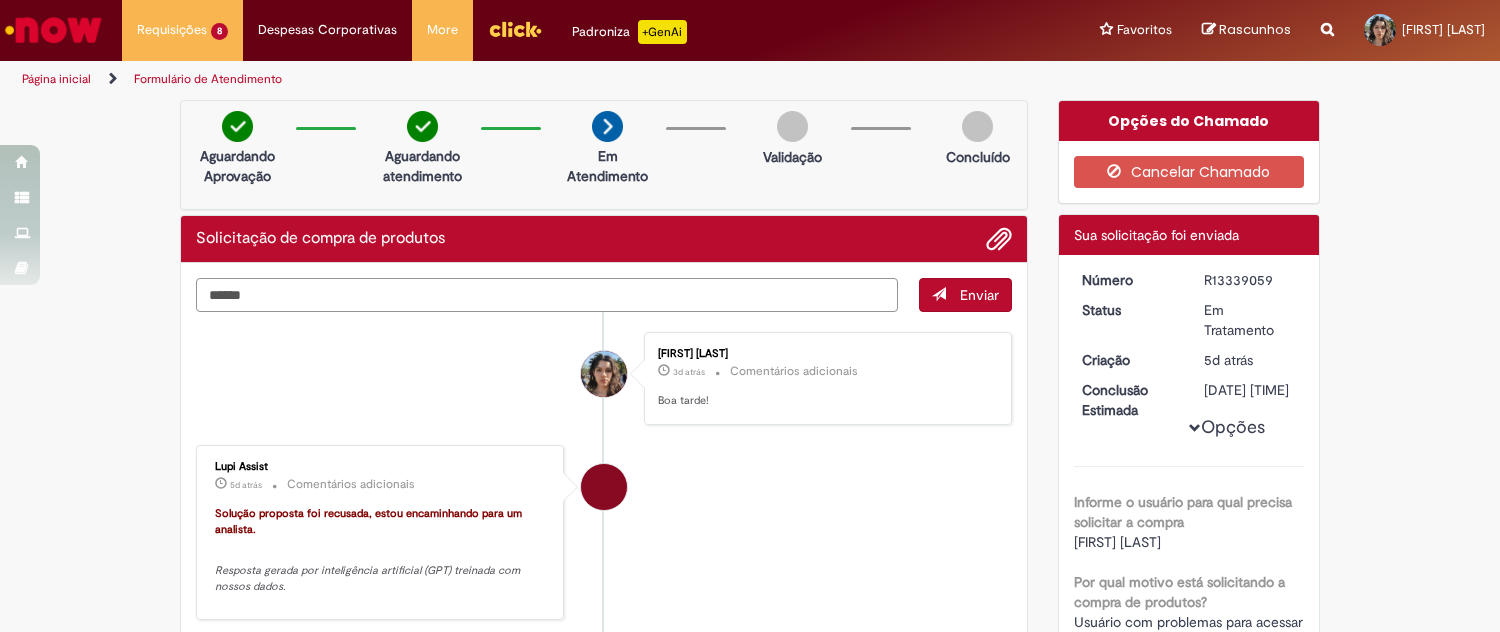 type on "*******" 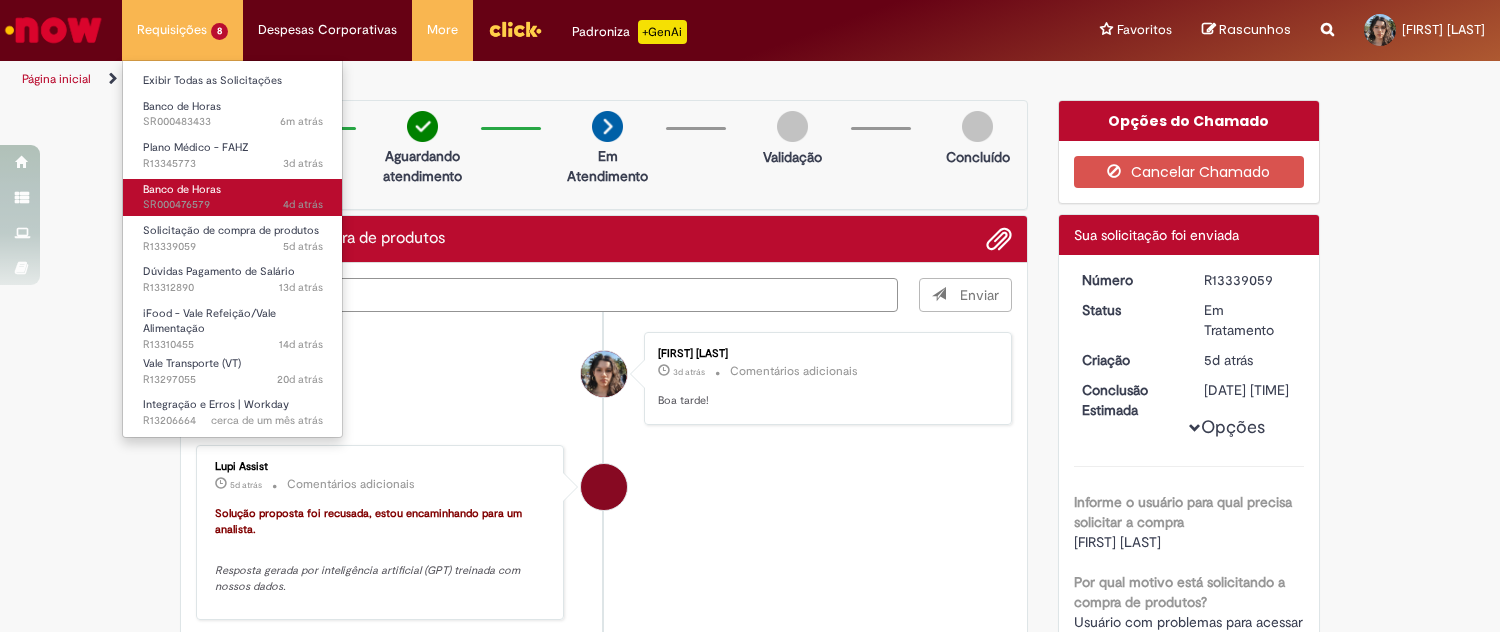 type 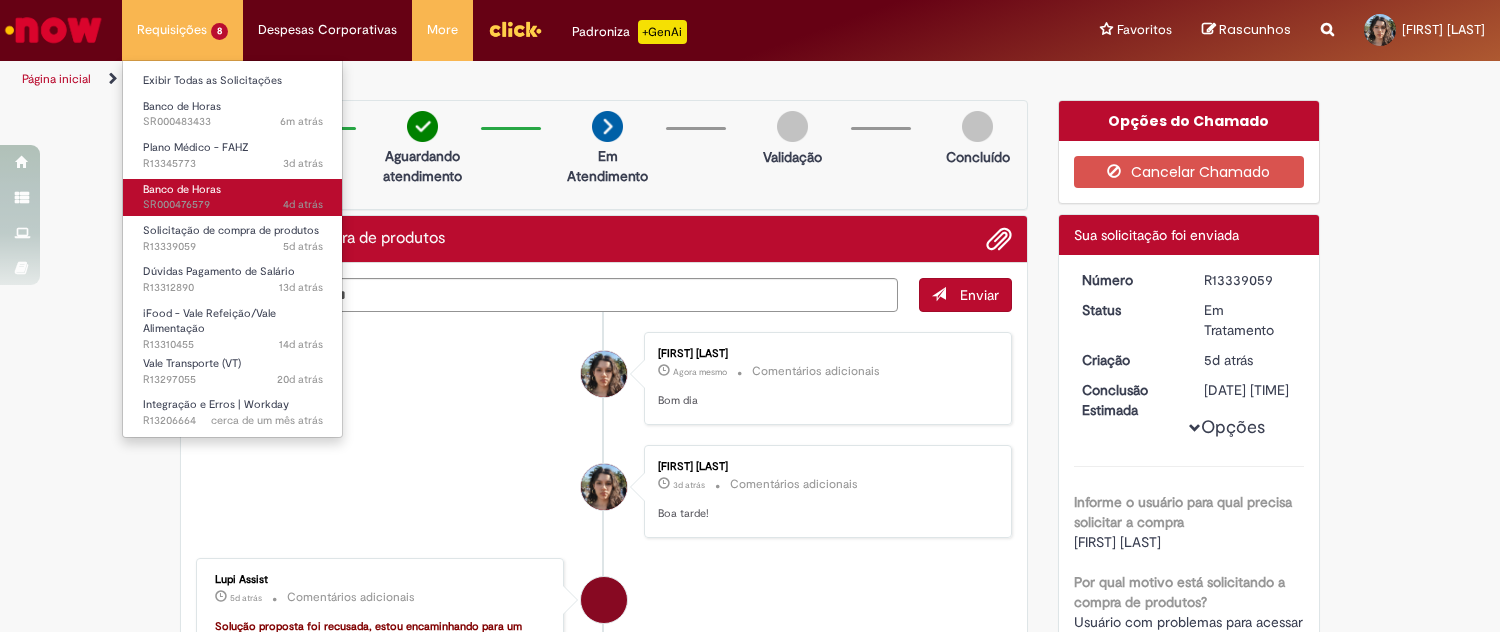 click on "4d atrás 4 dias atrás  SR000476579" at bounding box center (233, 205) 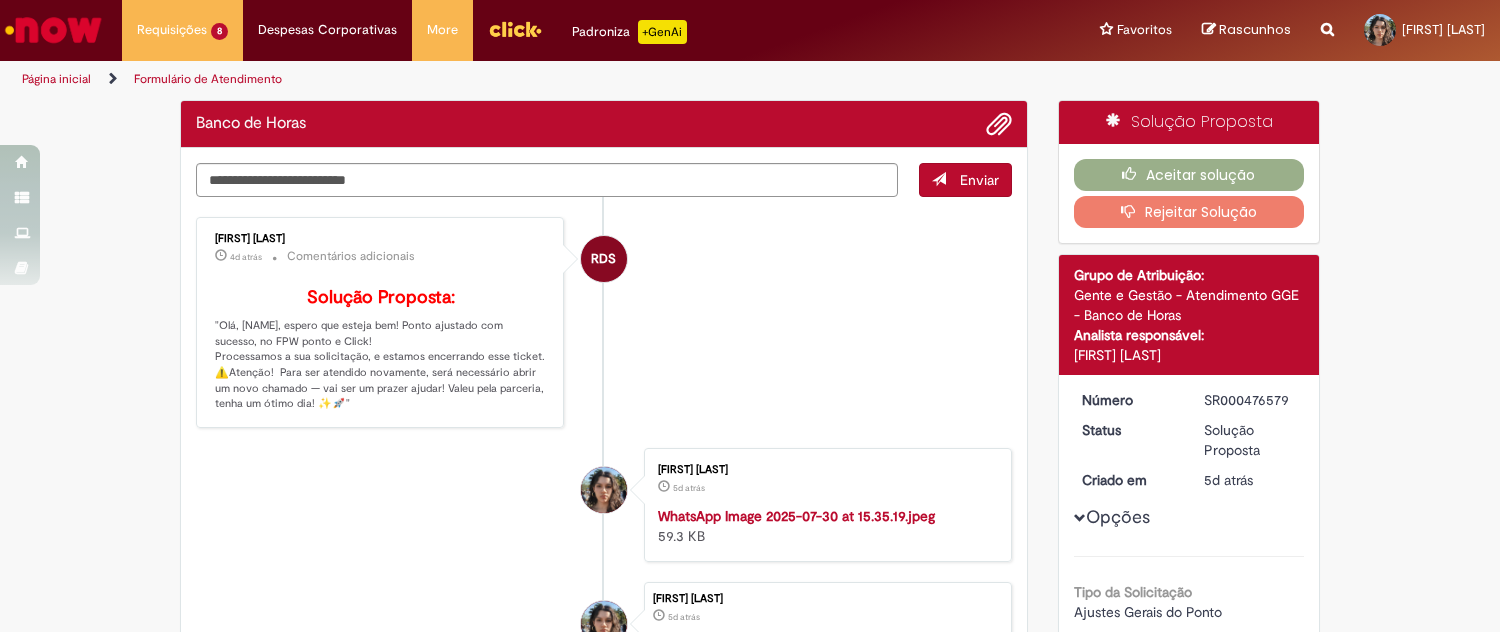 click on "RDS
[FIRST] [LAST]
4d atrás 4 dias atrás     Comentários adicionais
Solução Proposta: "Olá, [FIRST], espero que esteja bem! Ponto ajustado com sucesso, no FPW ponto e Click!
Processamos a sua solicitação, e estamos encerrando esse ticket.
⚠️Atenção!  Para ser atendido novamente, será necessário abrir um novo chamado — vai ser um prazer ajudar! Valeu pela parceria, tenha um ótimo dia! ✨🚀"" at bounding box center [604, 322] 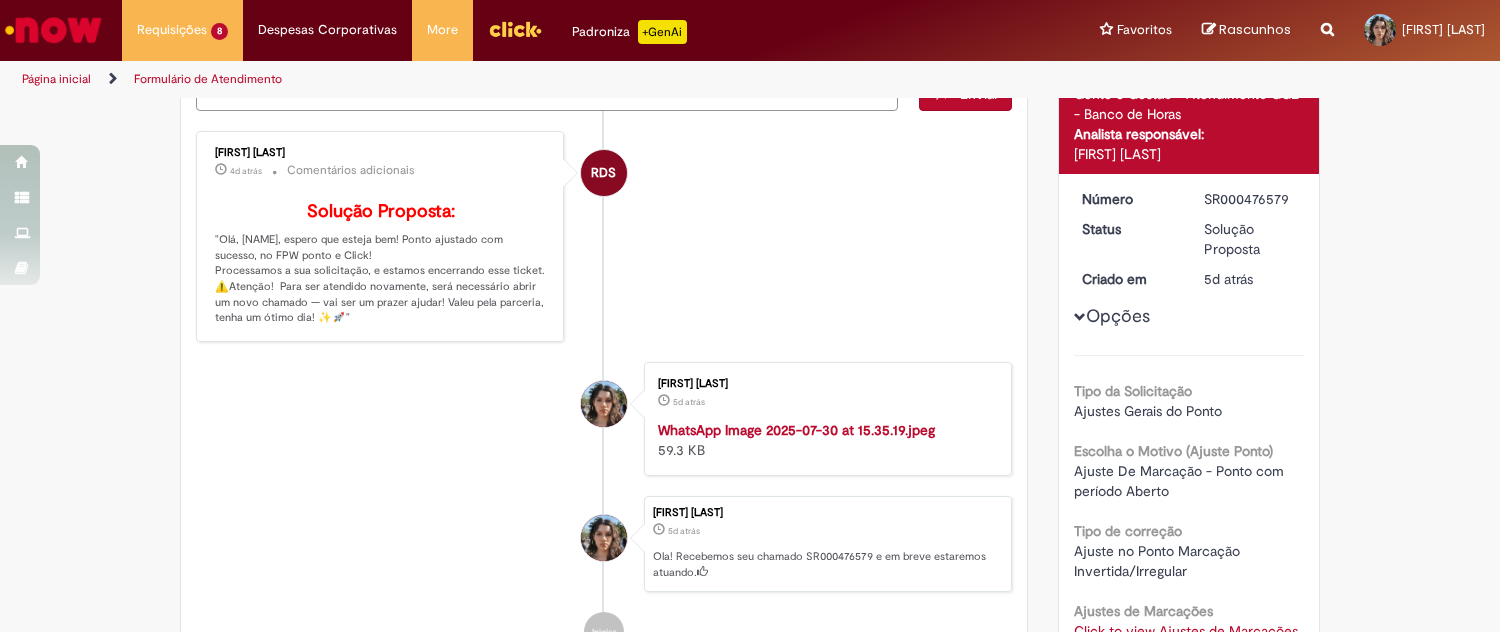 scroll, scrollTop: 90, scrollLeft: 0, axis: vertical 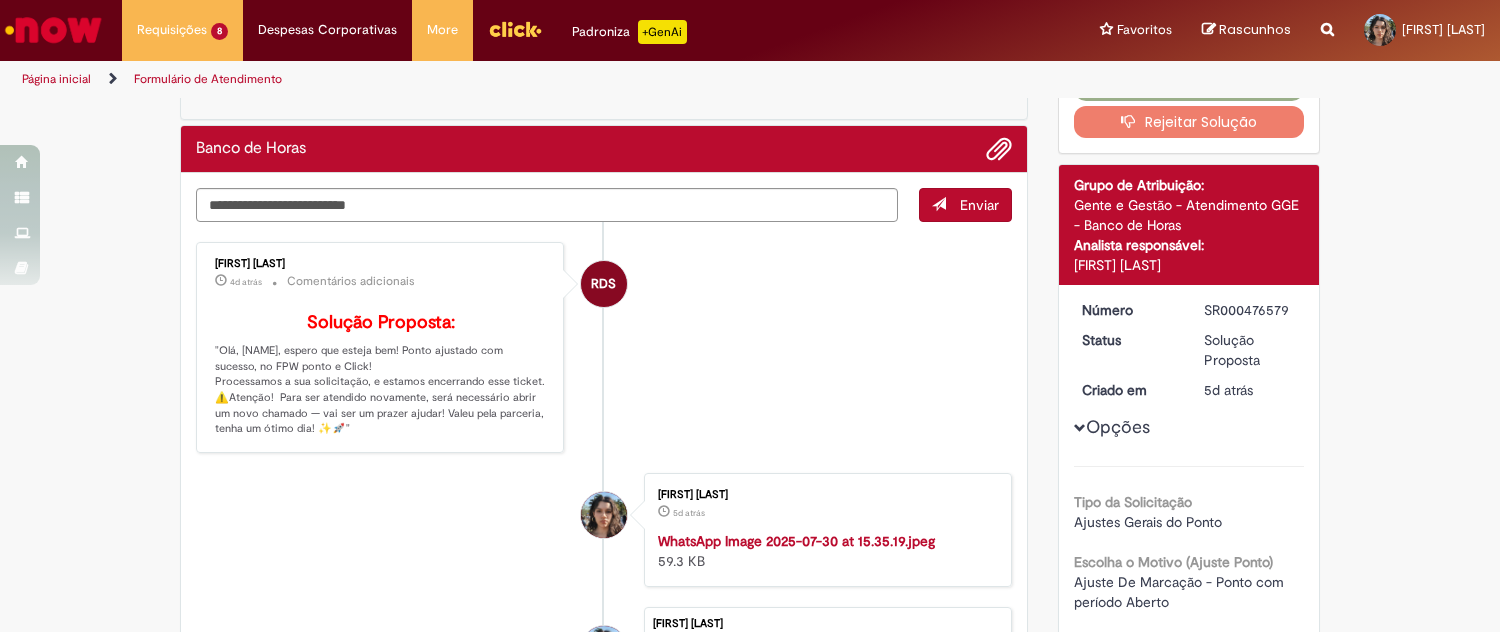 click on "Opções" at bounding box center (0, 0) 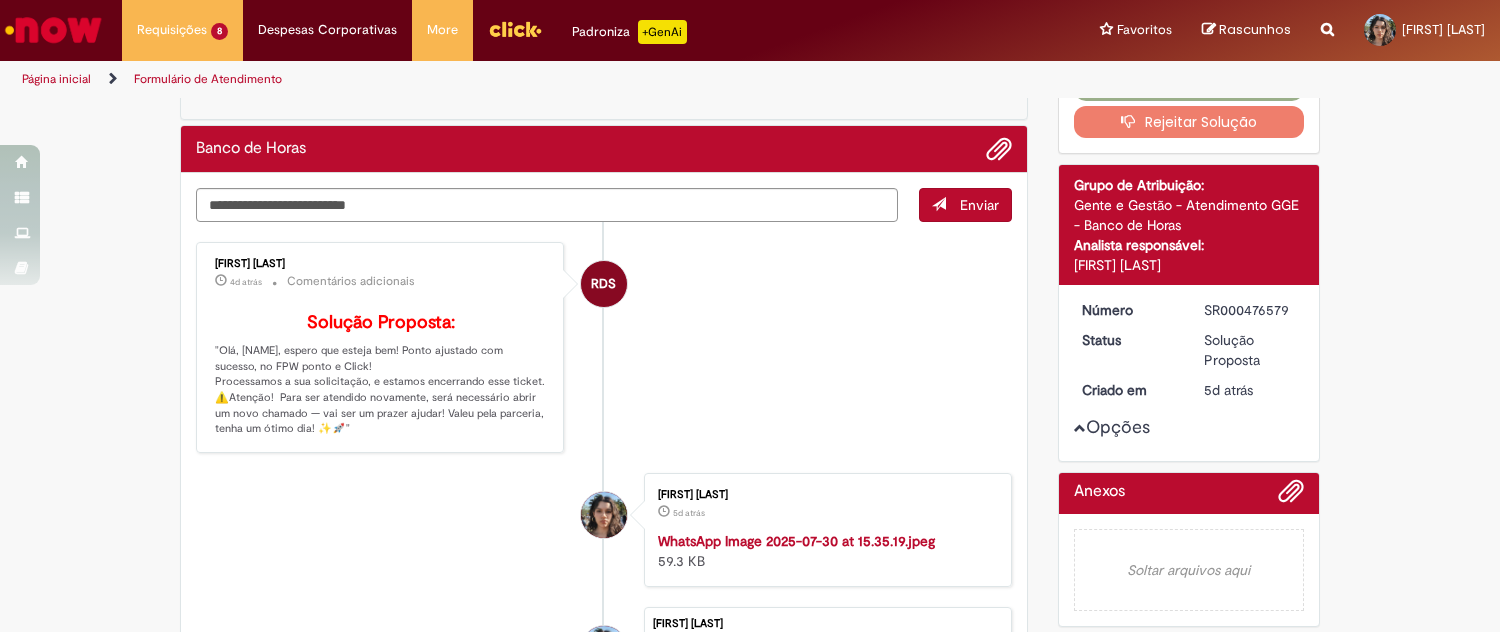 click on "Opções" at bounding box center (0, 0) 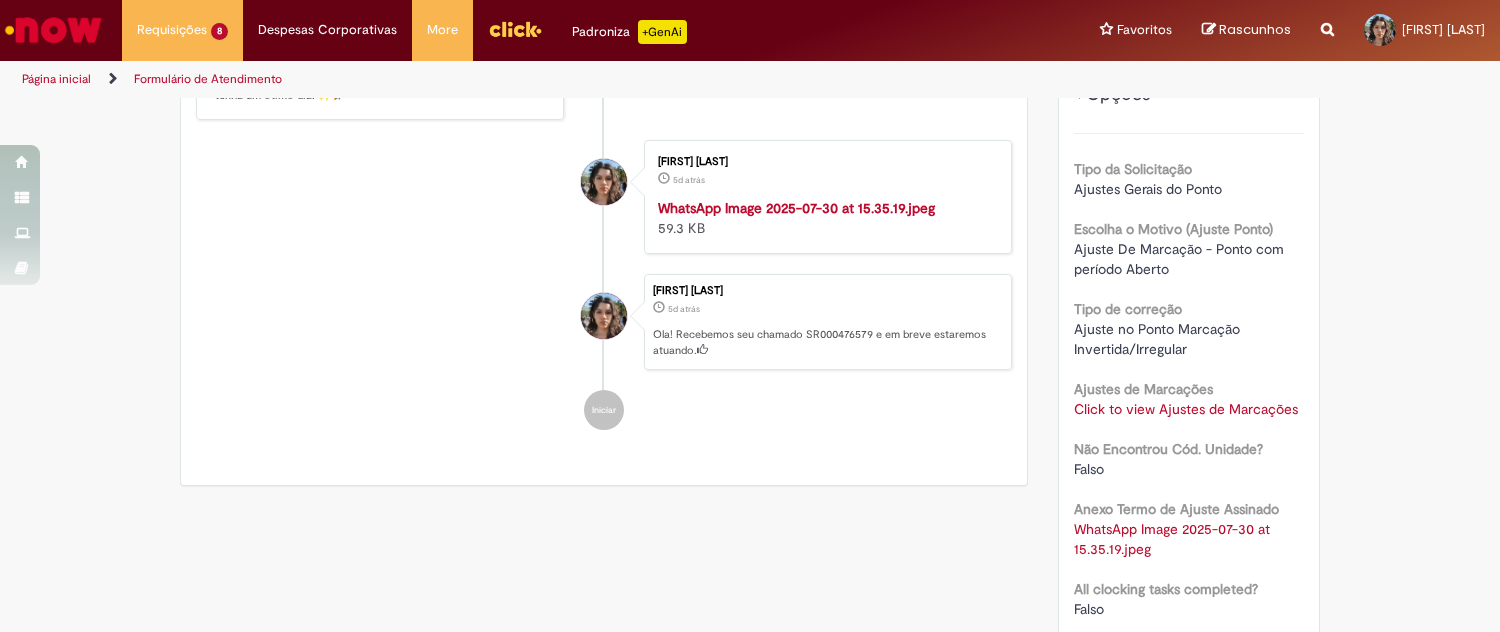 scroll, scrollTop: 534, scrollLeft: 0, axis: vertical 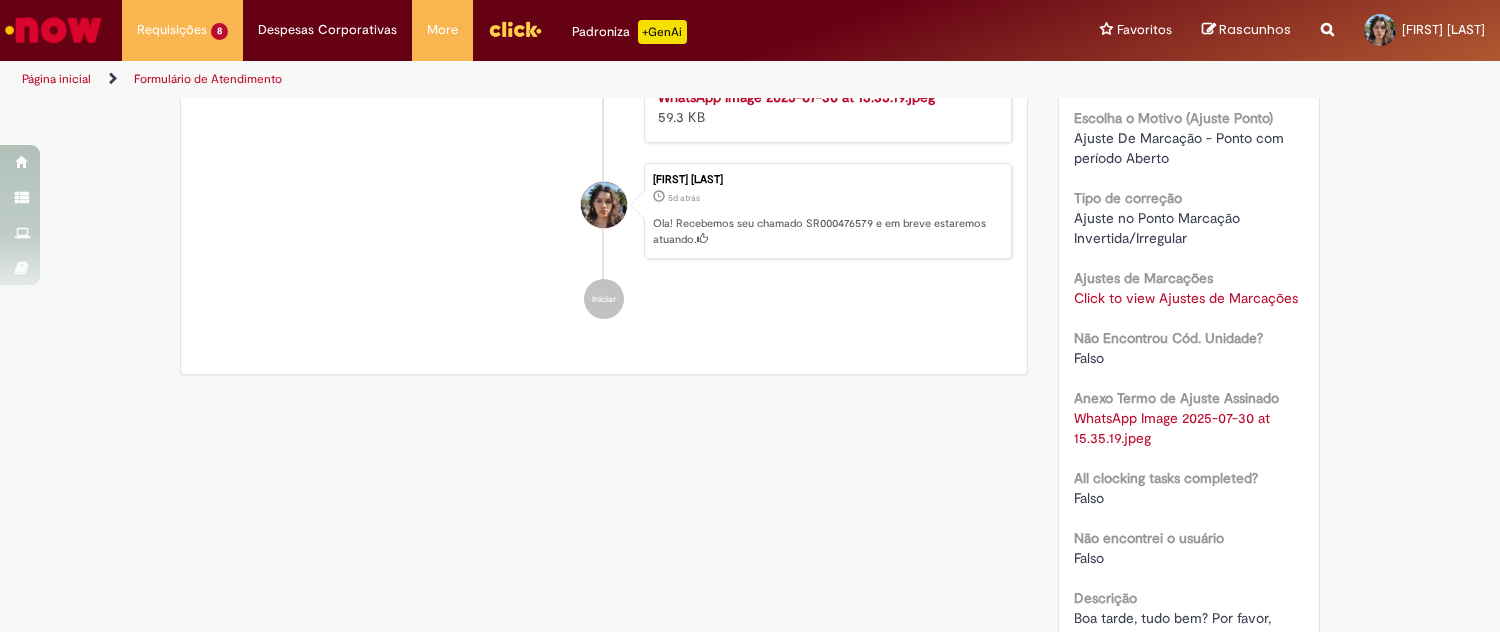 click on "Click to view Ajustes de Marcações" at bounding box center [1186, 298] 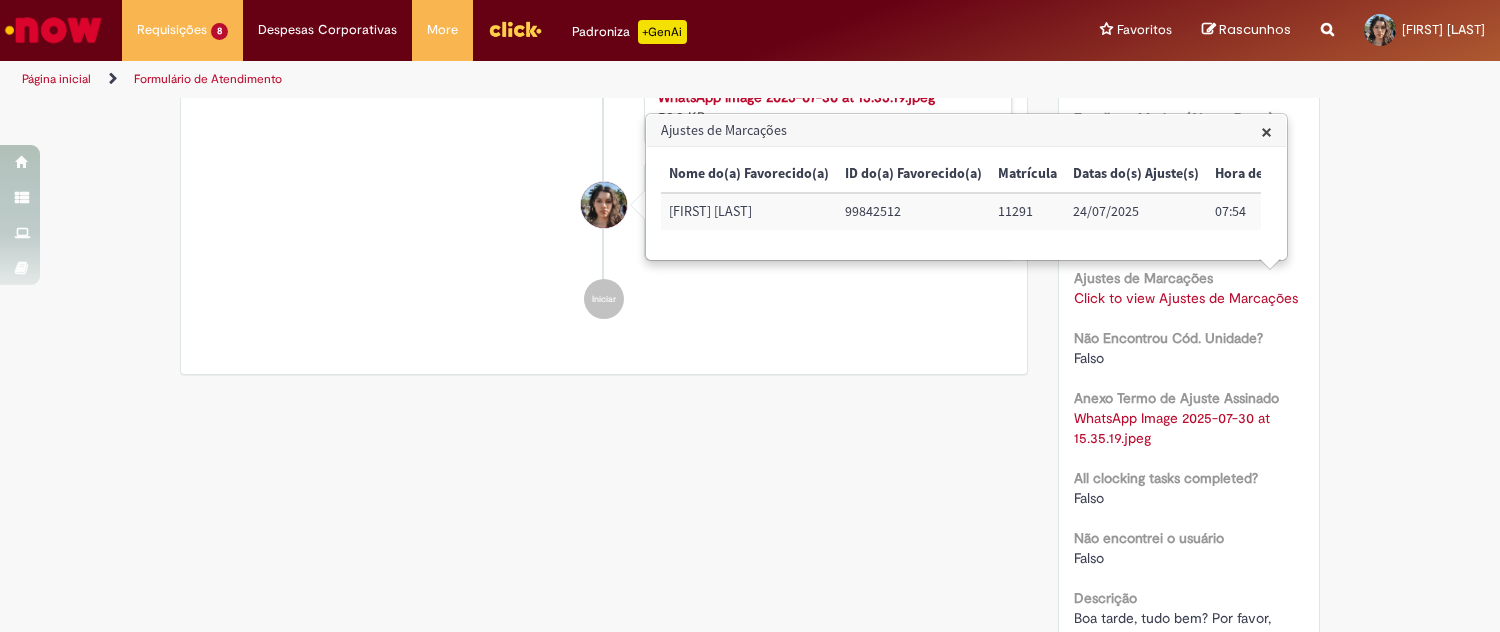 click on "[FIRST] [LAST]
5d atrás 5 dias atrás
Ola! Recebemos seu chamado SR000476579 e em breve estaremos atuando." at bounding box center (604, 211) 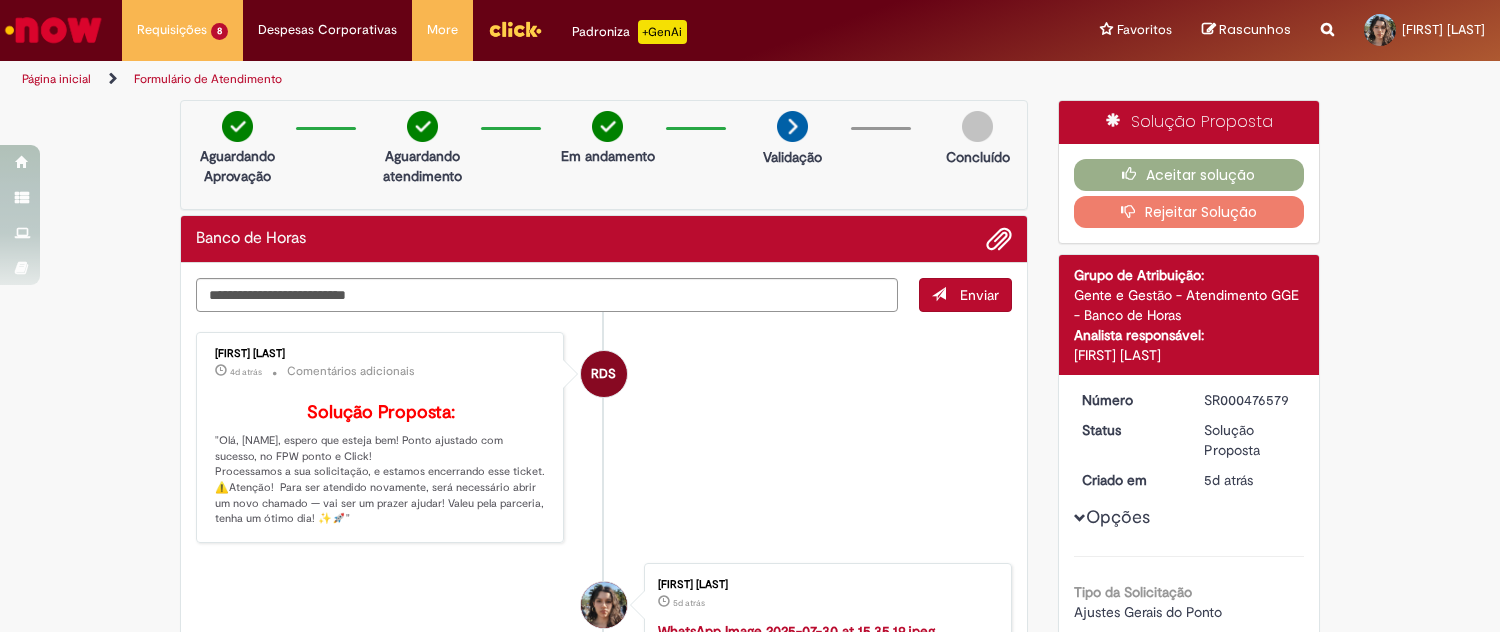 scroll, scrollTop: 0, scrollLeft: 0, axis: both 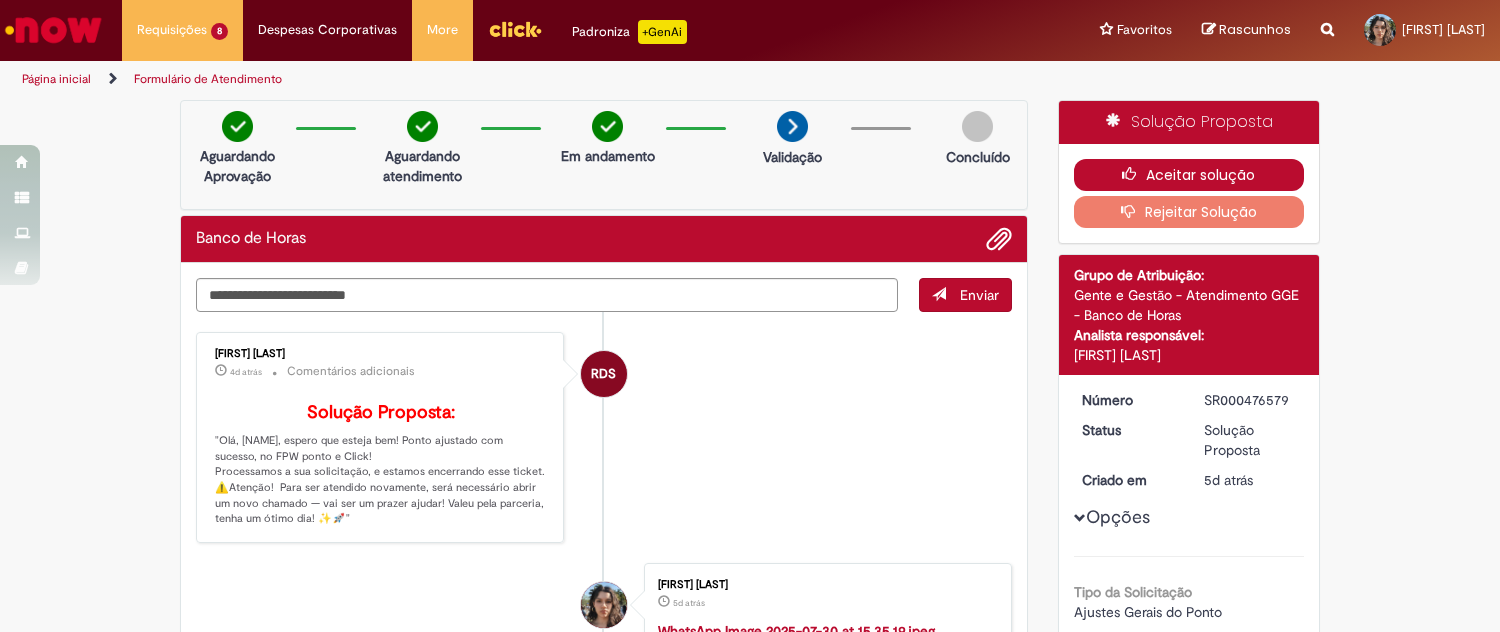 click on "Aceitar solução" at bounding box center [1189, 175] 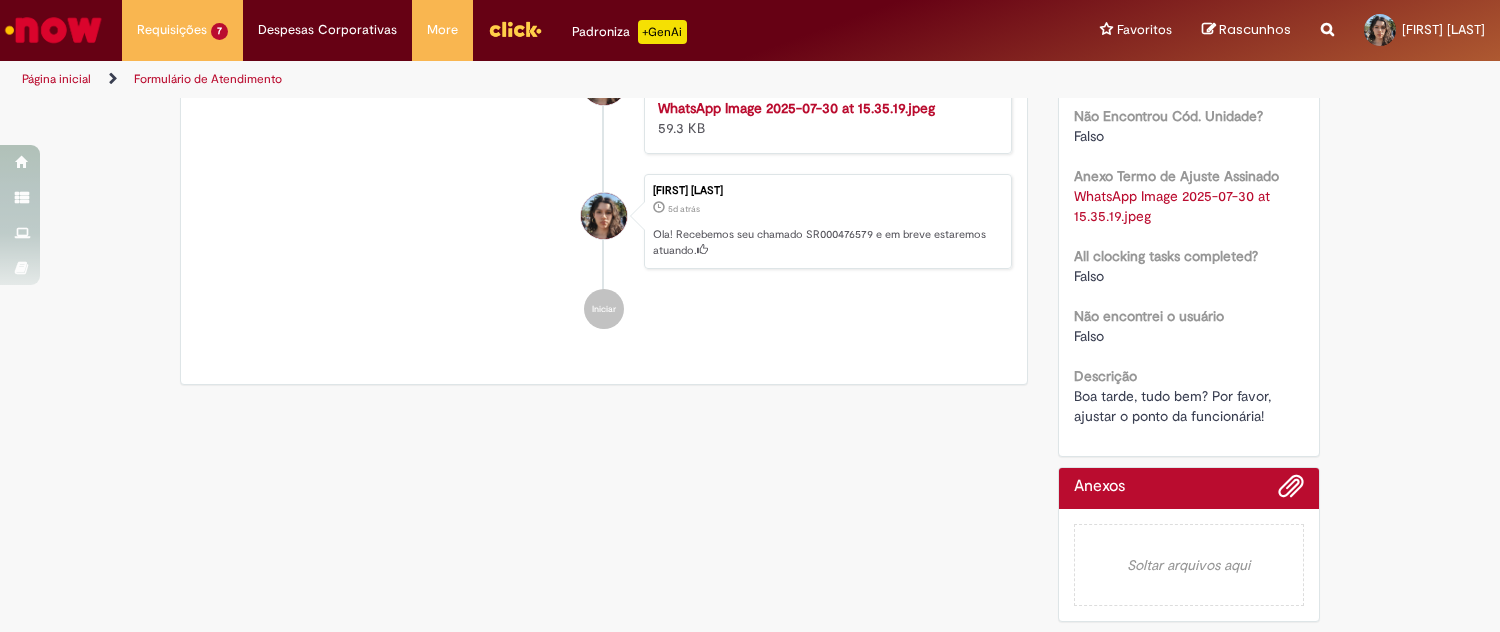 scroll, scrollTop: 0, scrollLeft: 0, axis: both 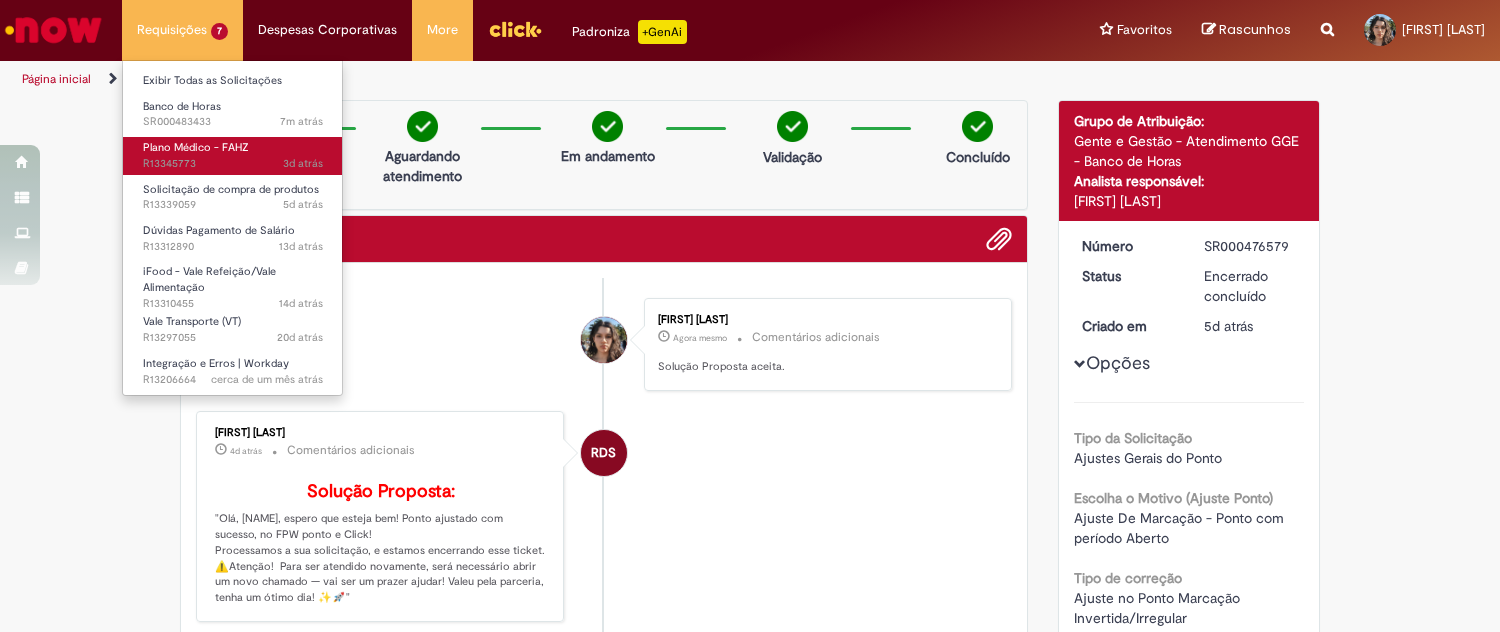 click on "Plano Médico - FAHZ" at bounding box center (196, 147) 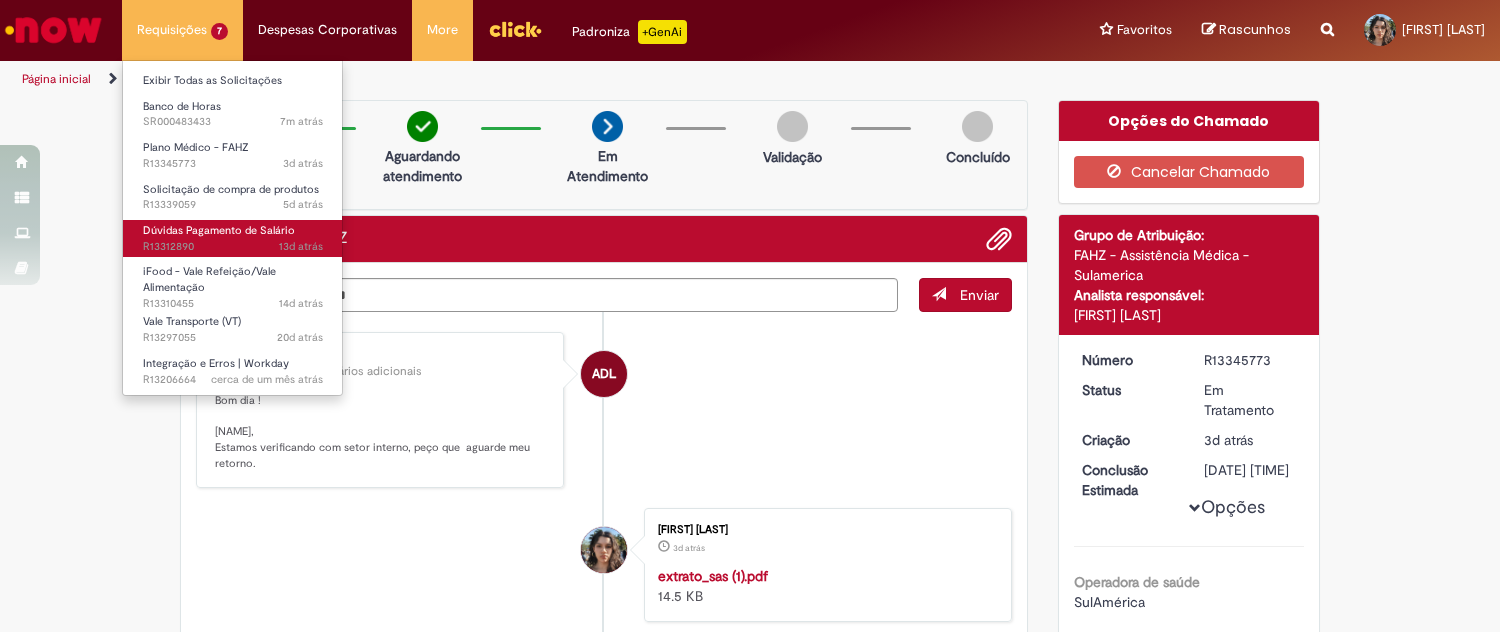 click on "Dúvidas Pagamento de Salário" at bounding box center (219, 230) 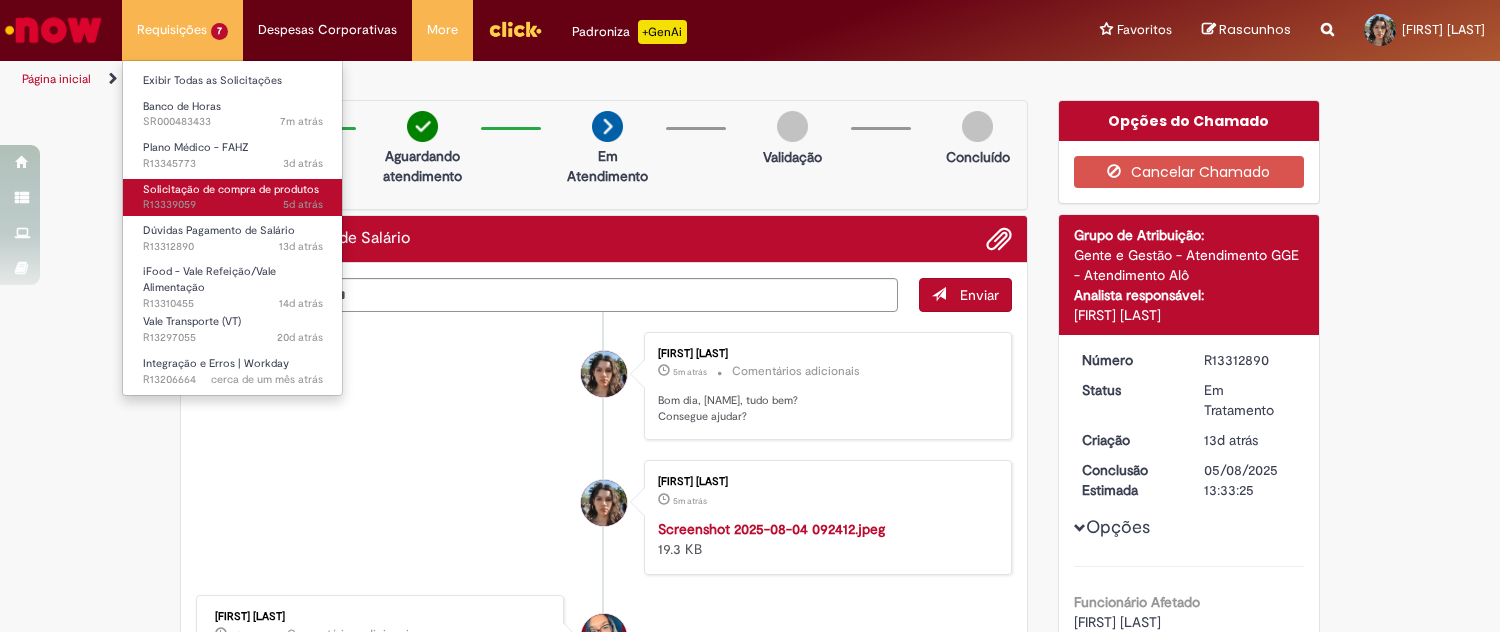 click on "Solicitação de compra de produtos" at bounding box center (231, 189) 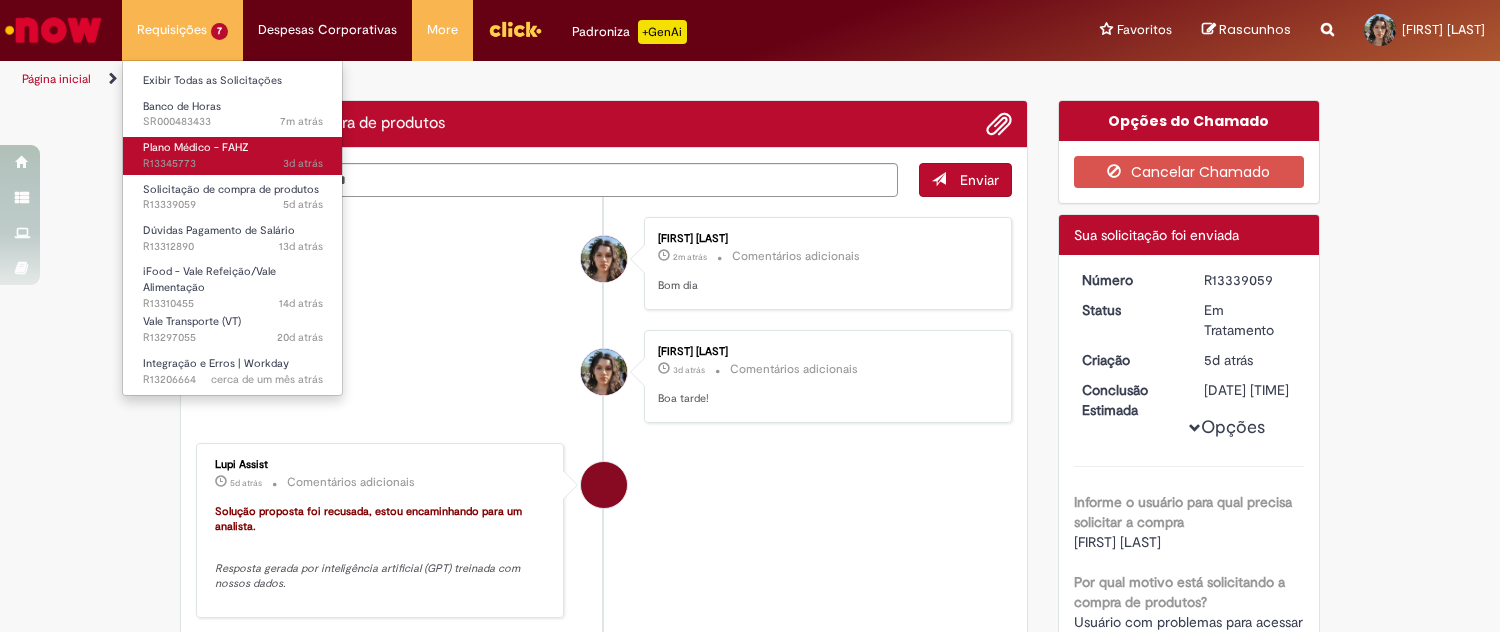 click on "3d atrás 3 dias atrás  R13345773" at bounding box center (233, 164) 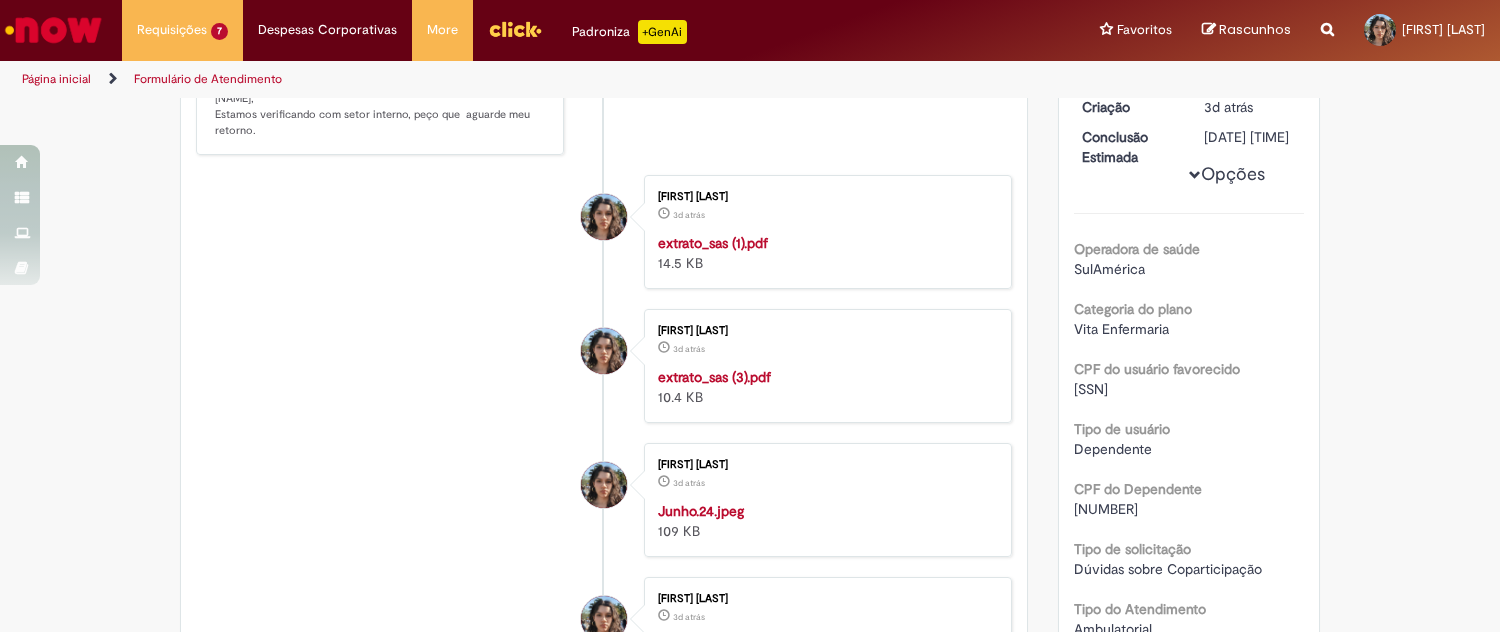 scroll, scrollTop: 444, scrollLeft: 0, axis: vertical 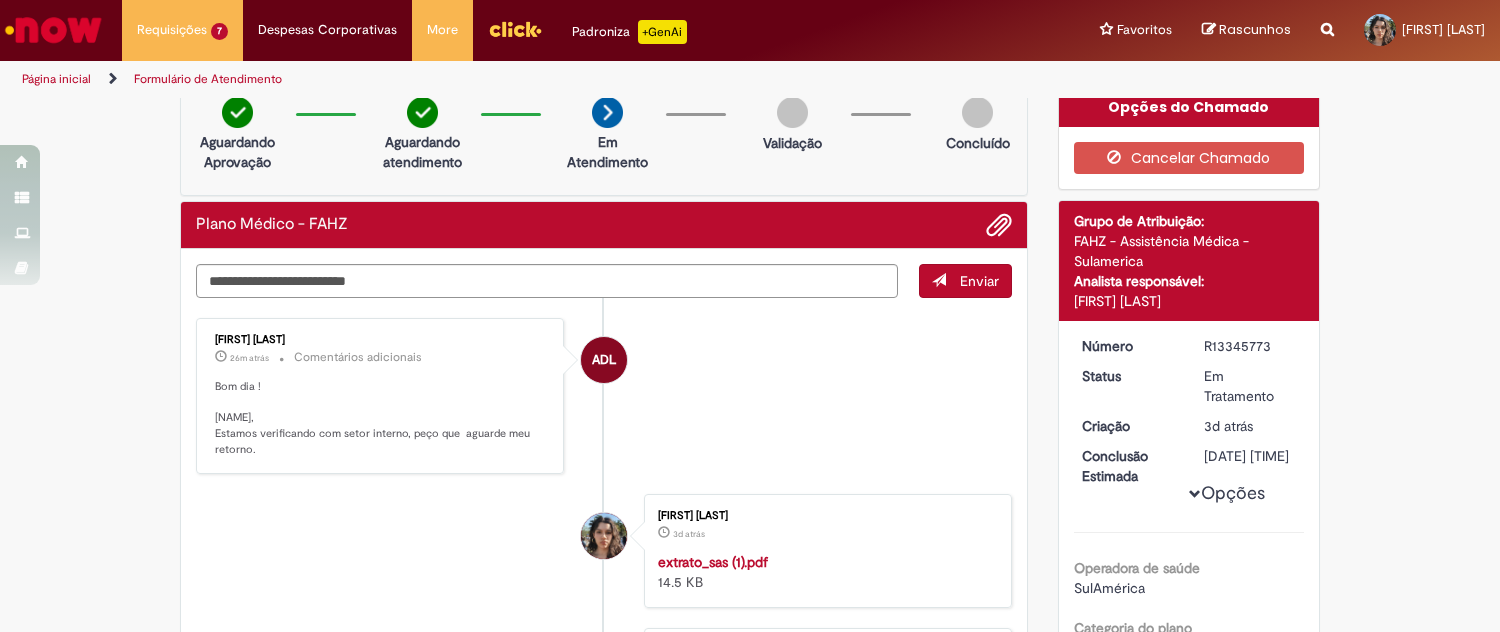 click on "Bom dia !
[NAME],
Estamos verificando com setor interno, peço que  aguarde meu retorno." at bounding box center [381, 418] 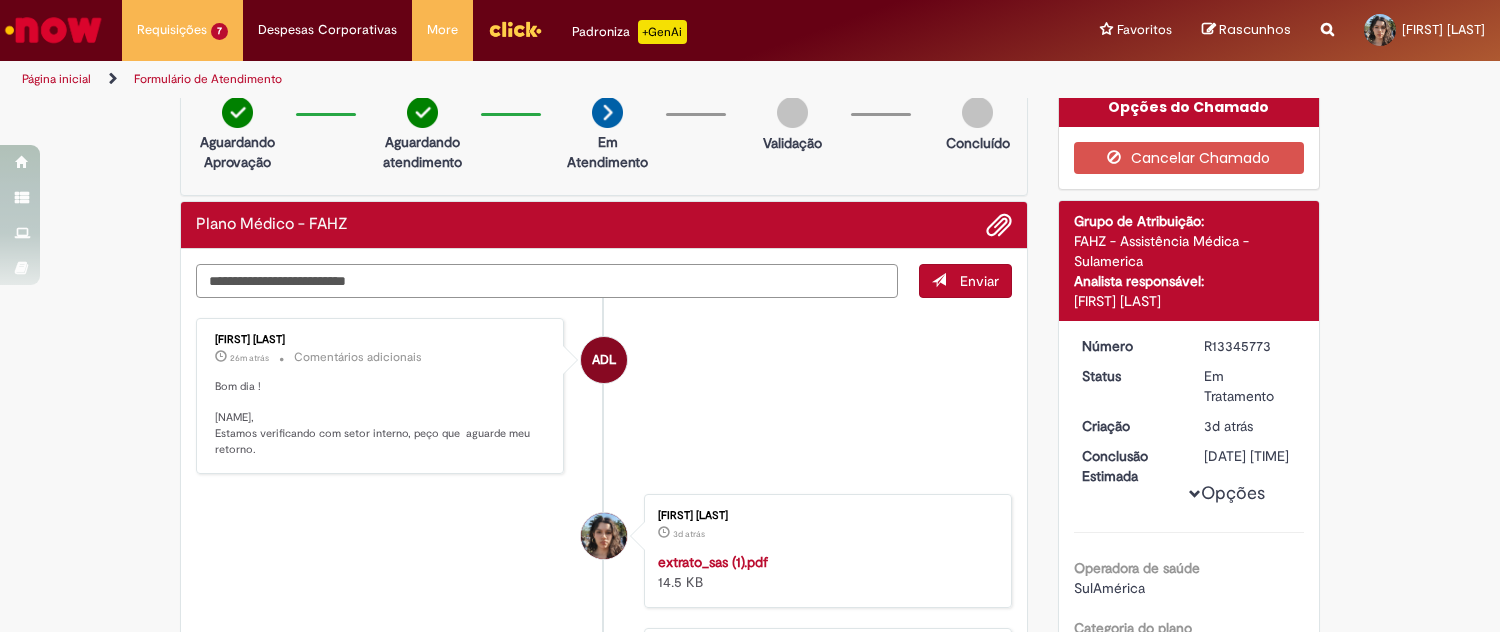click at bounding box center [547, 281] 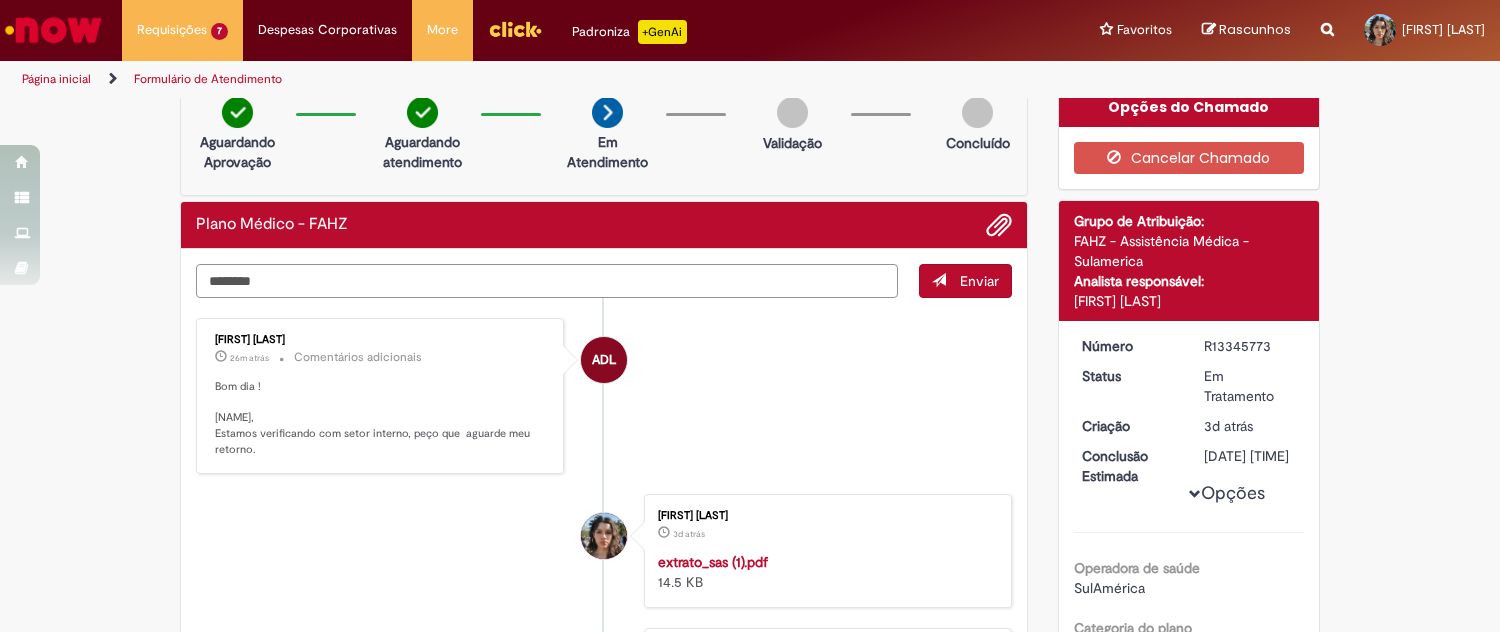 click on "*******" at bounding box center (547, 281) 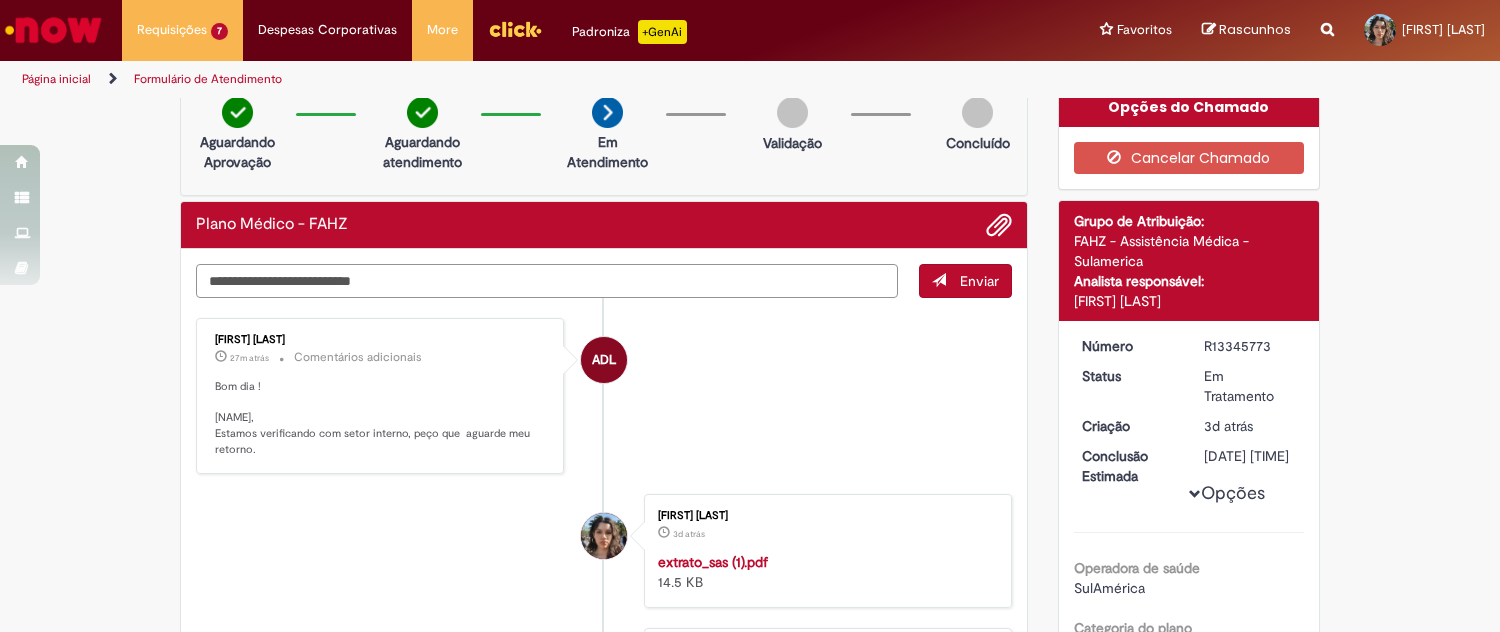 type on "**********" 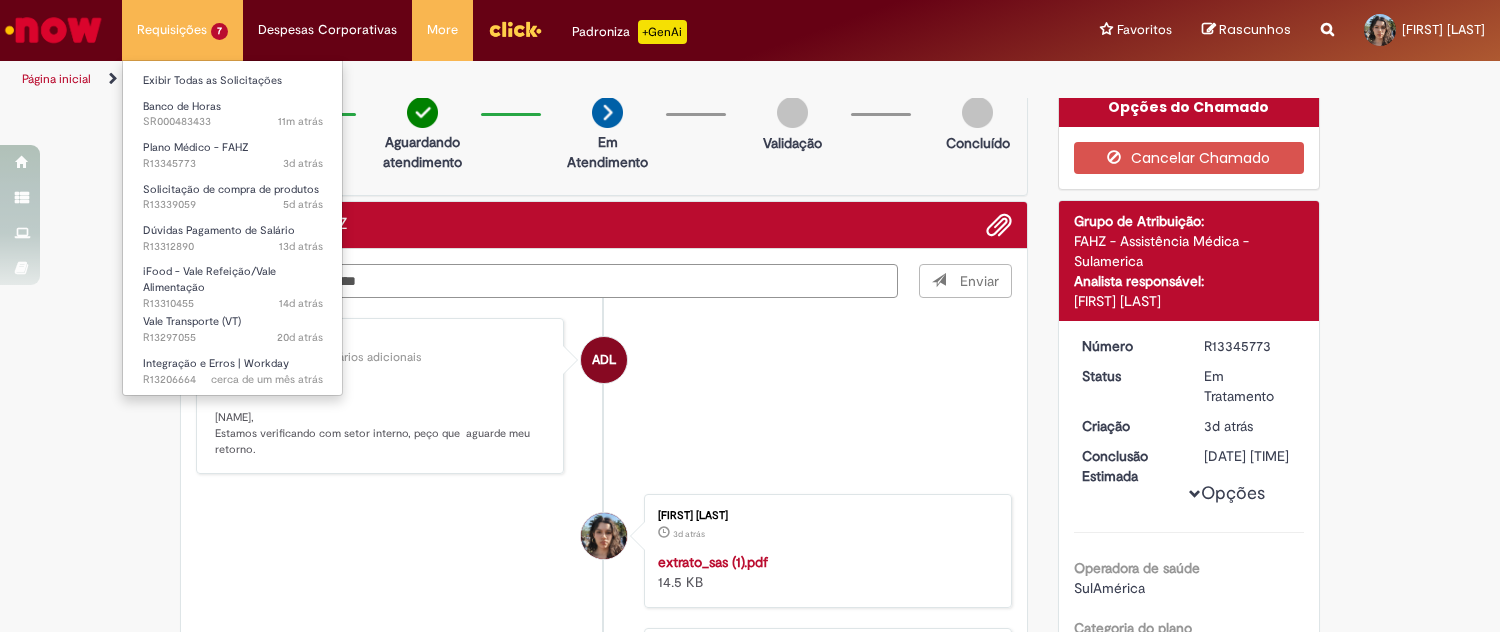 type 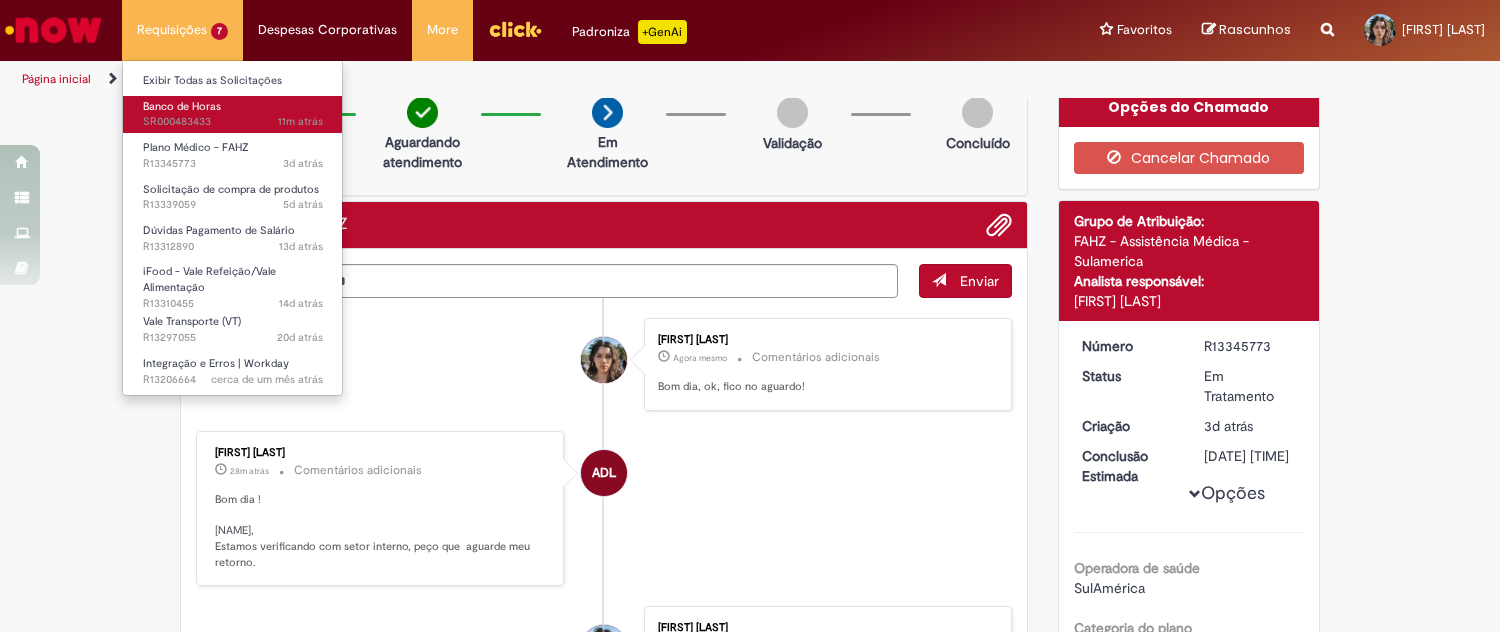 click on "Banco de Horas" at bounding box center [182, 106] 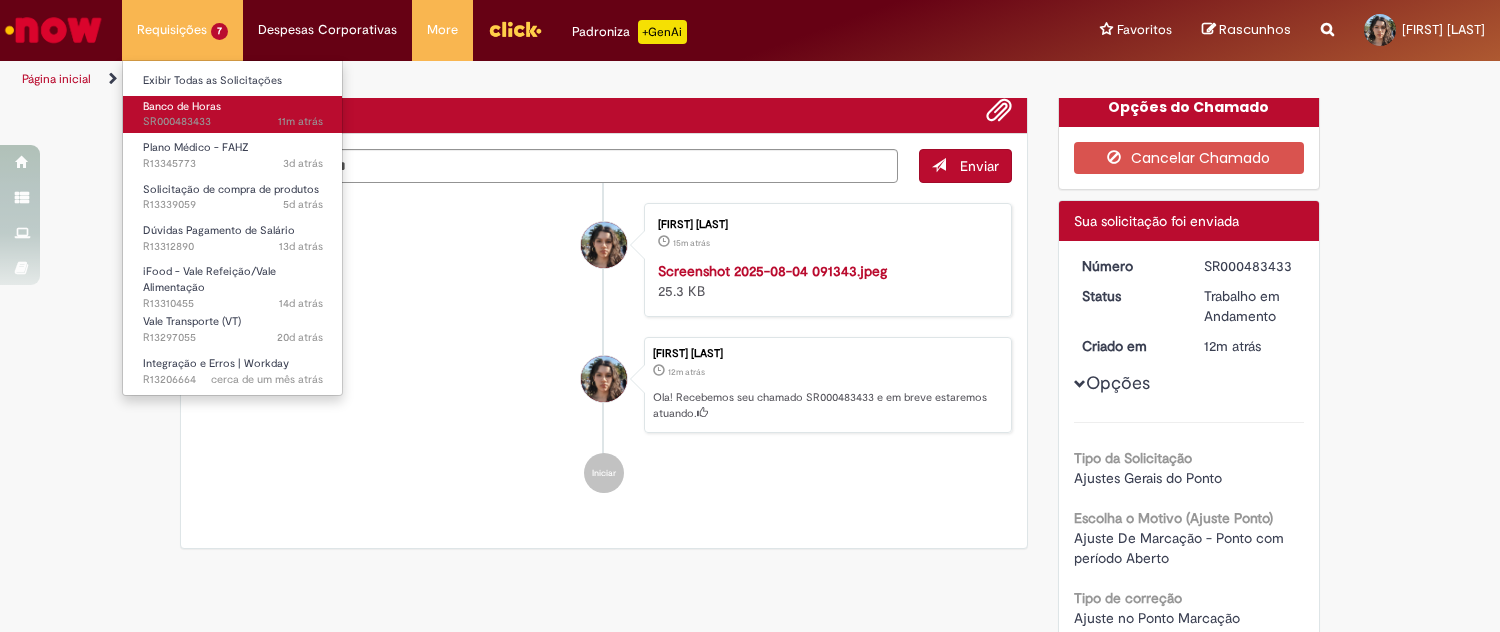 scroll, scrollTop: 0, scrollLeft: 0, axis: both 